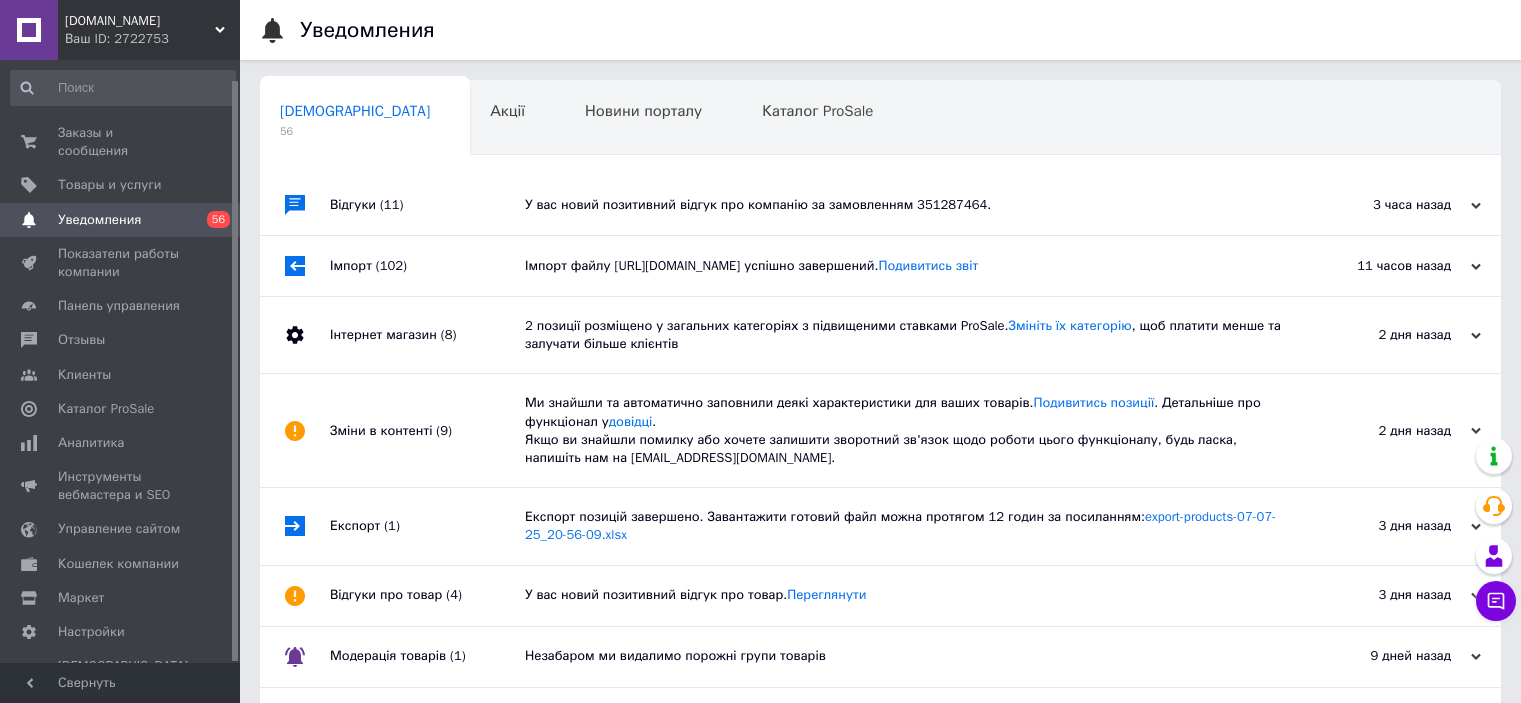scroll, scrollTop: 0, scrollLeft: 0, axis: both 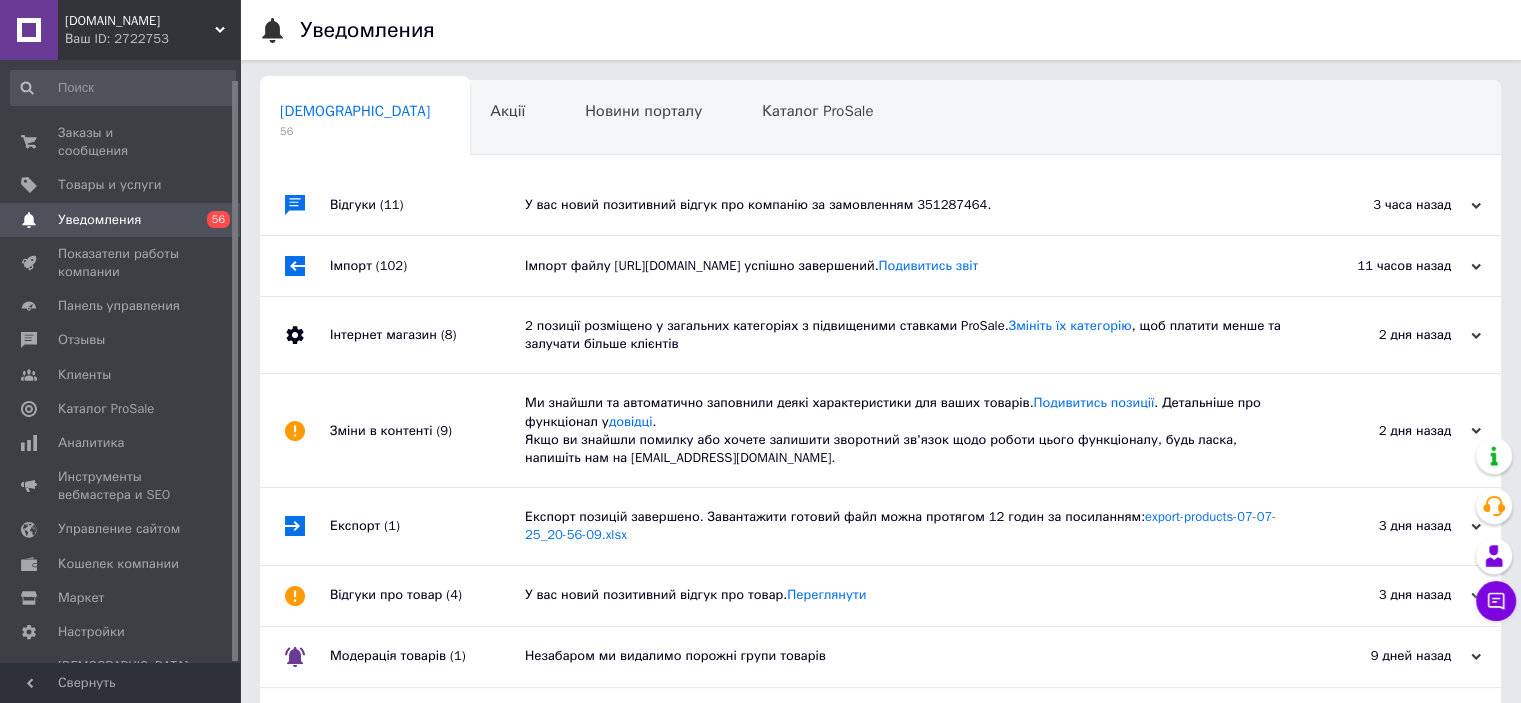 click on "Отзывы" at bounding box center [81, 340] 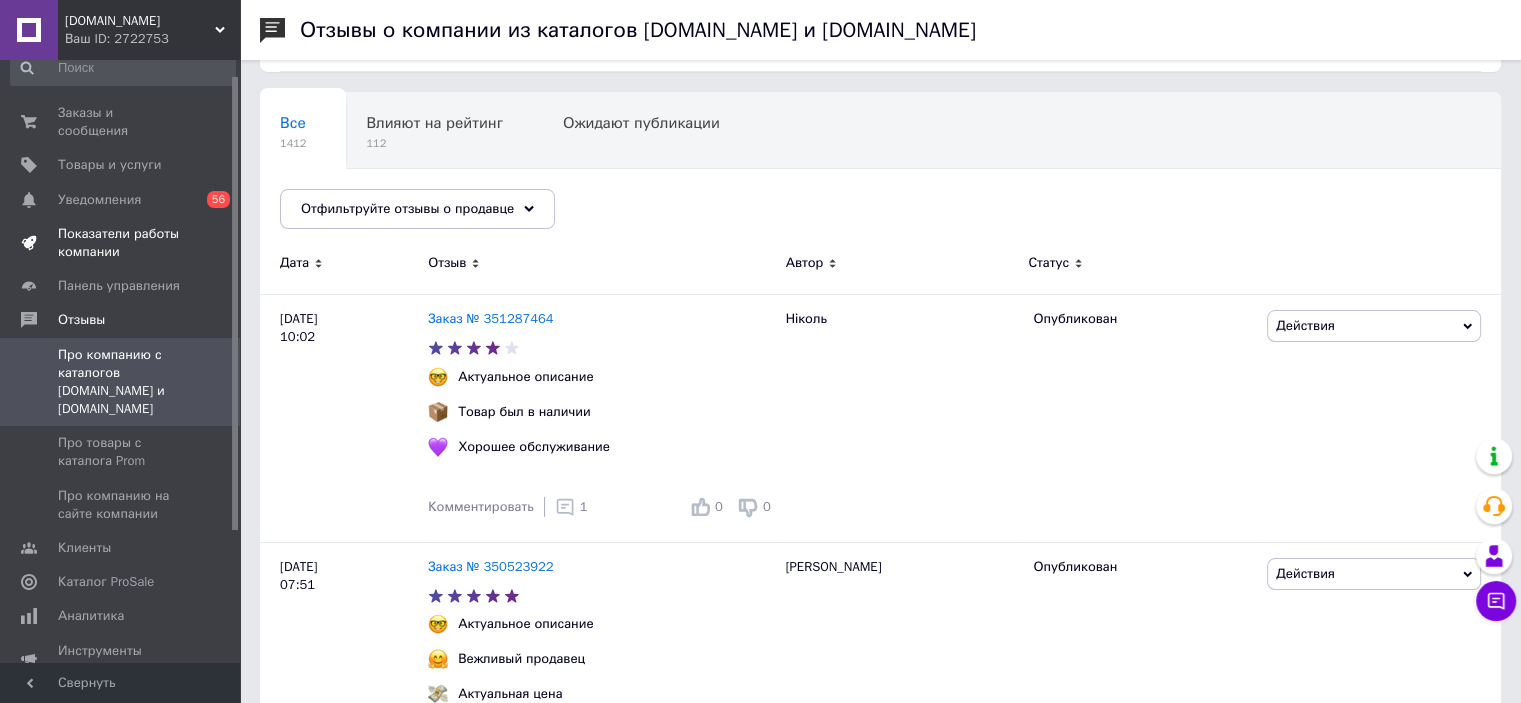 scroll, scrollTop: 166, scrollLeft: 0, axis: vertical 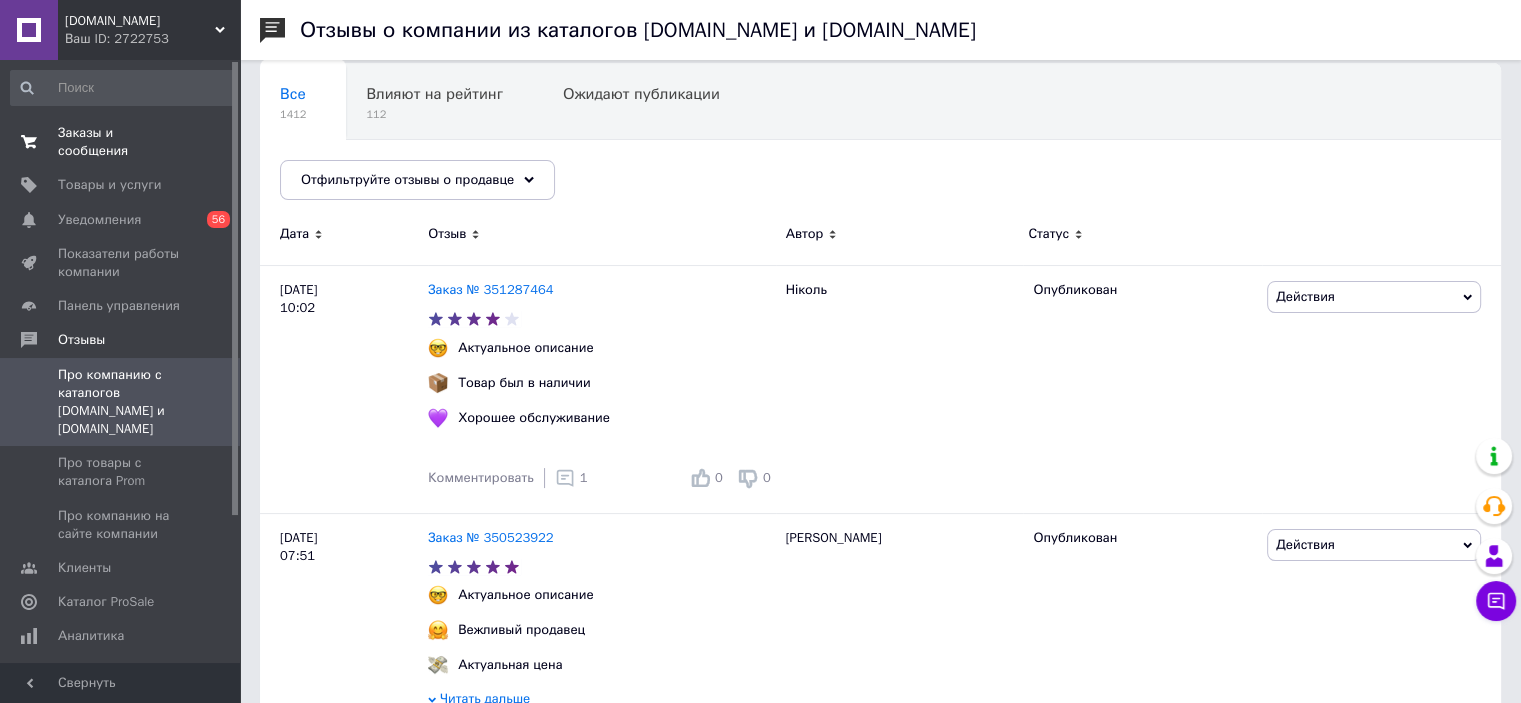 click on "Заказы и сообщения" at bounding box center [121, 142] 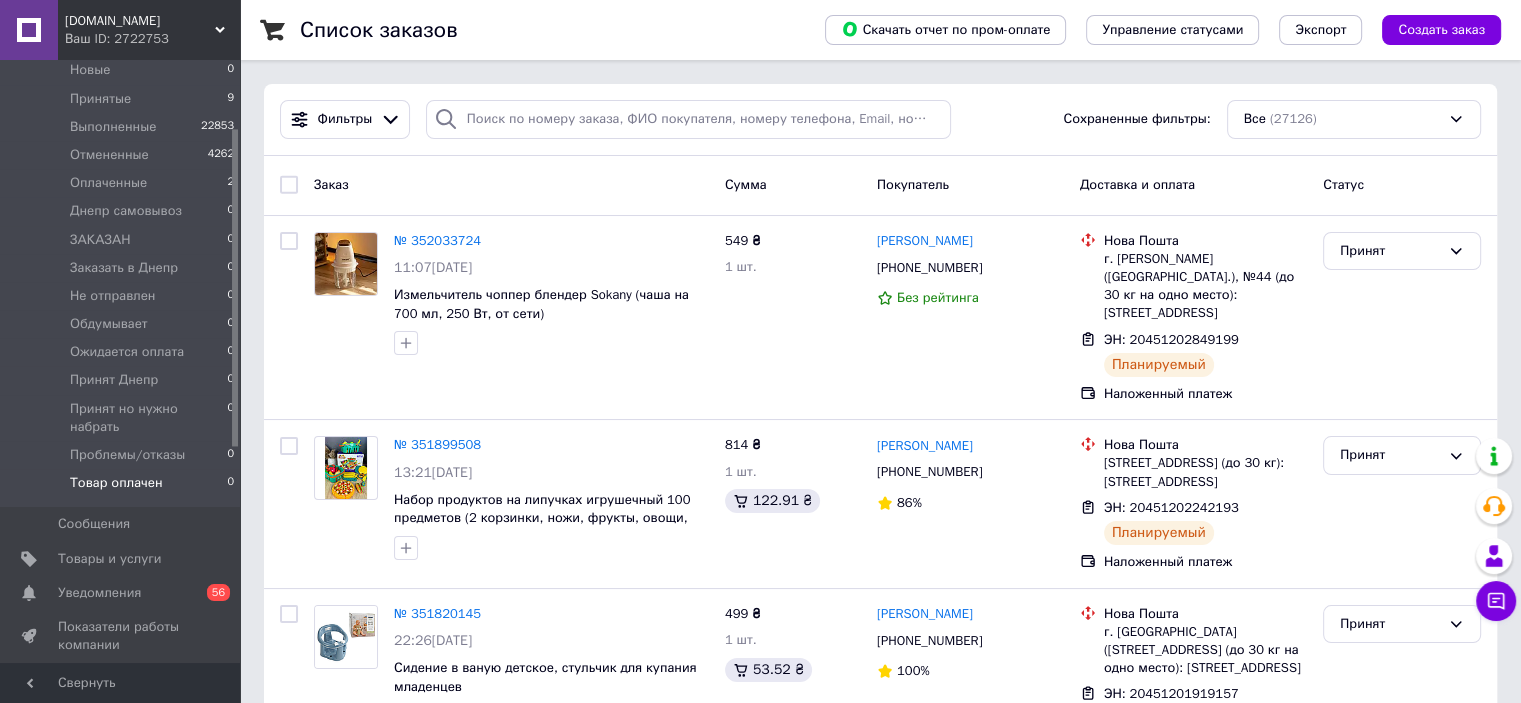 scroll, scrollTop: 166, scrollLeft: 0, axis: vertical 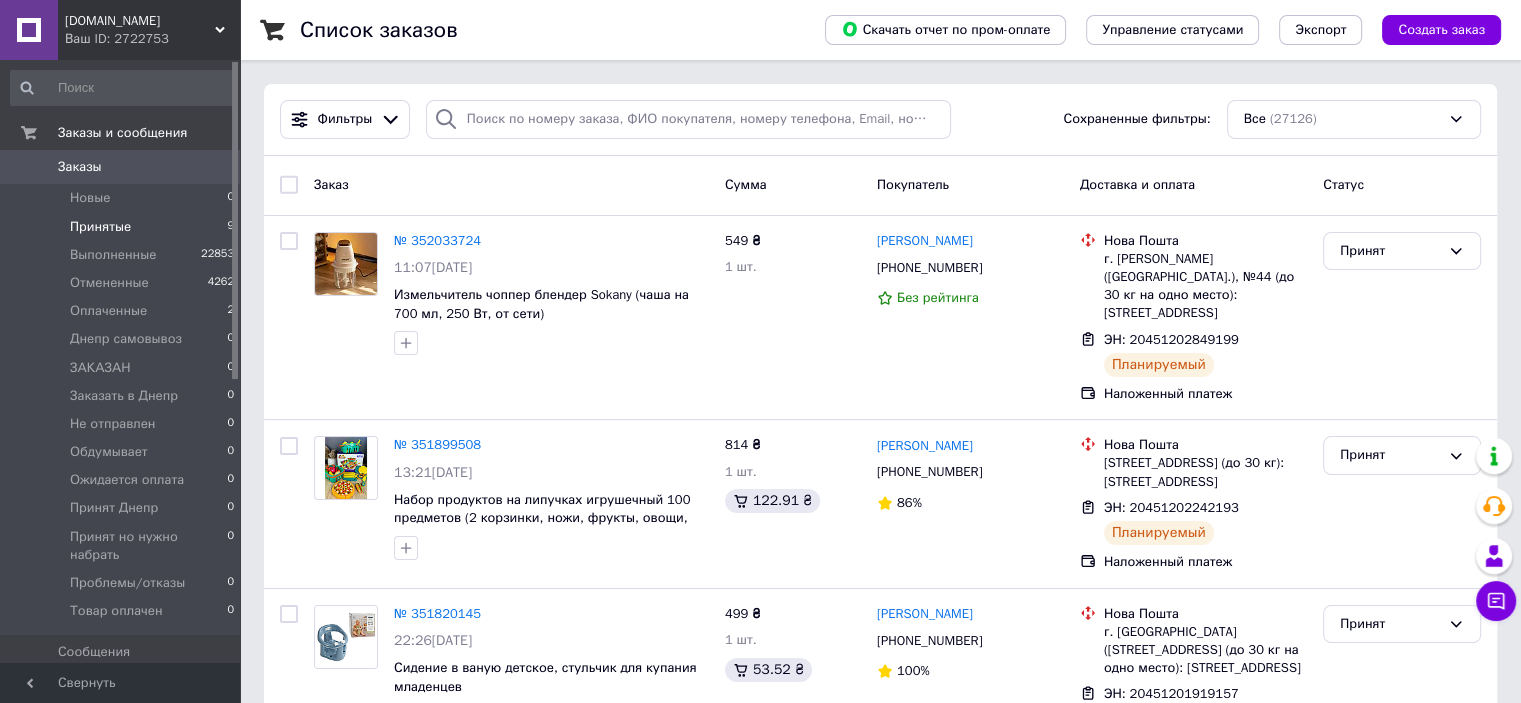 click on "Принятые 9" at bounding box center [123, 227] 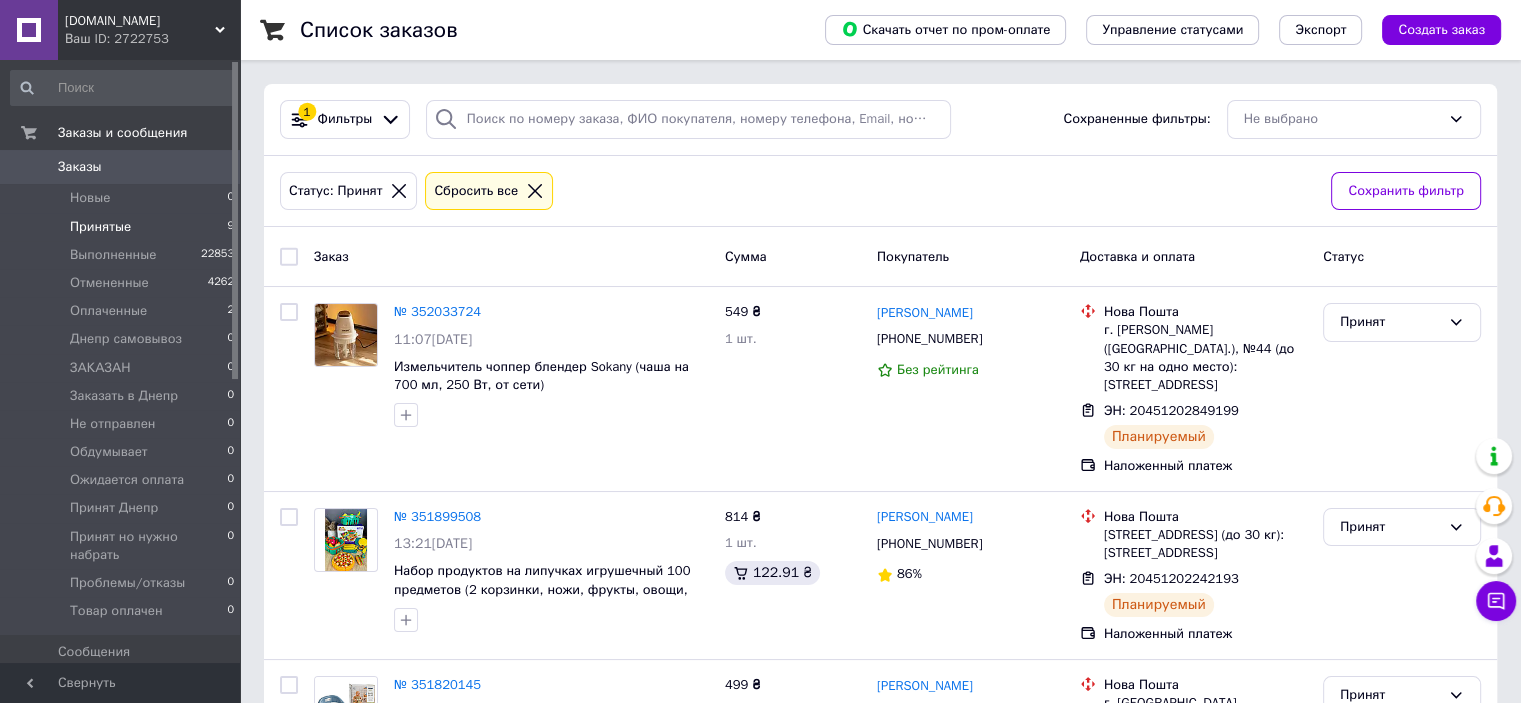 click on "Принятые 9" at bounding box center (123, 227) 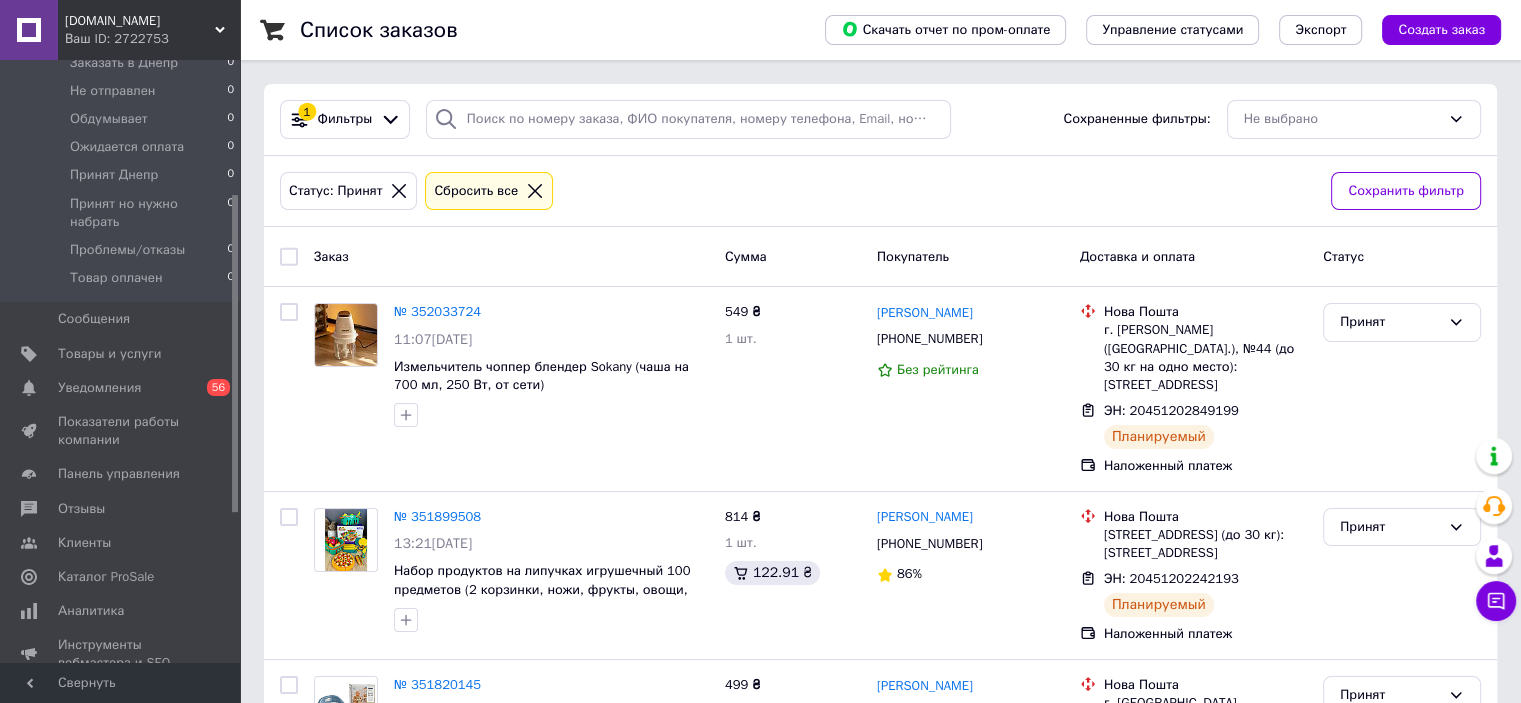 scroll, scrollTop: 0, scrollLeft: 0, axis: both 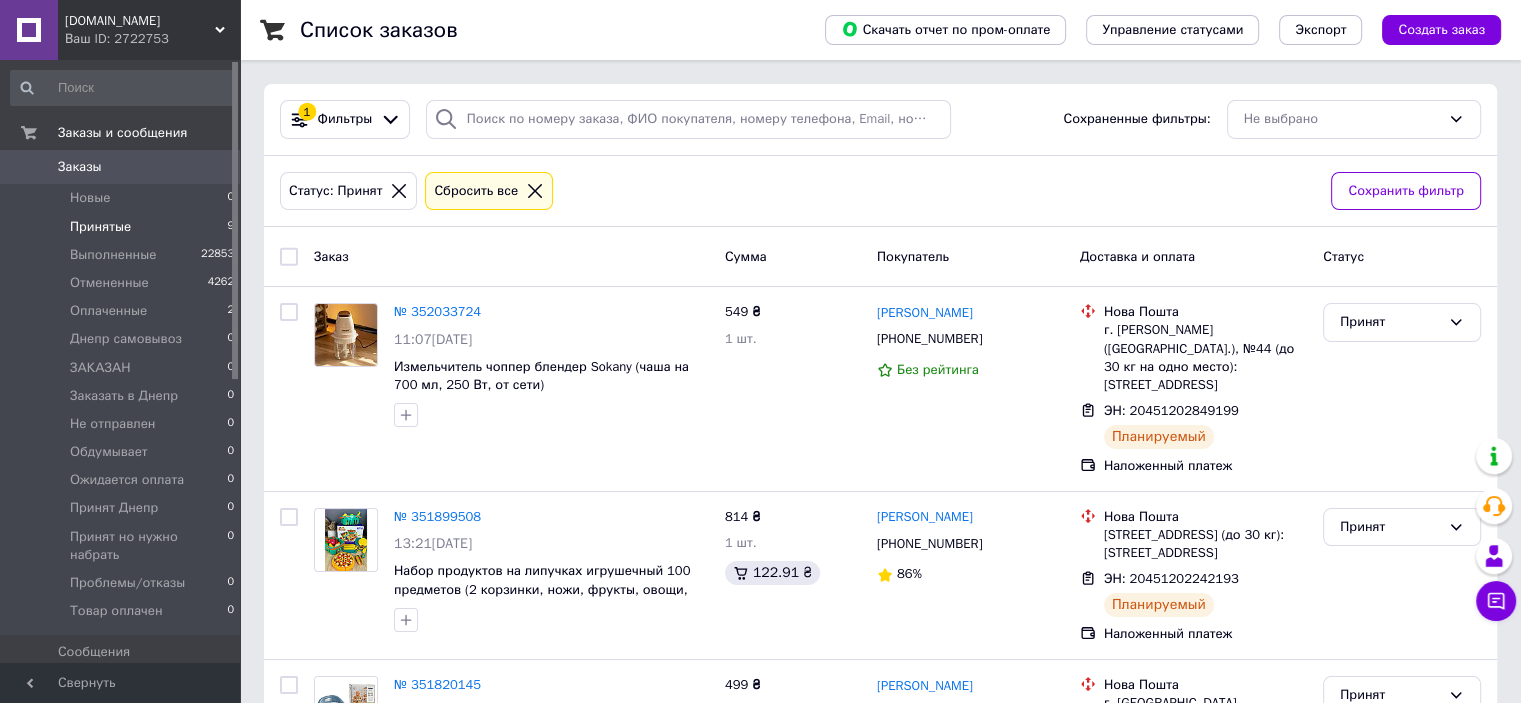 click on "Принятые 9" at bounding box center [123, 227] 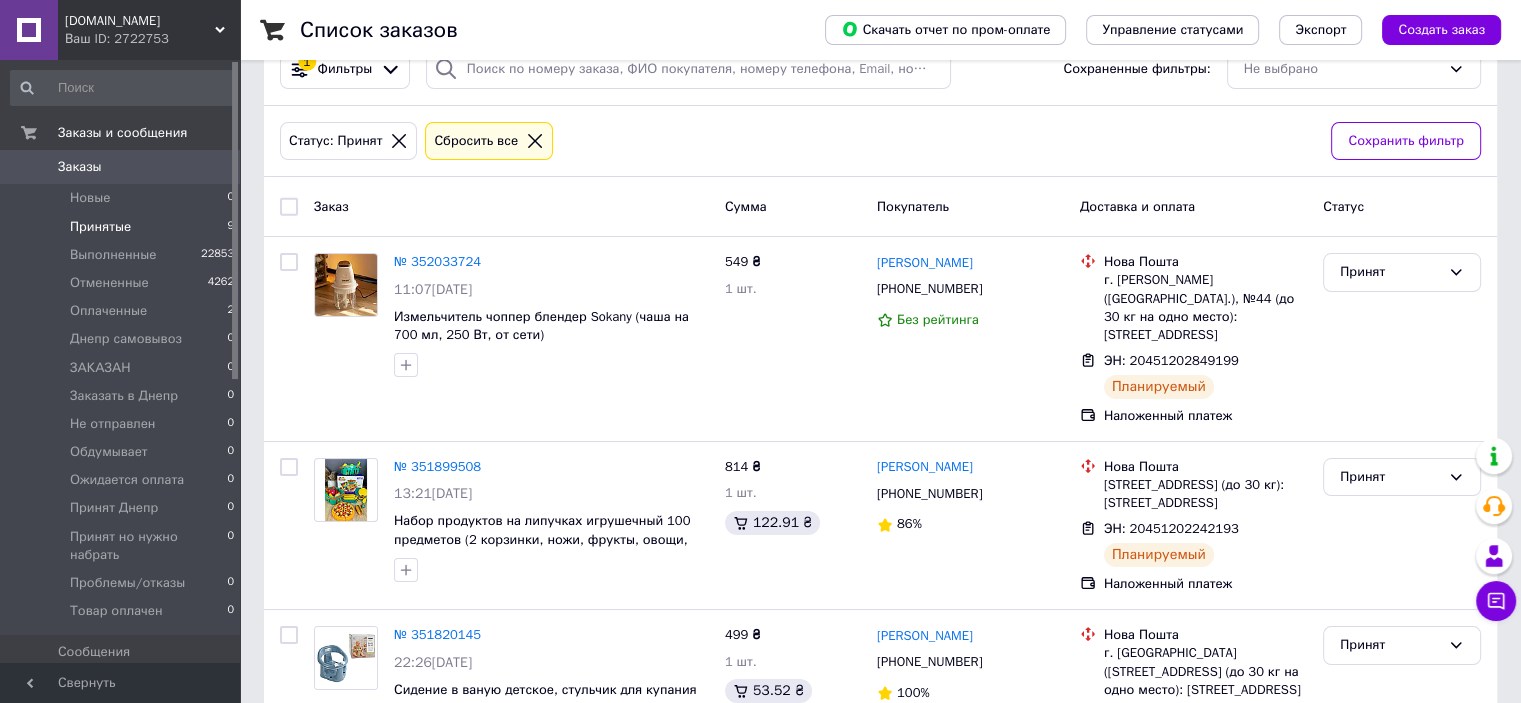 scroll, scrollTop: 0, scrollLeft: 0, axis: both 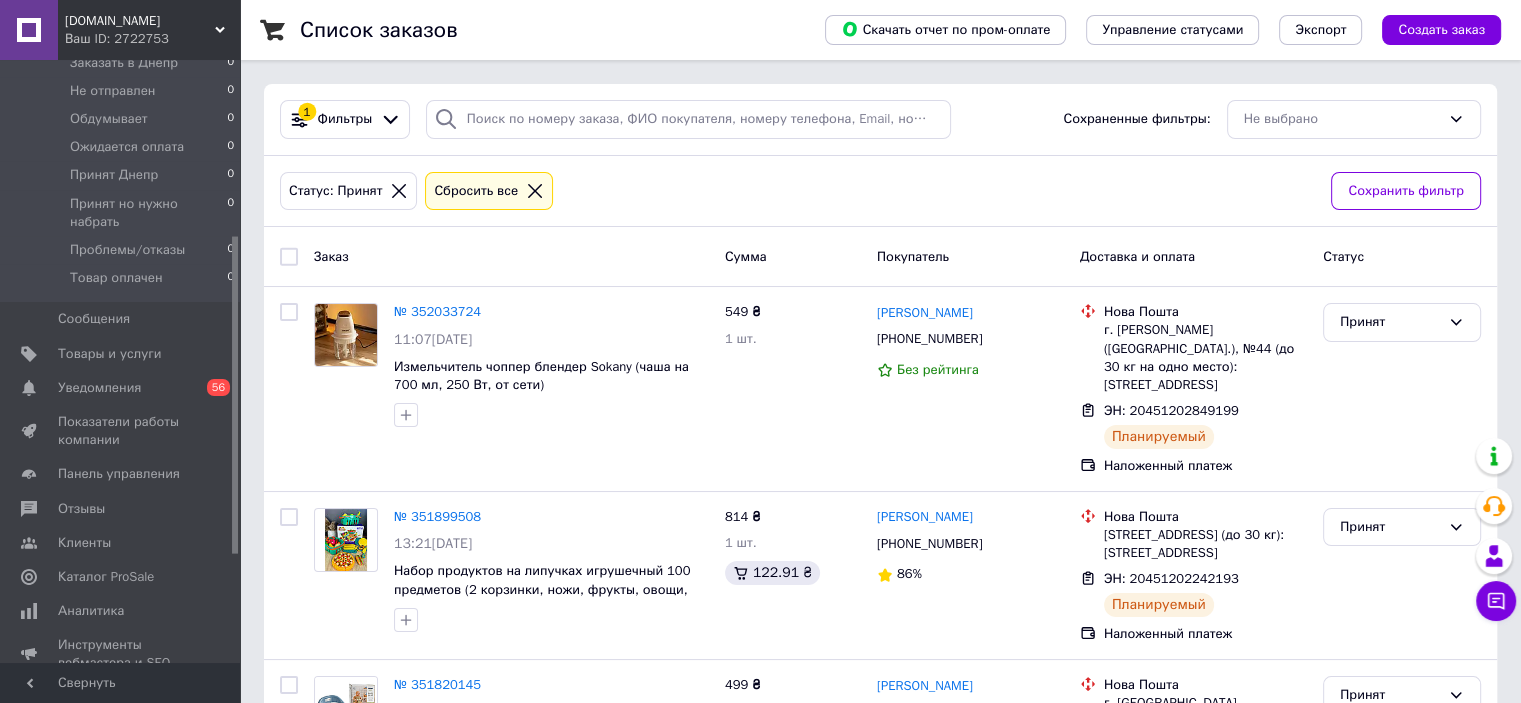 click on "Отзывы" at bounding box center (121, 509) 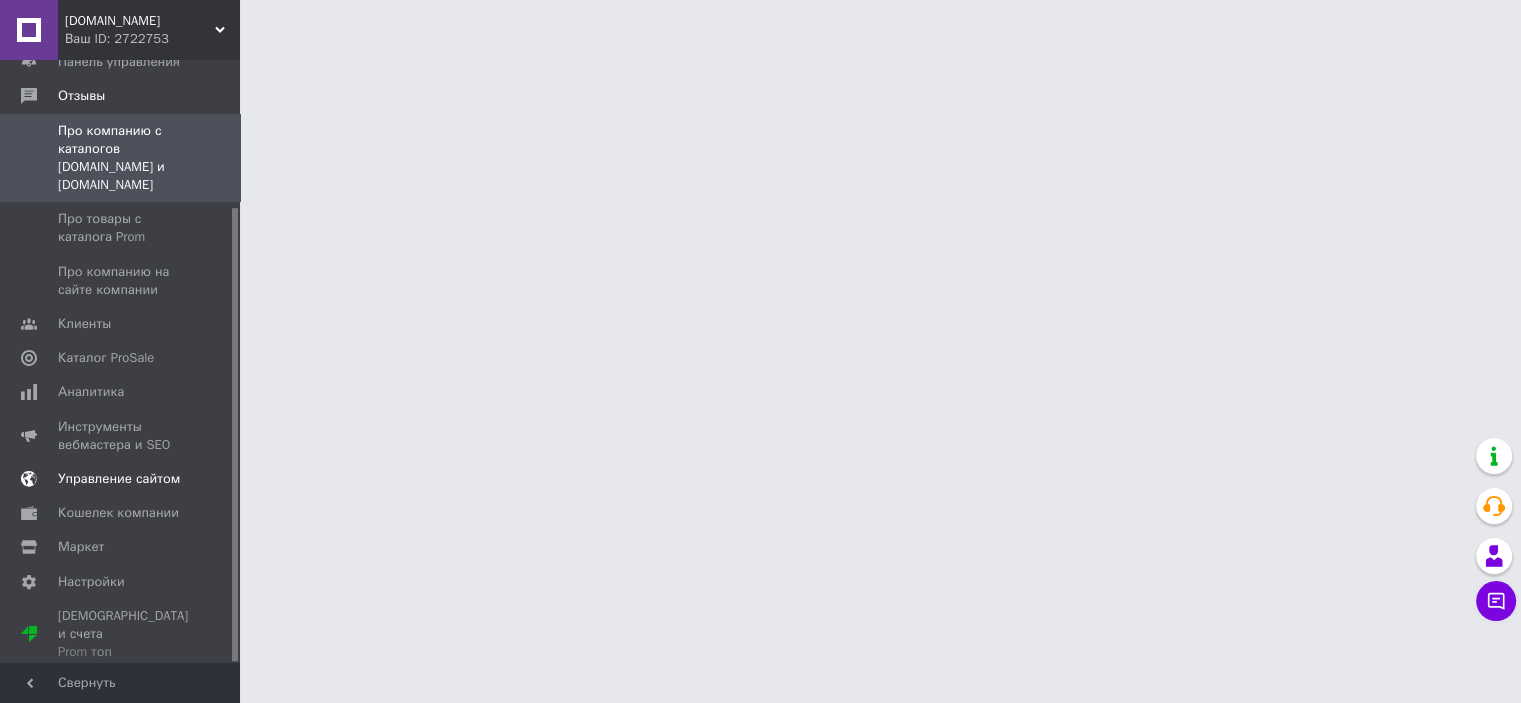 scroll, scrollTop: 195, scrollLeft: 0, axis: vertical 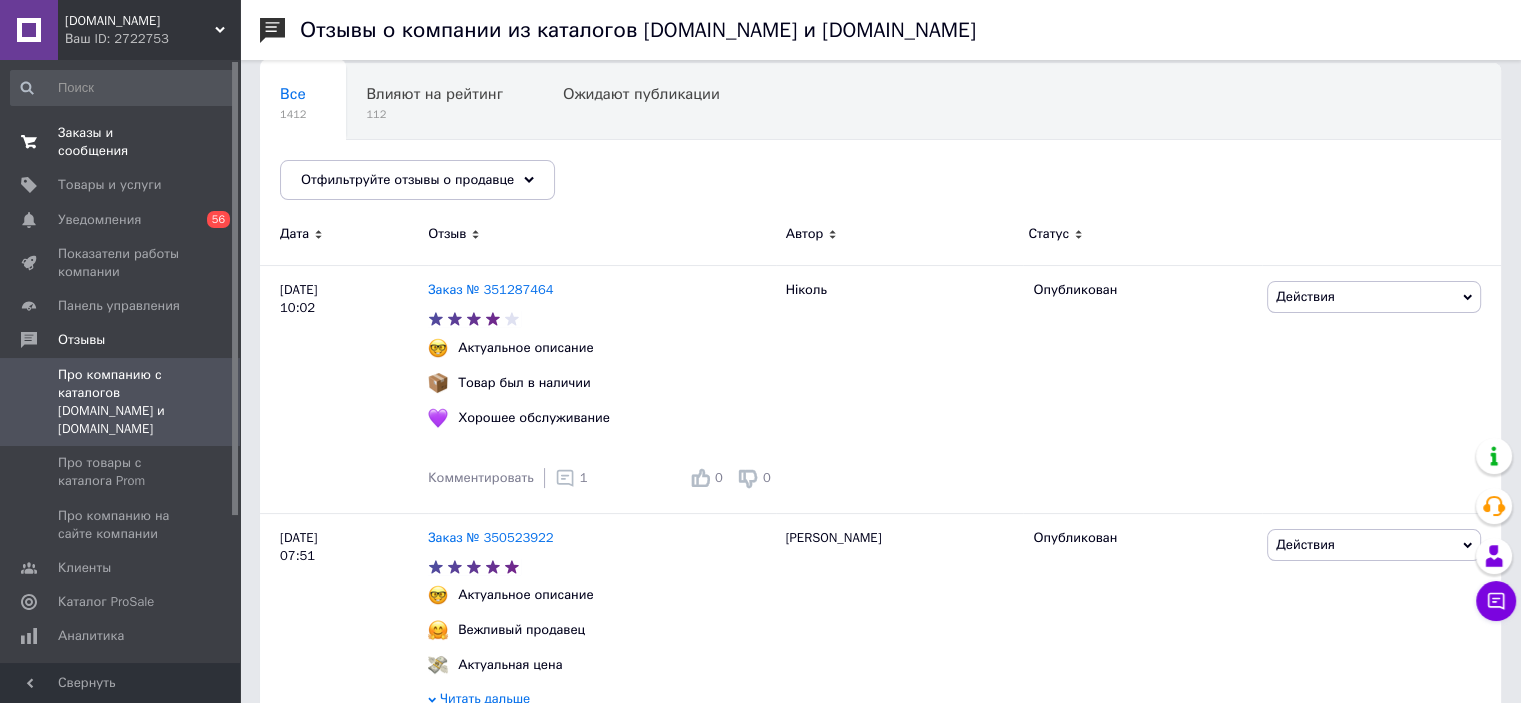 click on "Заказы и сообщения" at bounding box center [121, 142] 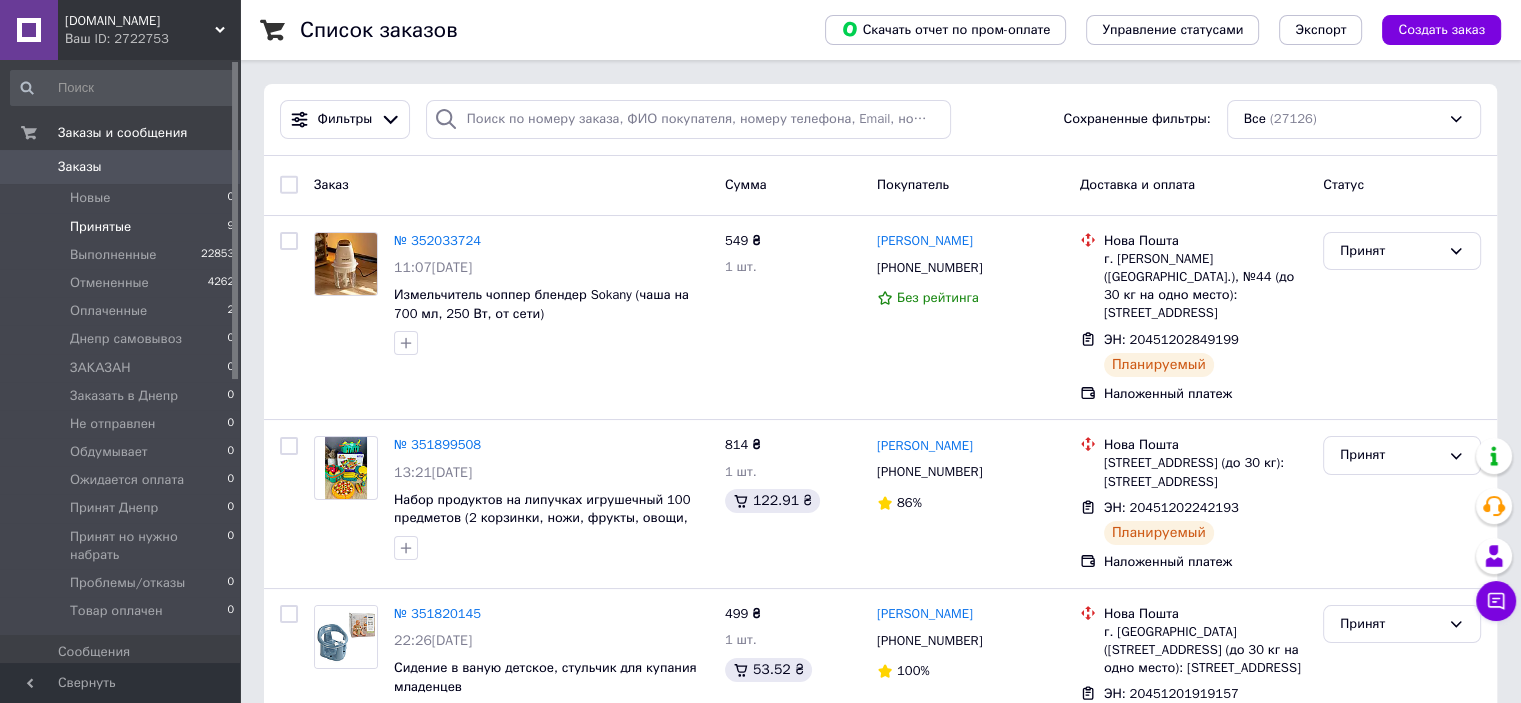 click on "Принятые 9" at bounding box center (123, 227) 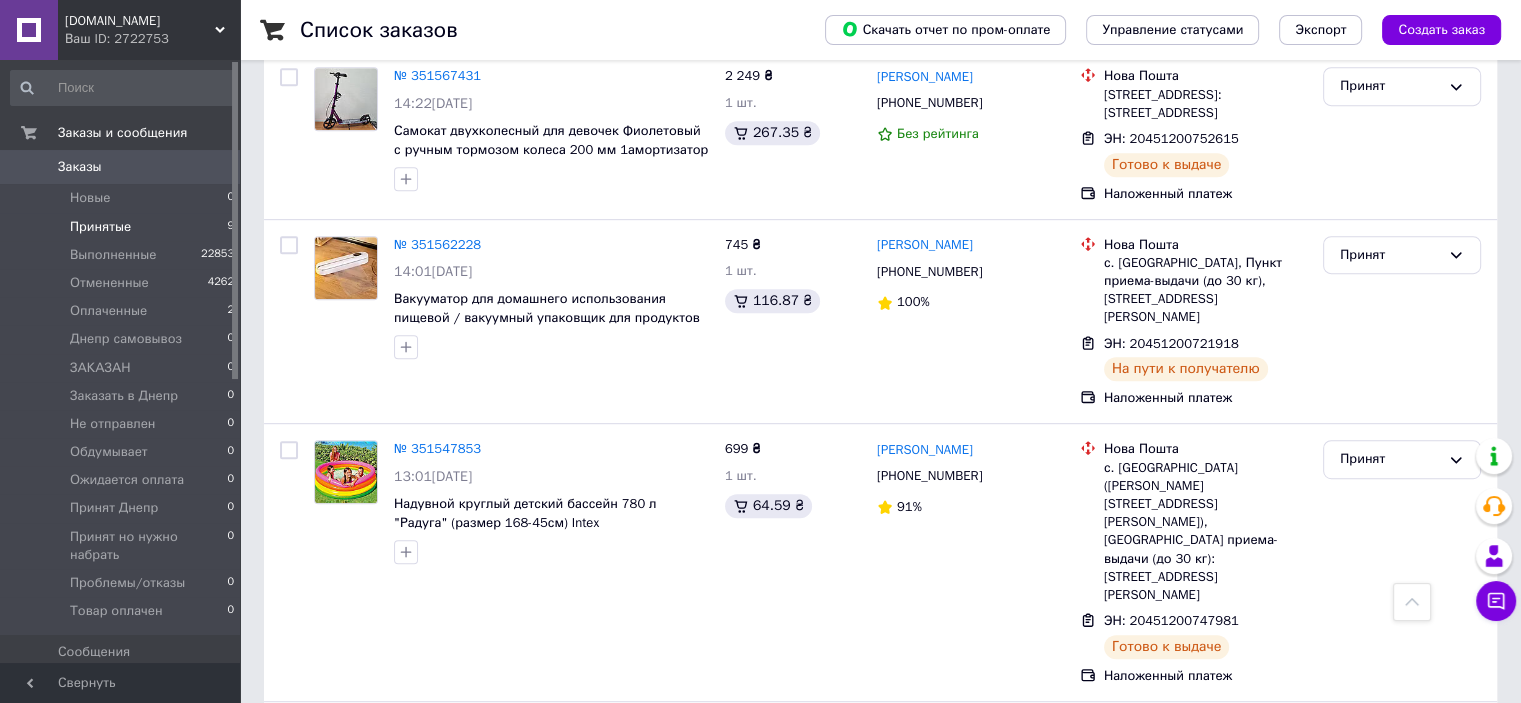 scroll, scrollTop: 1289, scrollLeft: 0, axis: vertical 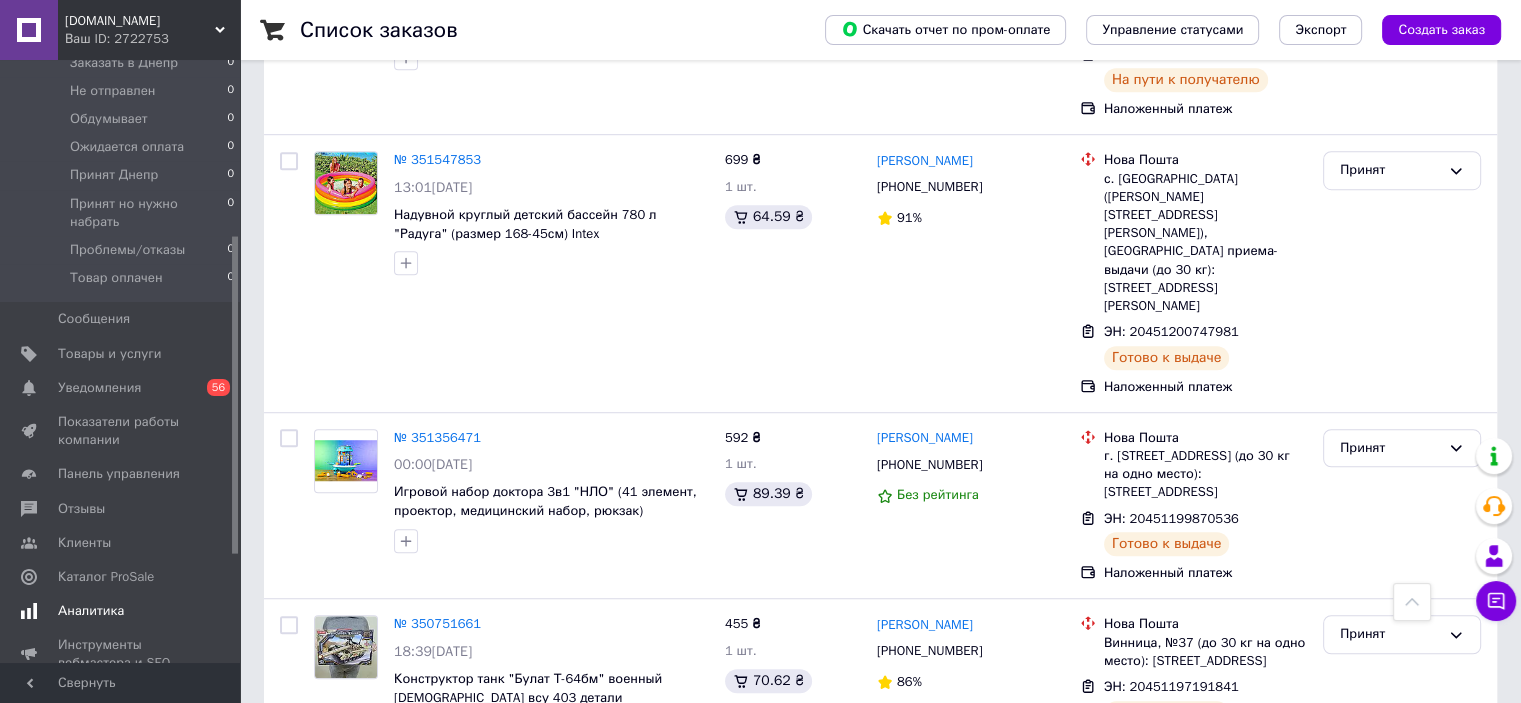 click on "Аналитика" at bounding box center [121, 611] 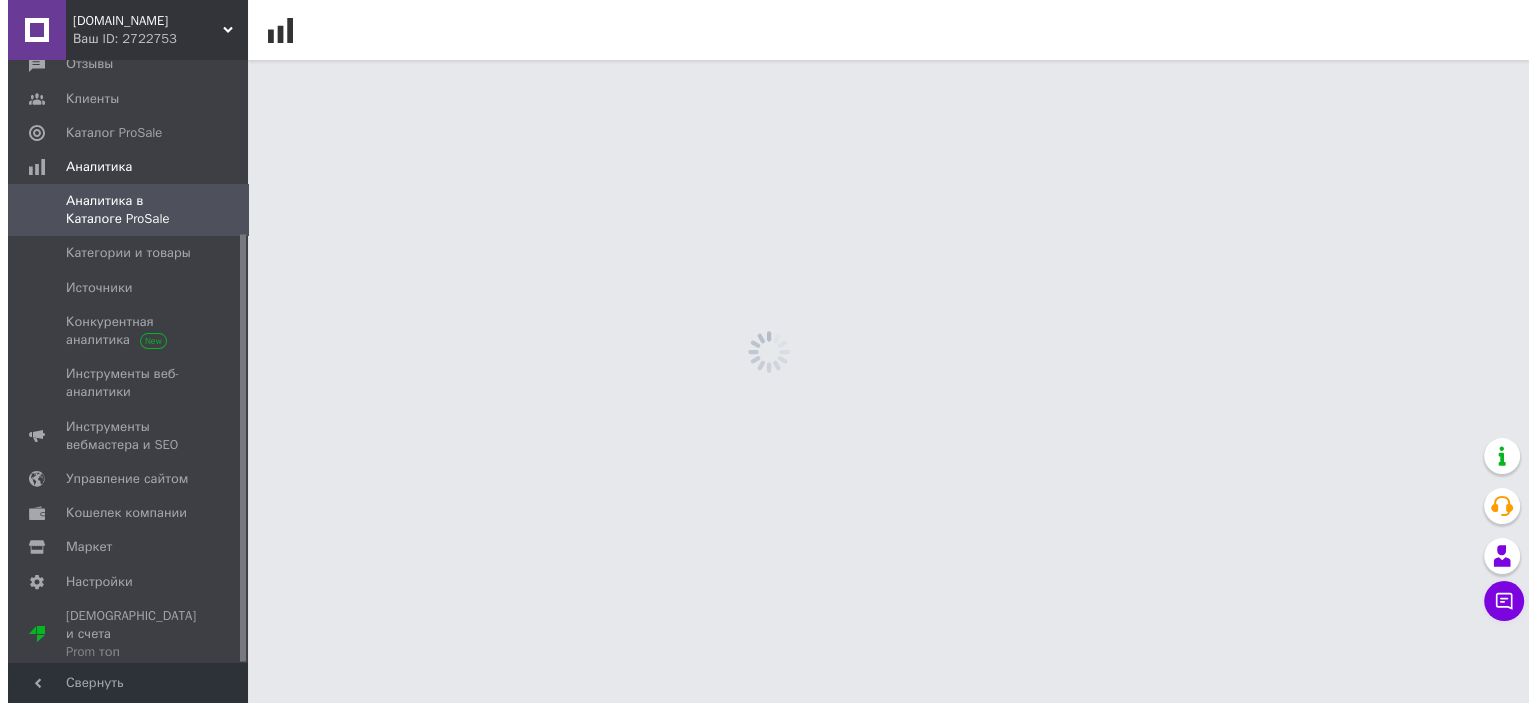 scroll, scrollTop: 0, scrollLeft: 0, axis: both 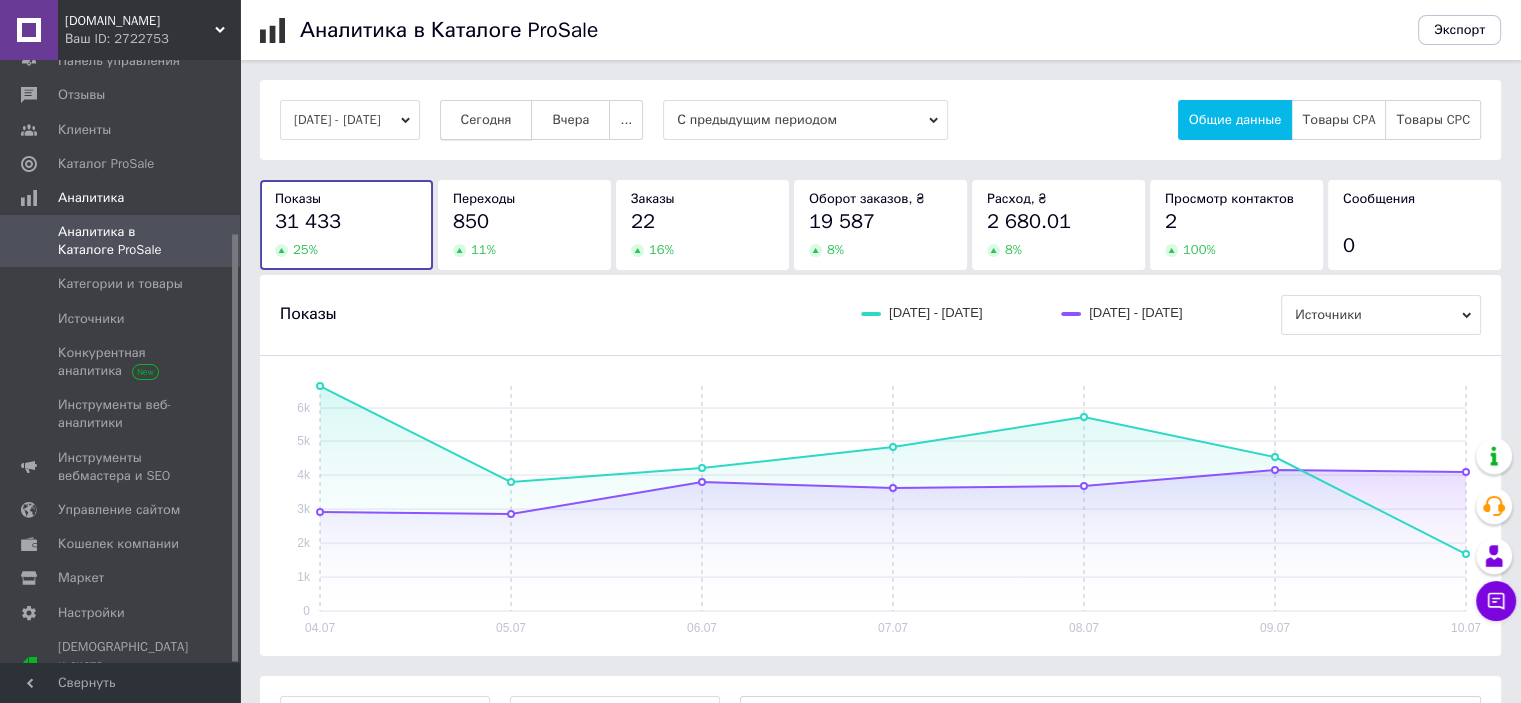 click on "Сегодня" at bounding box center [486, 120] 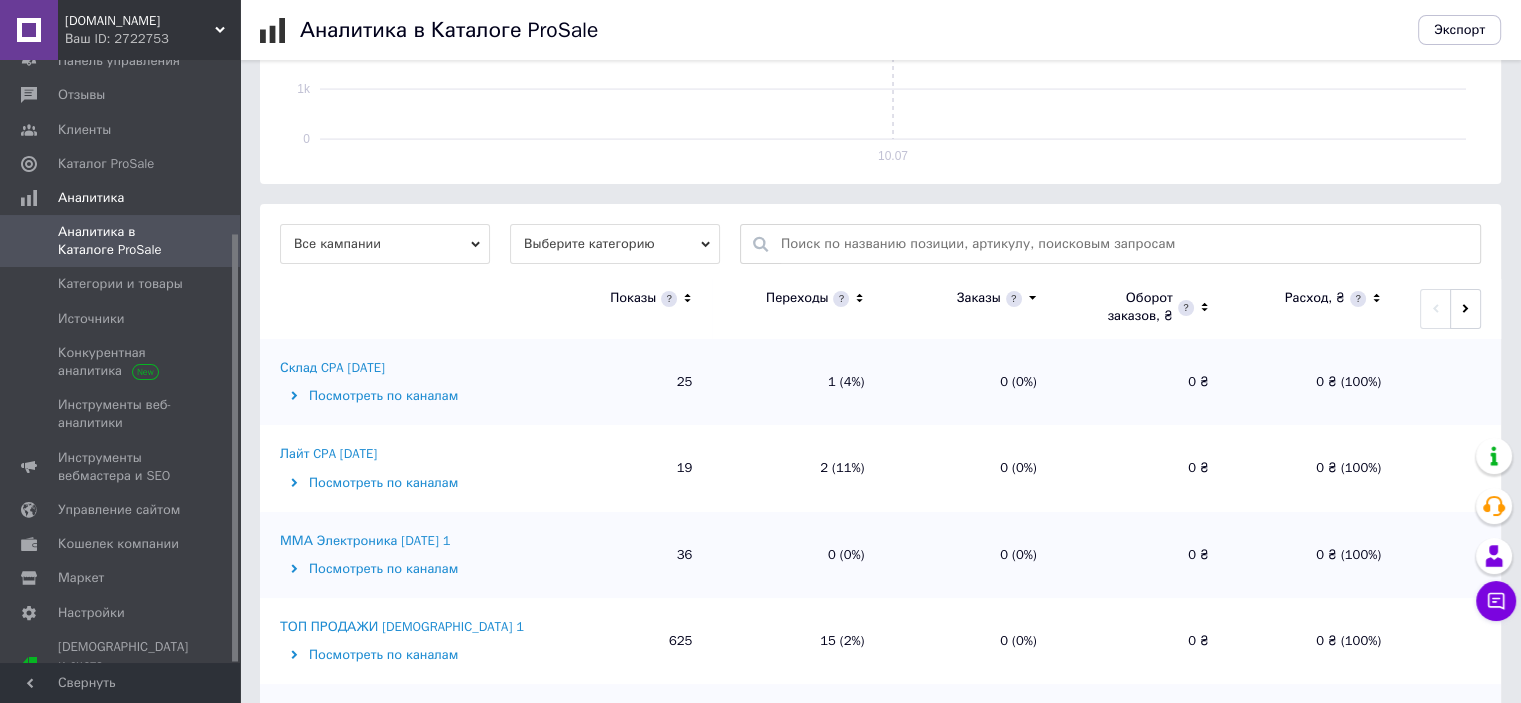 scroll, scrollTop: 500, scrollLeft: 0, axis: vertical 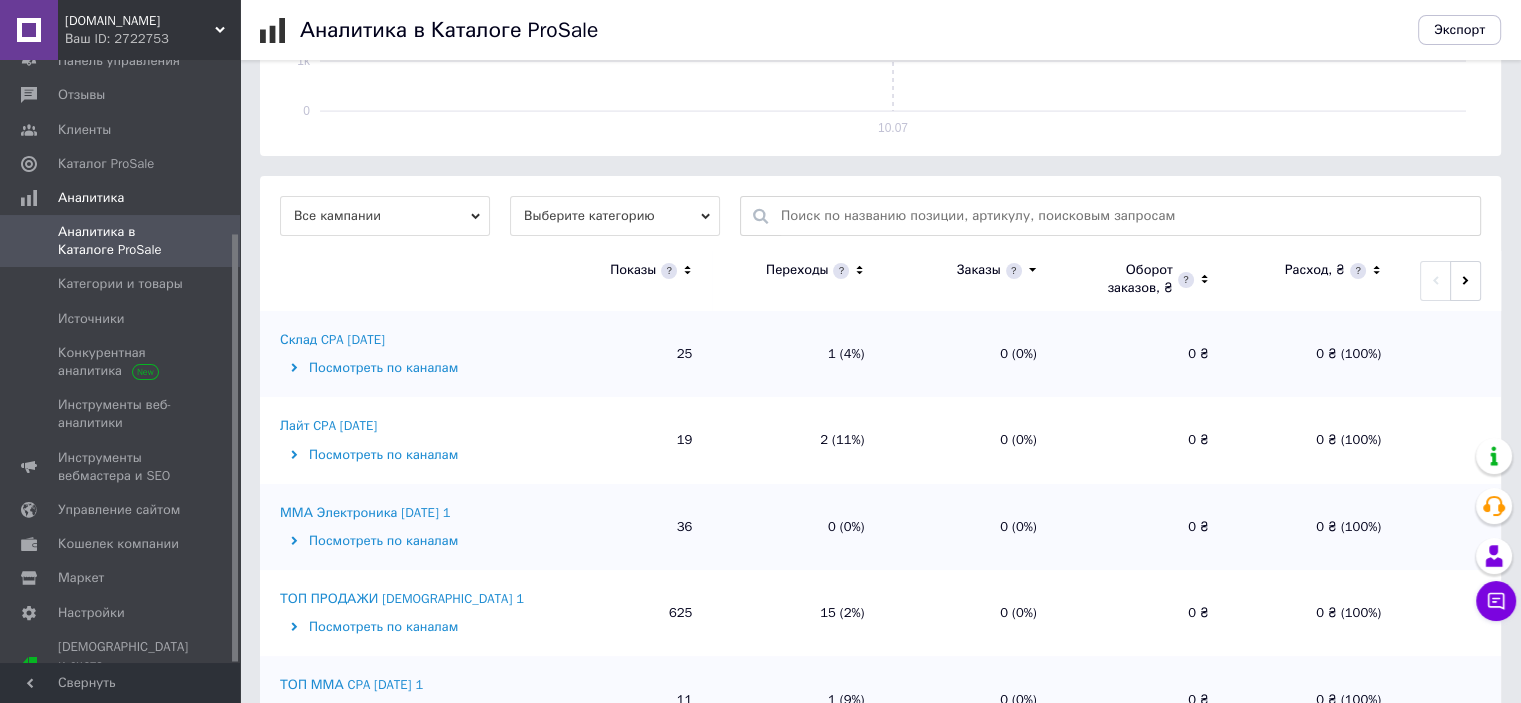 click on "Переходы" at bounding box center (815, 270) 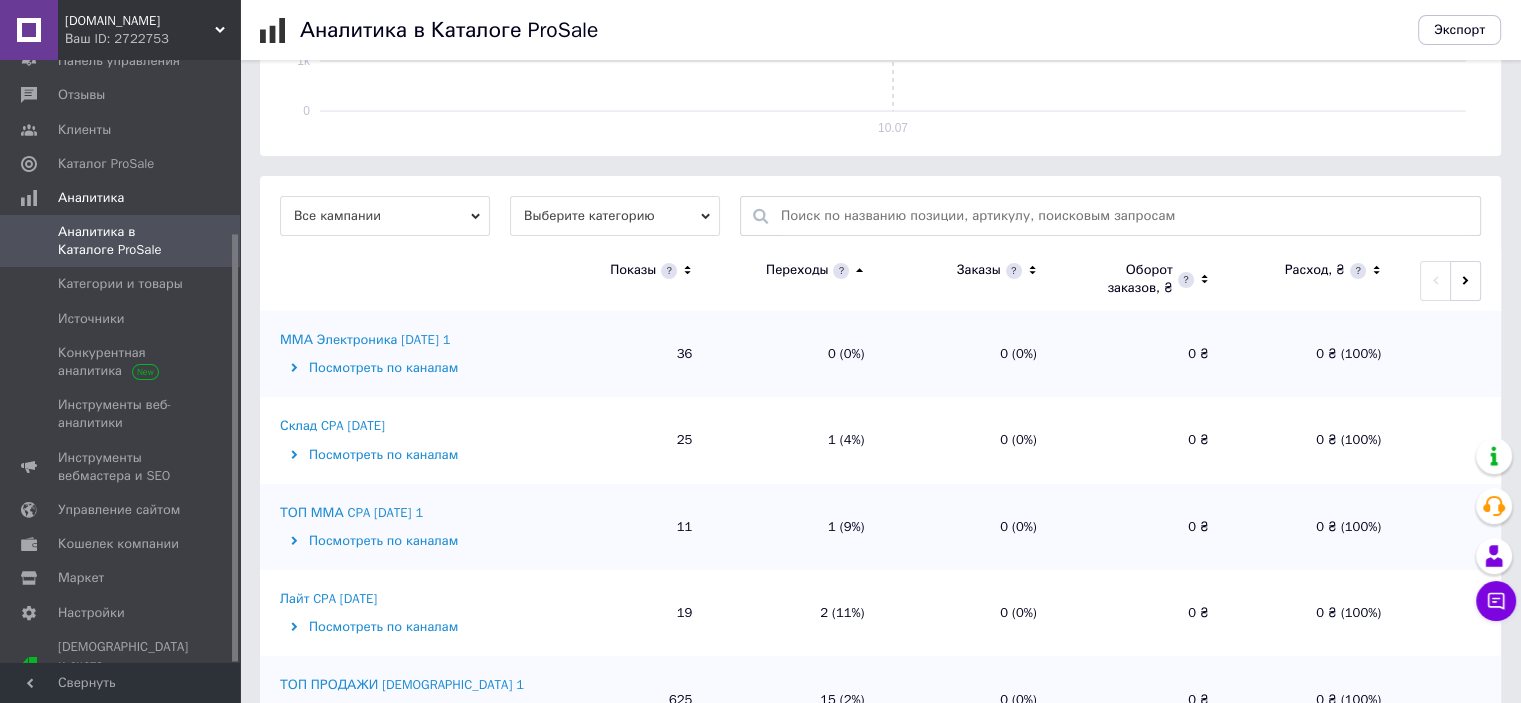 click 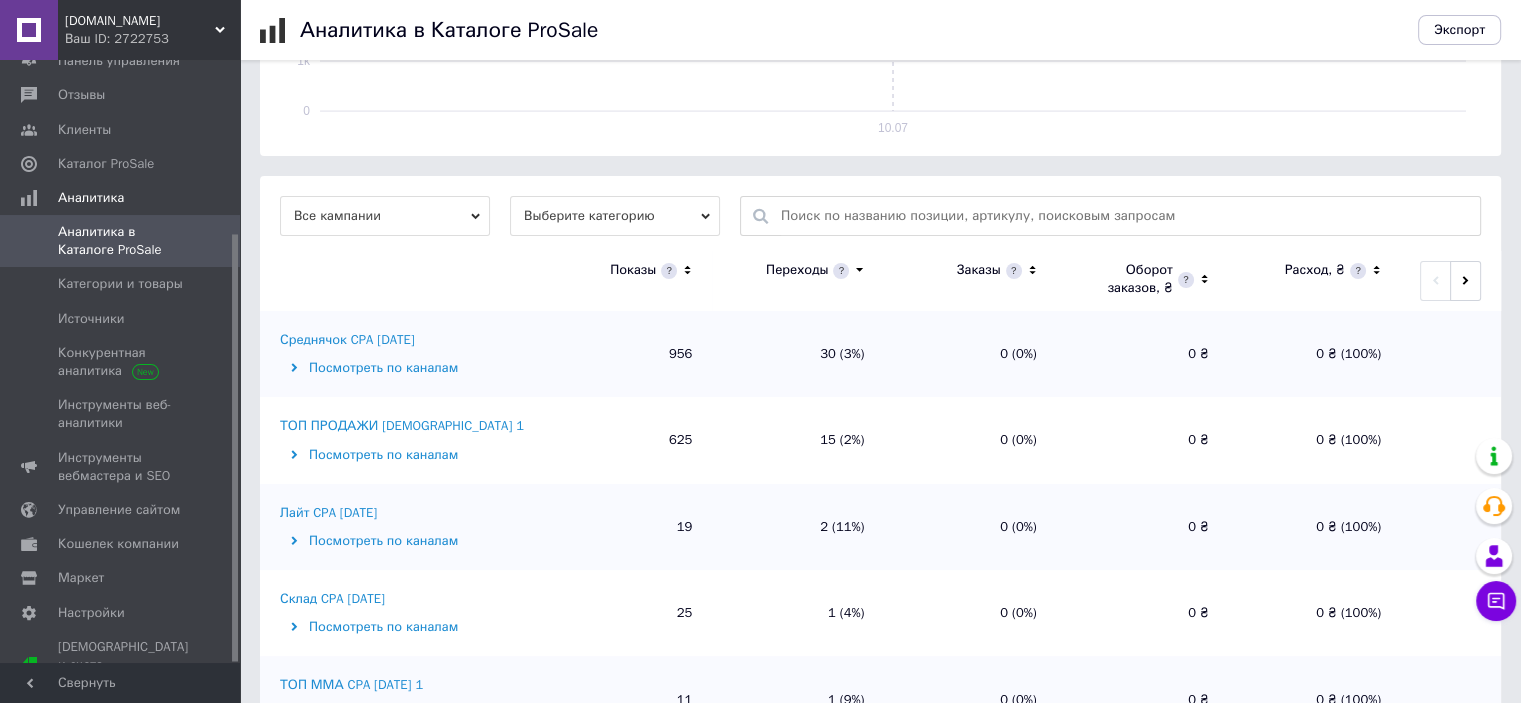 click on "ТОП ПРОДАЖИ 13.06.2025 1" at bounding box center (402, 426) 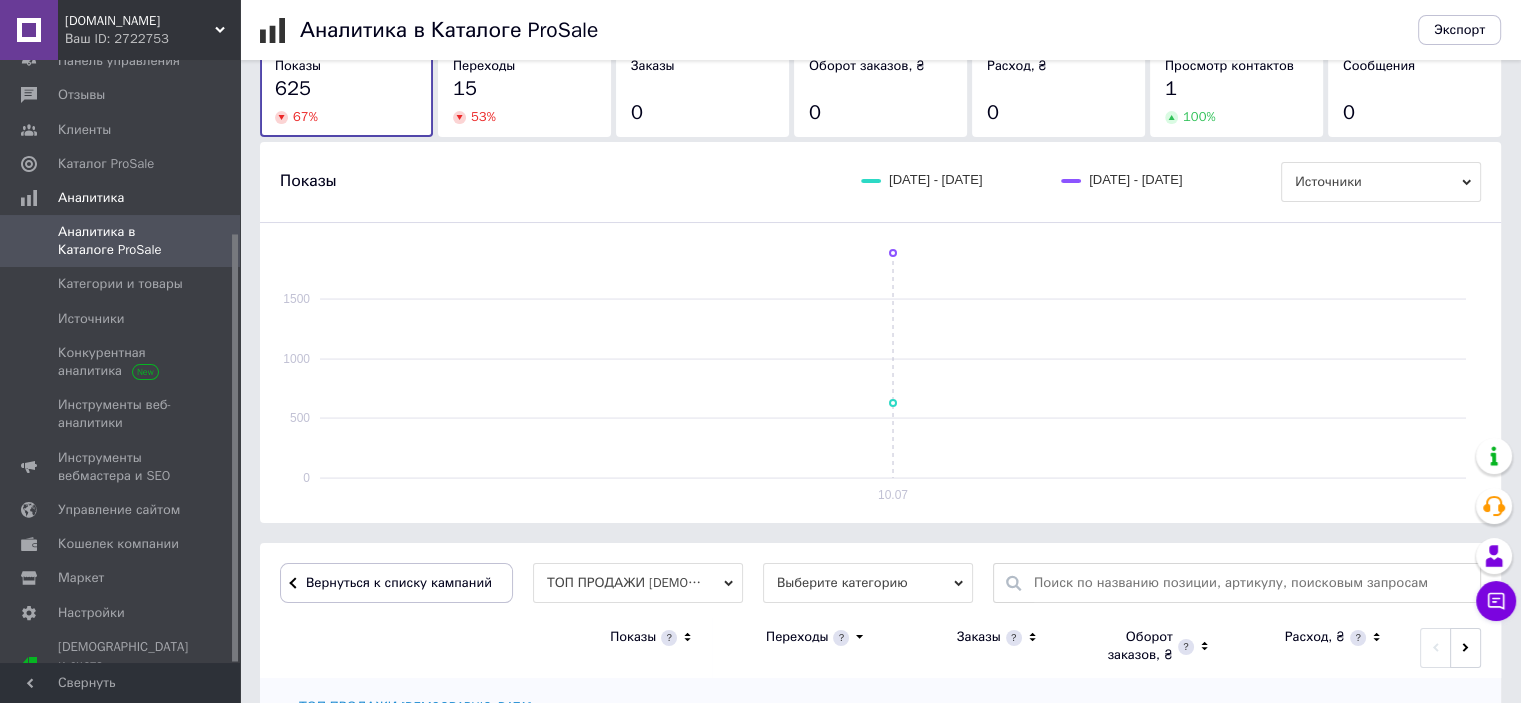 scroll, scrollTop: 500, scrollLeft: 0, axis: vertical 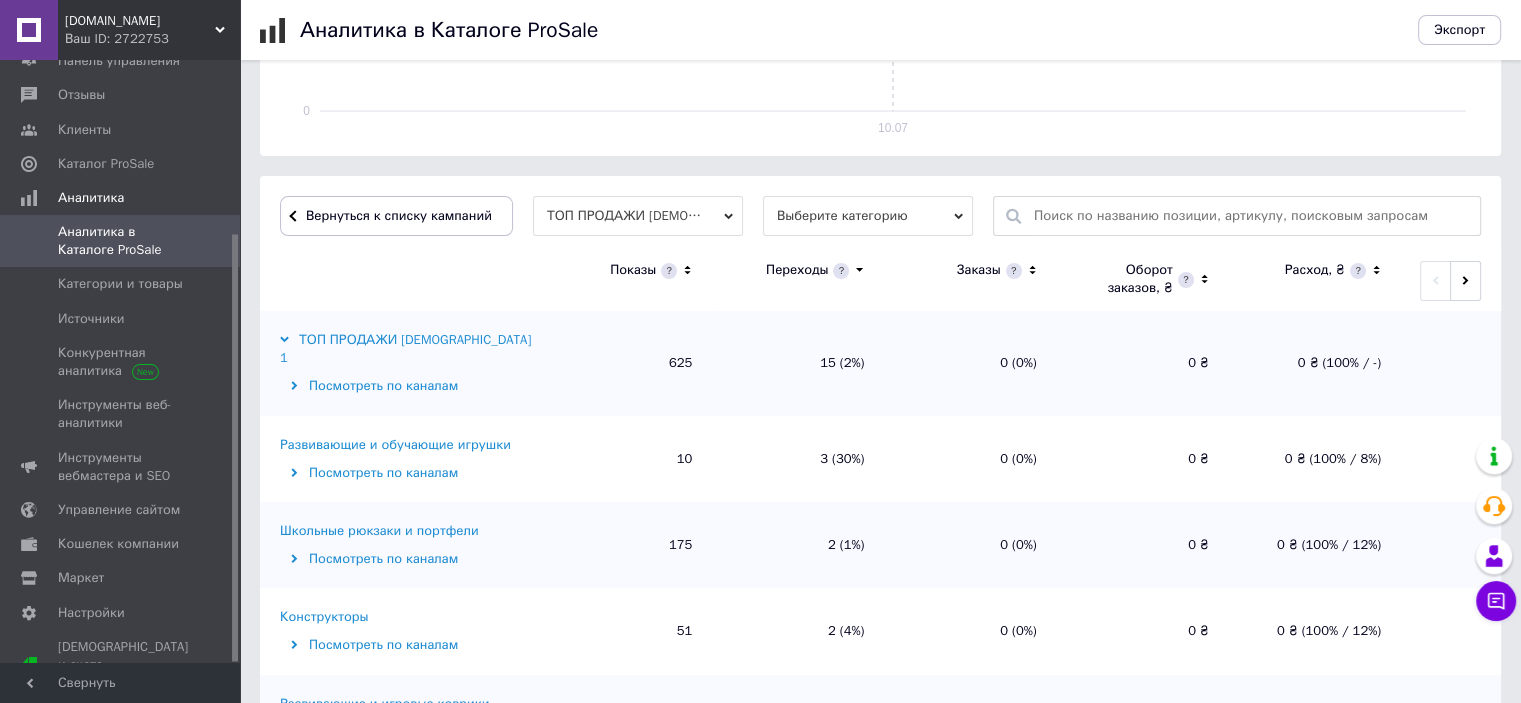 click on "Развивающие и обучающие игрушки" at bounding box center (395, 445) 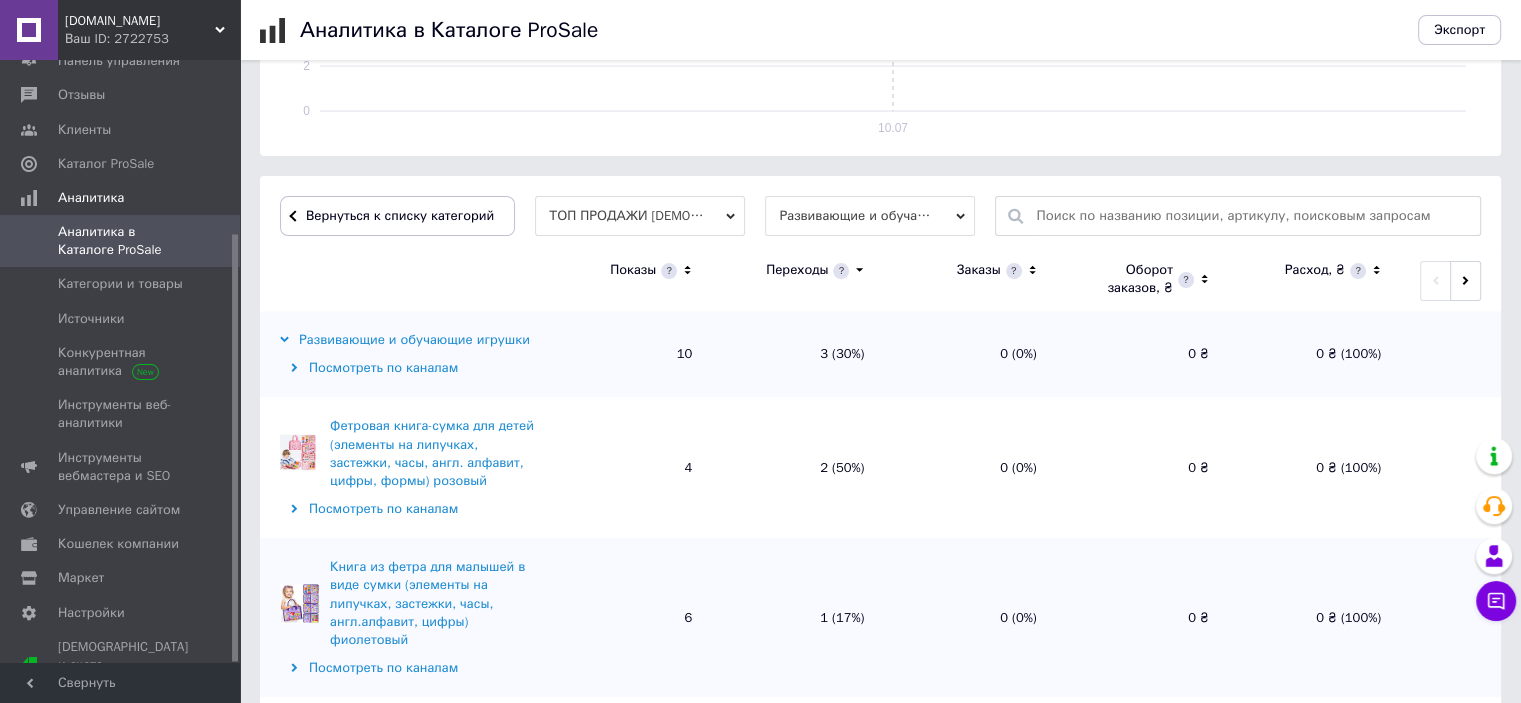 scroll, scrollTop: 533, scrollLeft: 0, axis: vertical 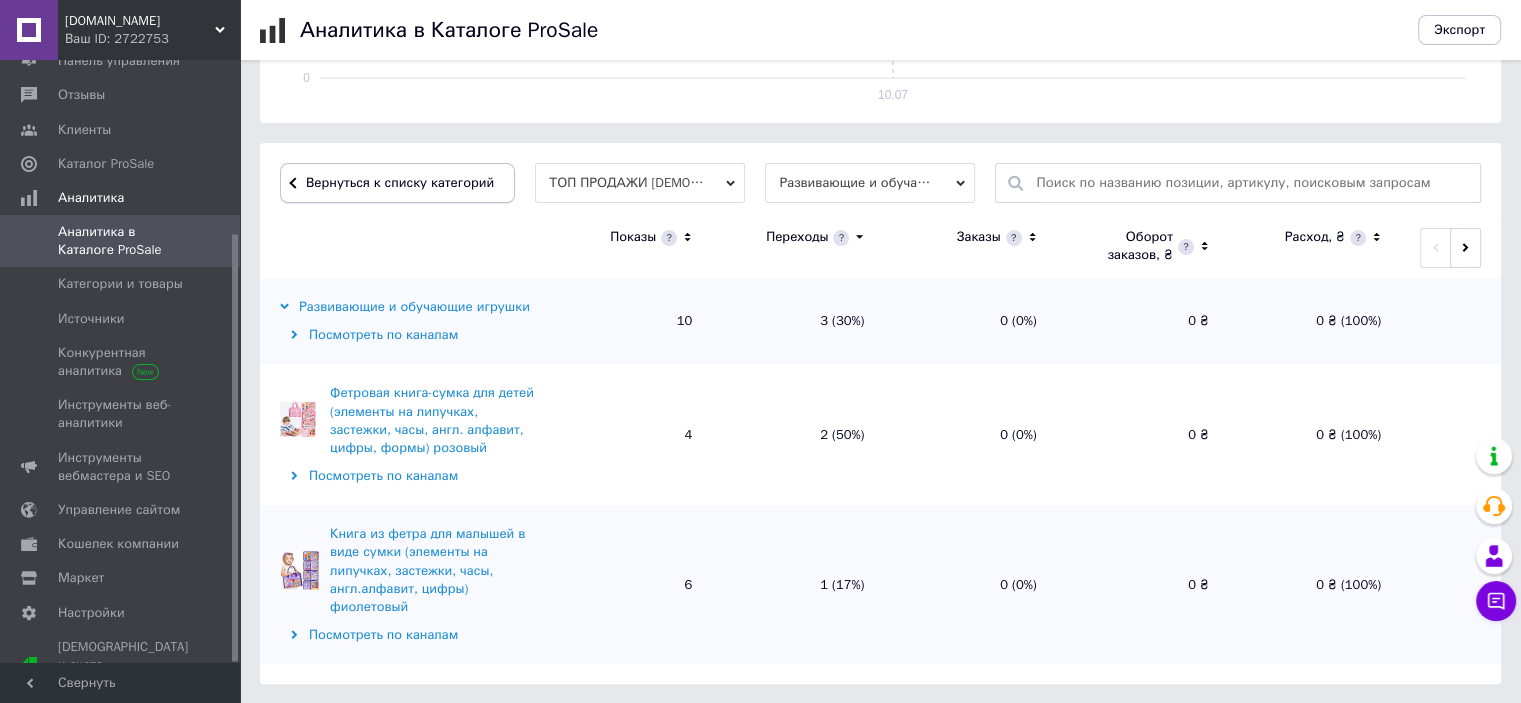 click on "Вернуться к списку категорий" at bounding box center (397, 183) 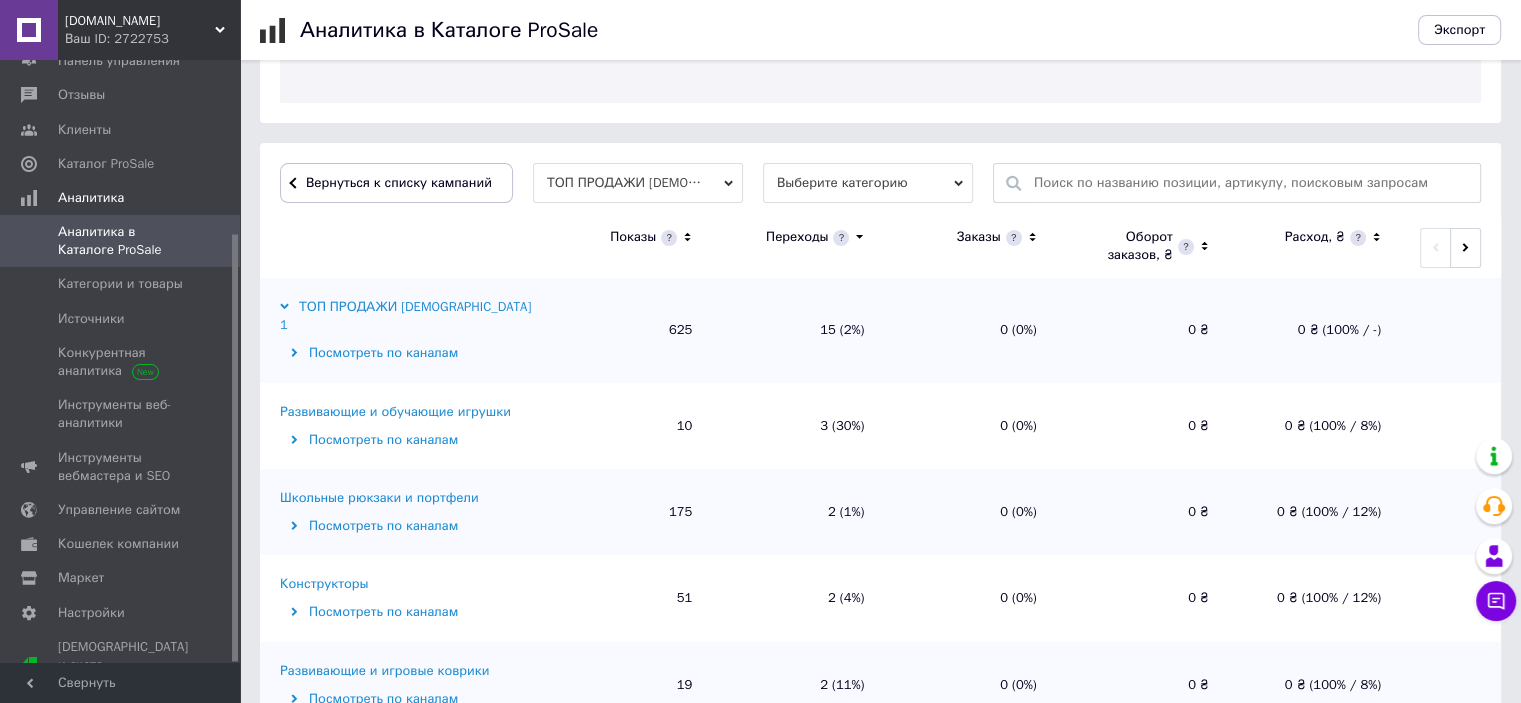 scroll, scrollTop: 533, scrollLeft: 0, axis: vertical 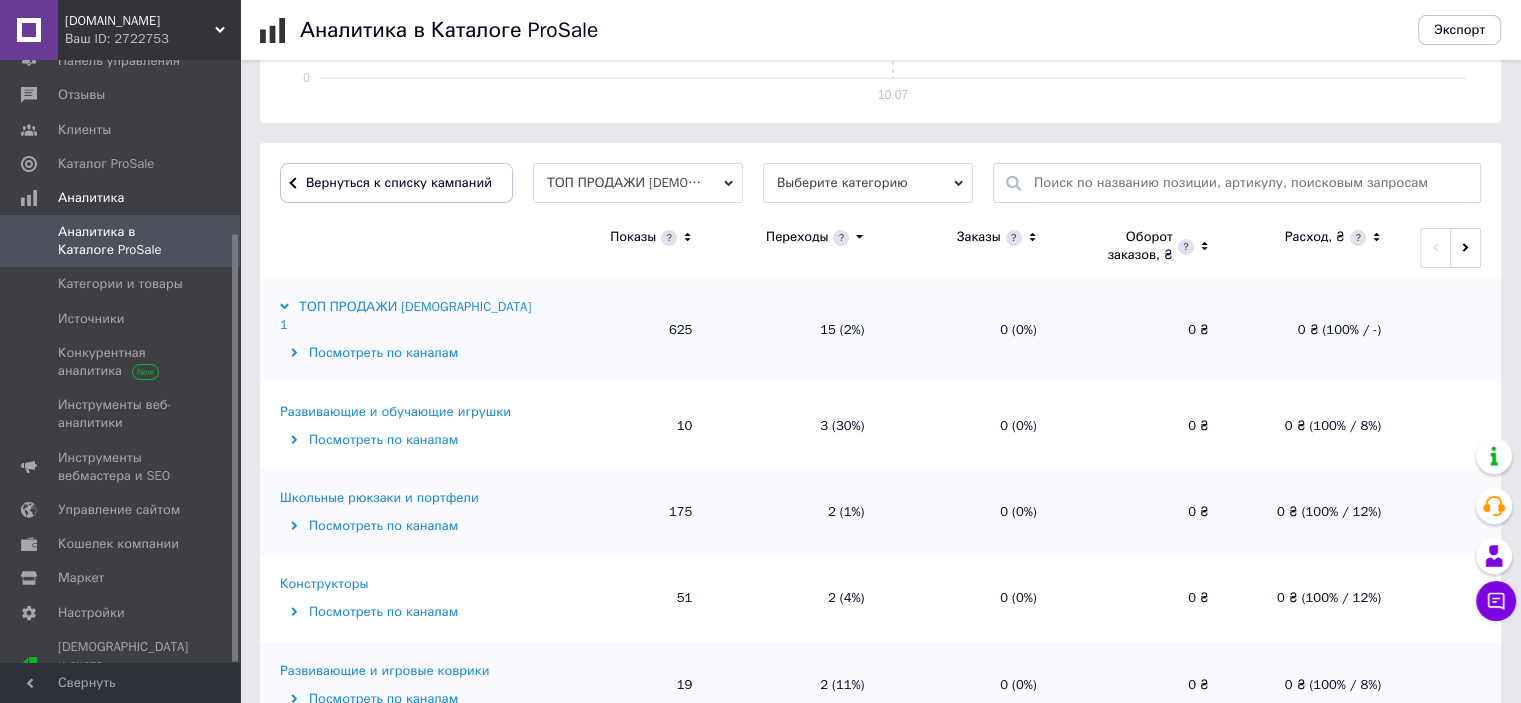 click on "Школьные рюкзаки и портфели" at bounding box center (379, 498) 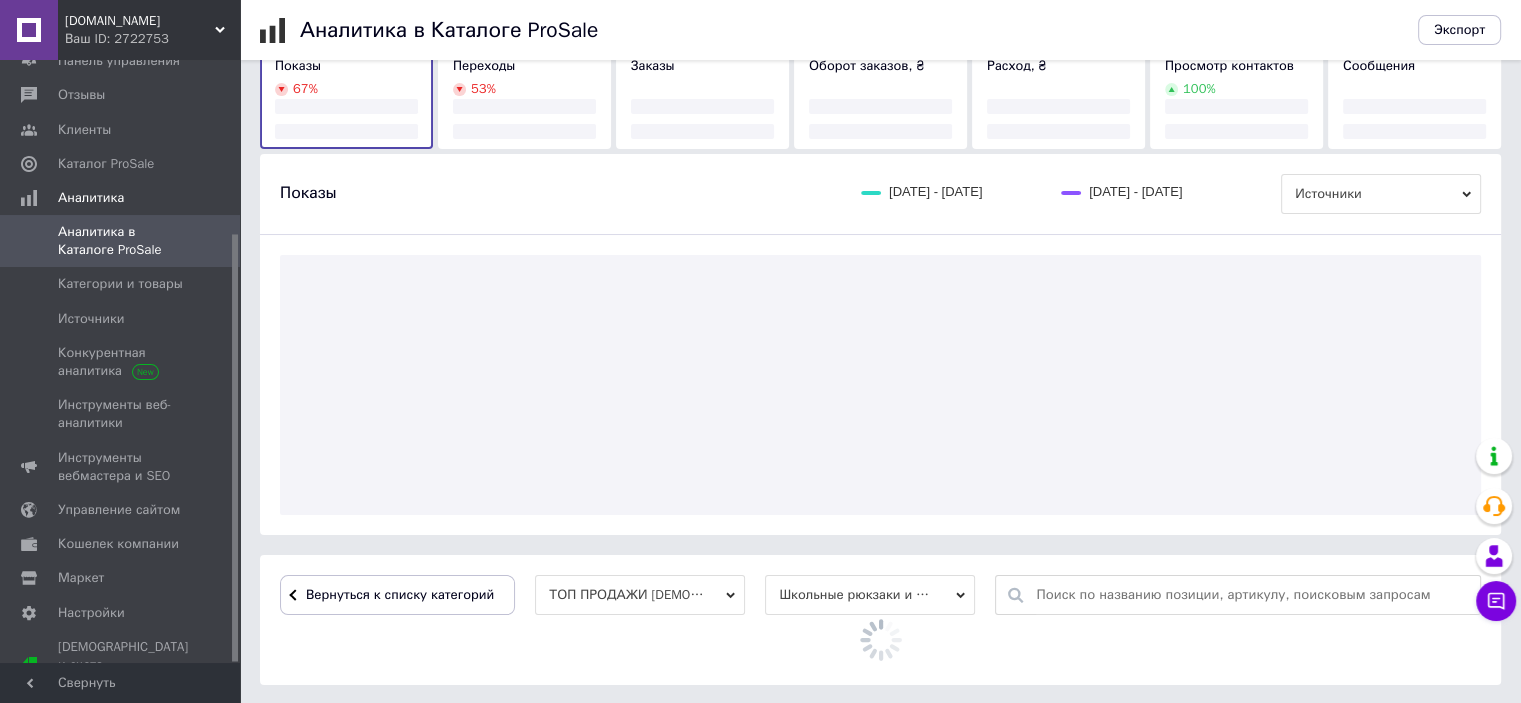 scroll, scrollTop: 533, scrollLeft: 0, axis: vertical 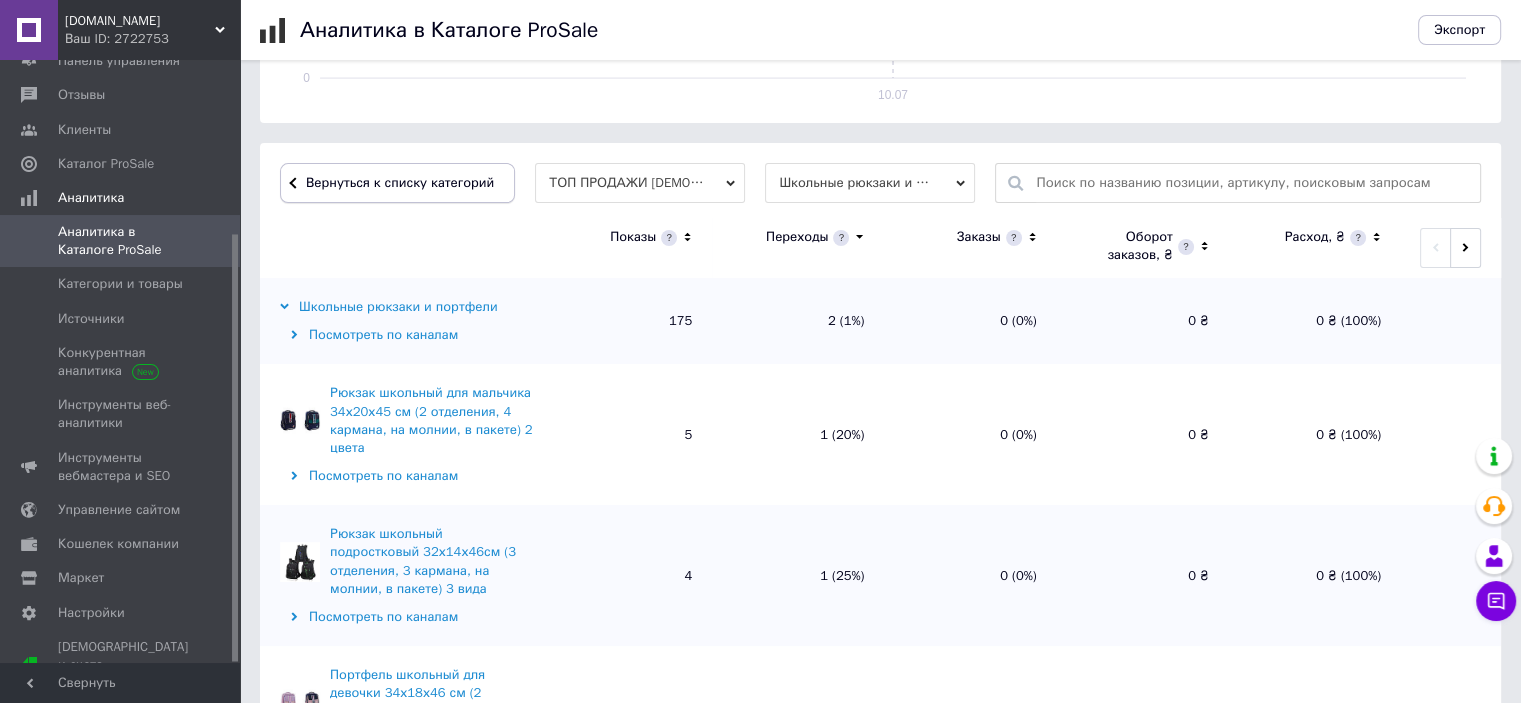 click on "Вернуться к списку категорий" at bounding box center (397, 183) 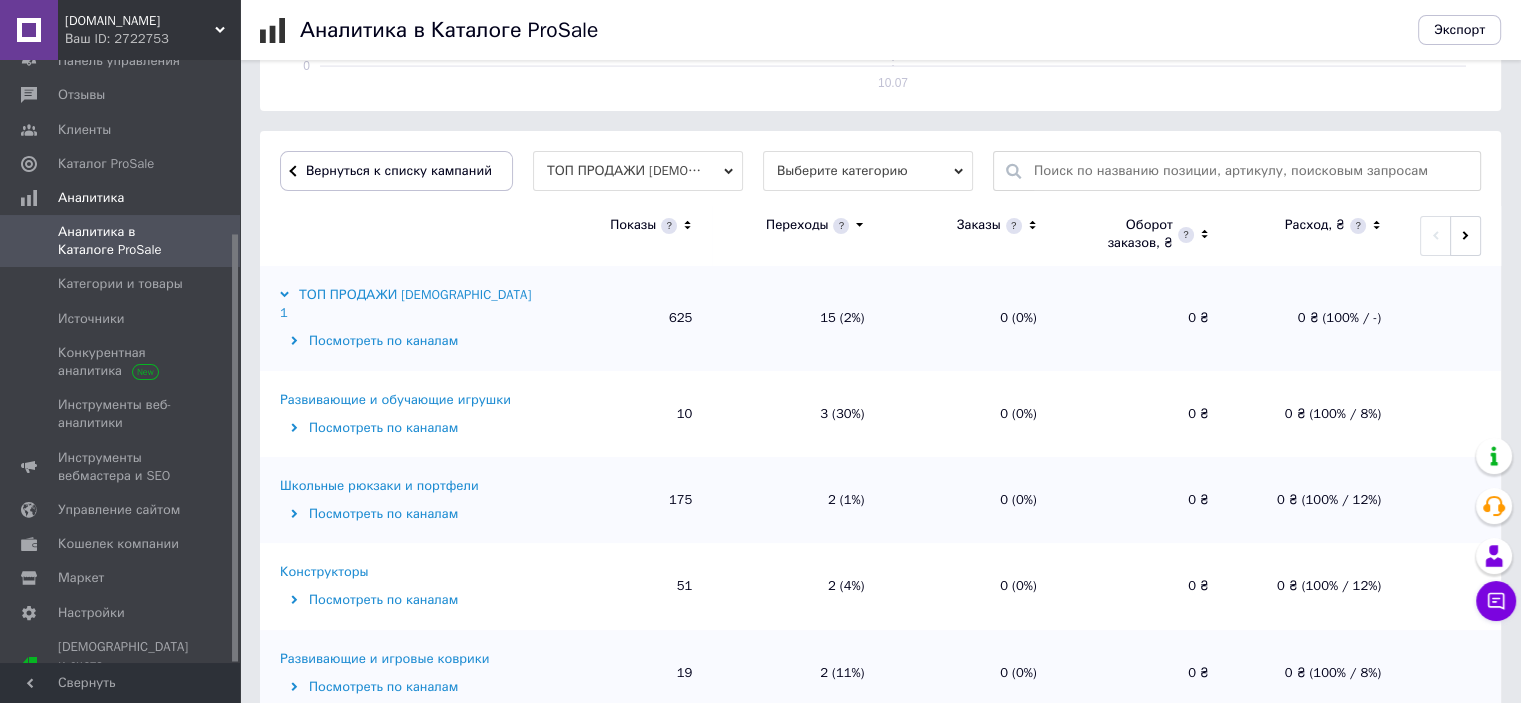 scroll, scrollTop: 533, scrollLeft: 0, axis: vertical 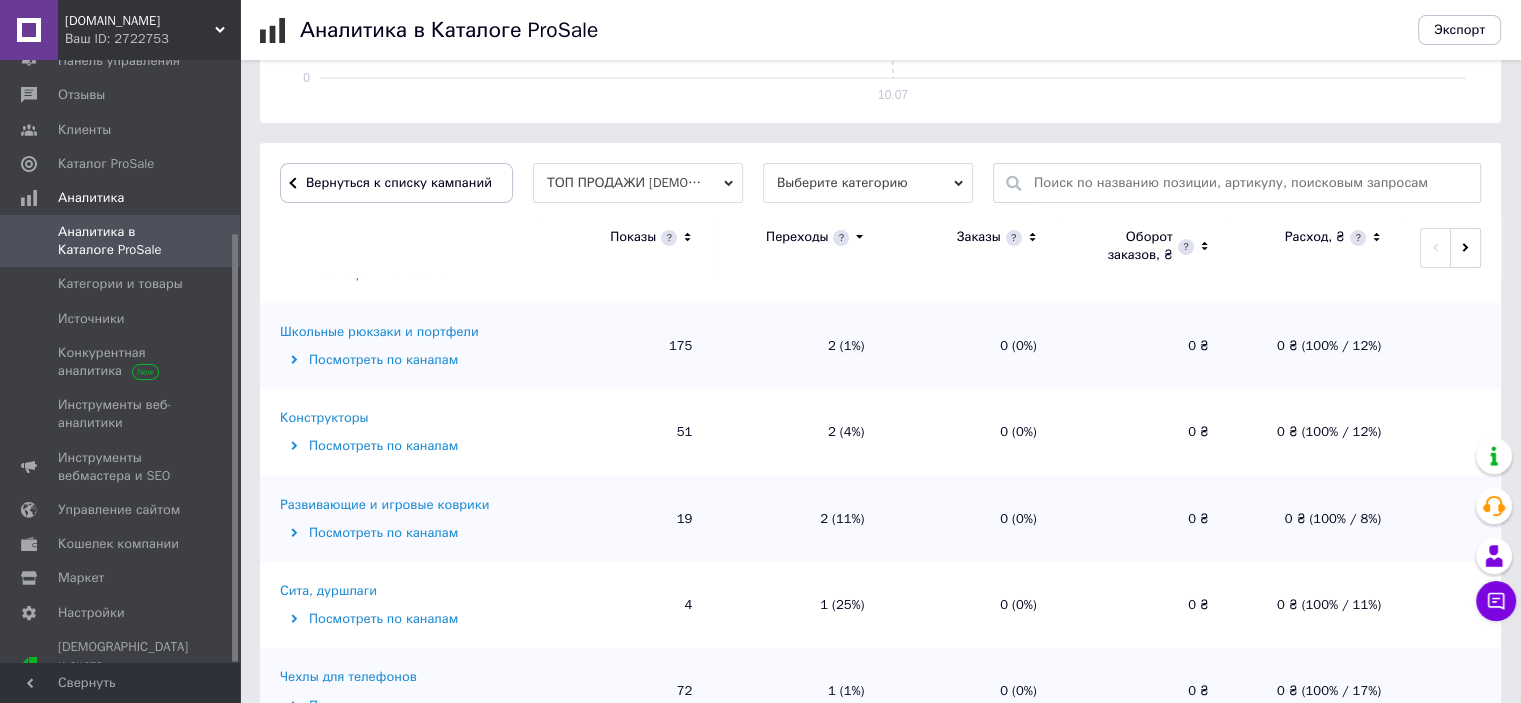 click on "Конструкторы" at bounding box center [324, 418] 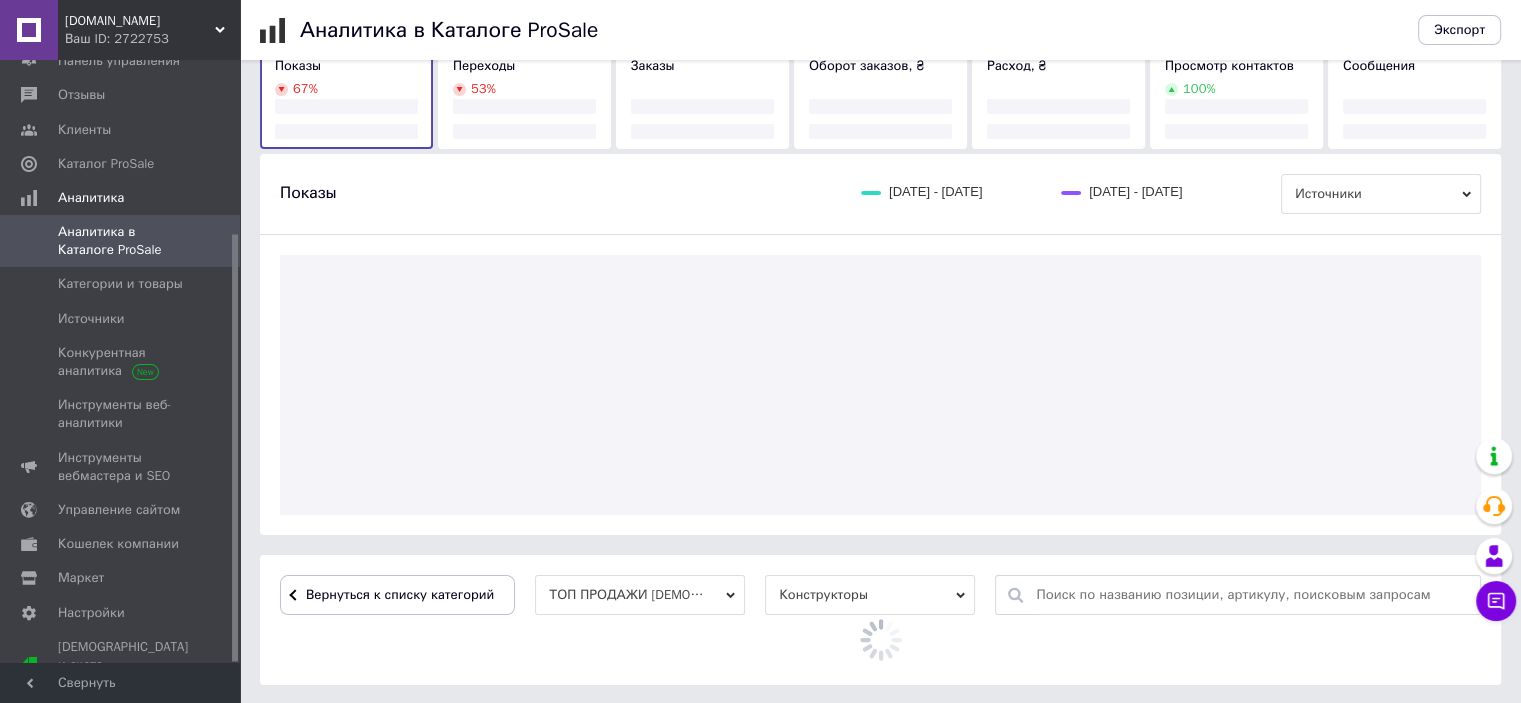 scroll, scrollTop: 533, scrollLeft: 0, axis: vertical 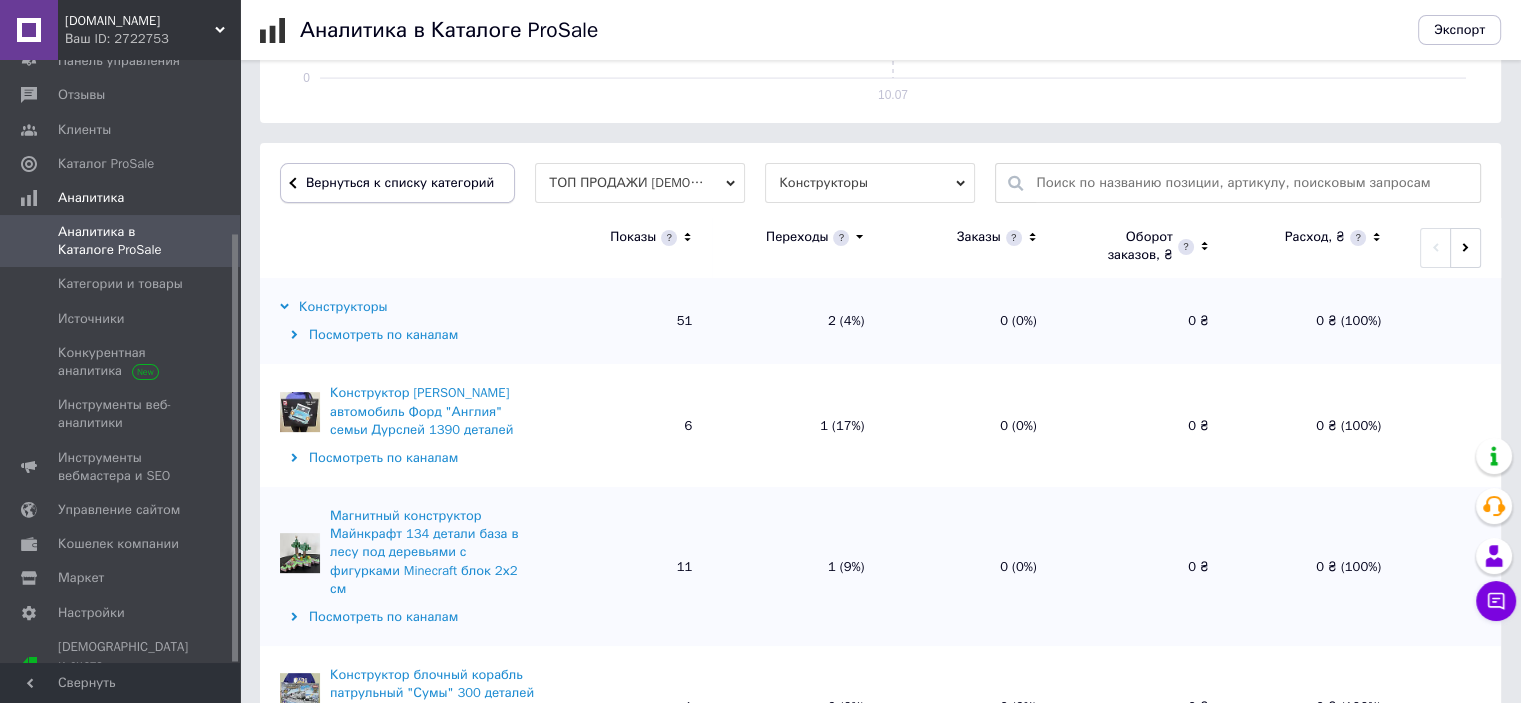 click on "Вернуться к списку категорий" at bounding box center [397, 183] 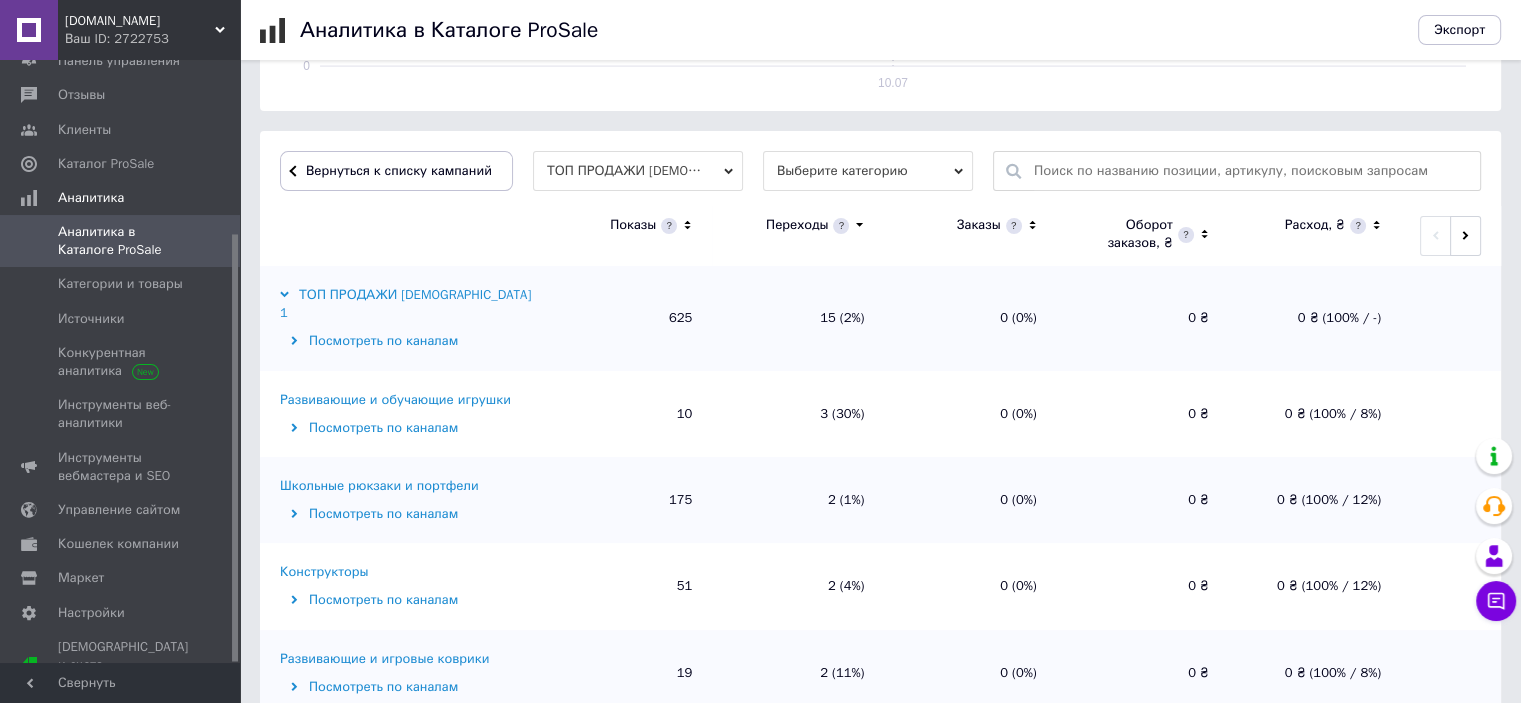 scroll, scrollTop: 533, scrollLeft: 0, axis: vertical 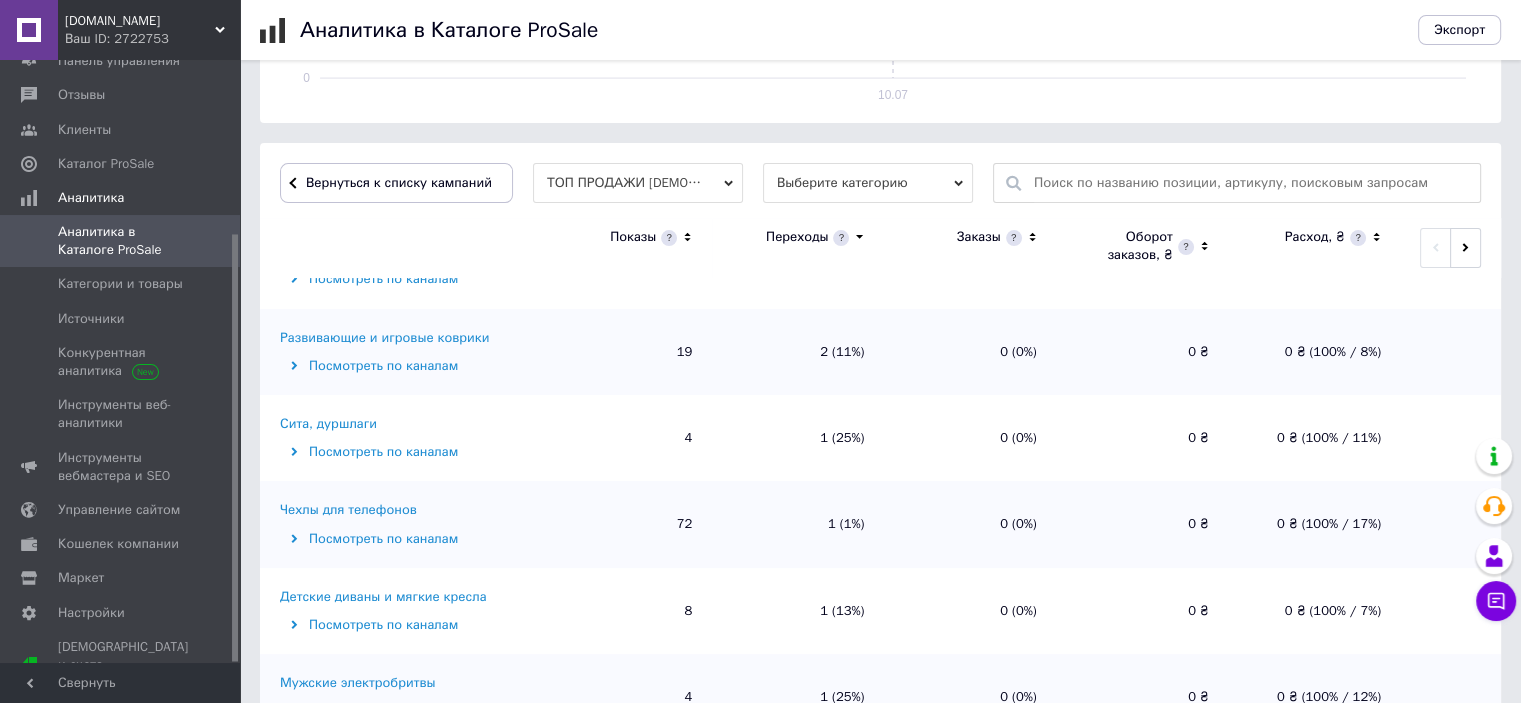 click on "Чехлы для телефонов" at bounding box center (348, 510) 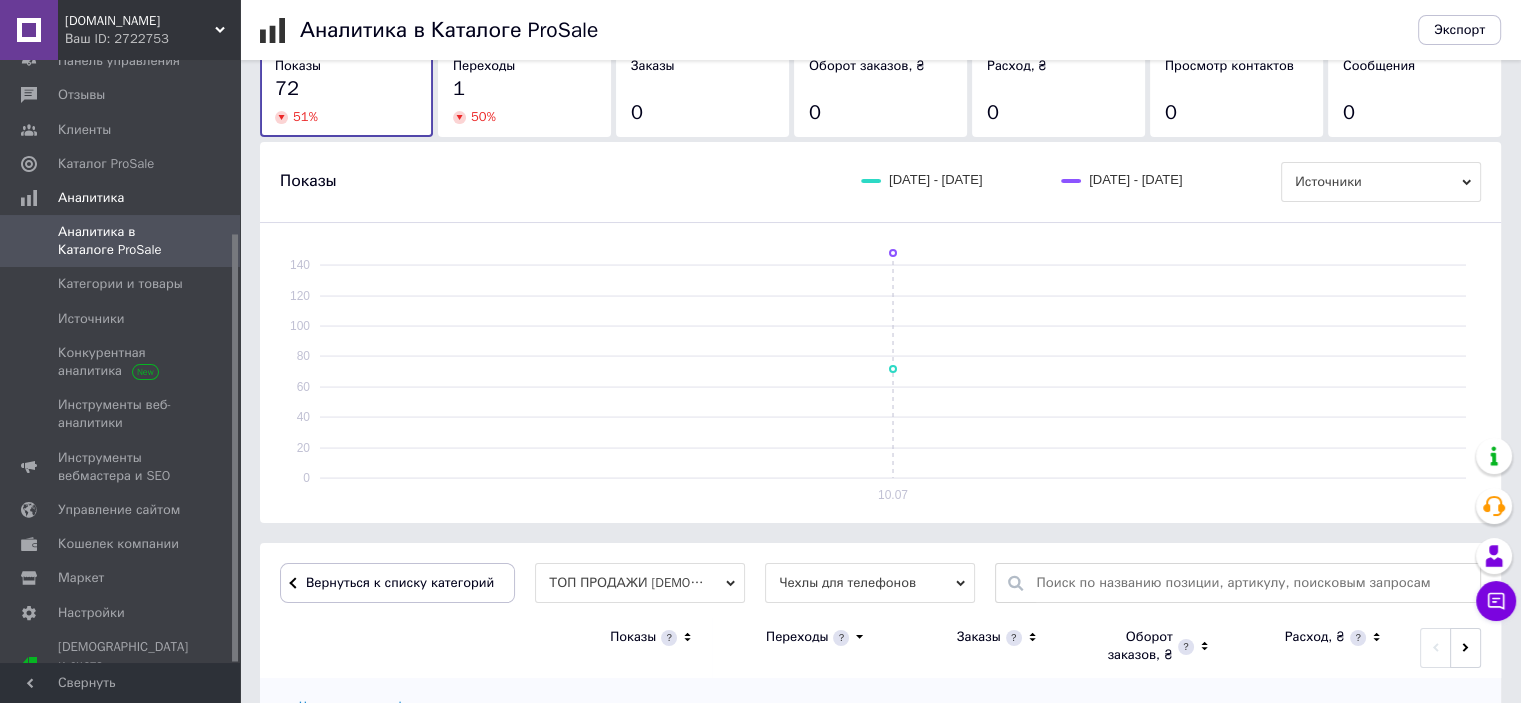 scroll, scrollTop: 533, scrollLeft: 0, axis: vertical 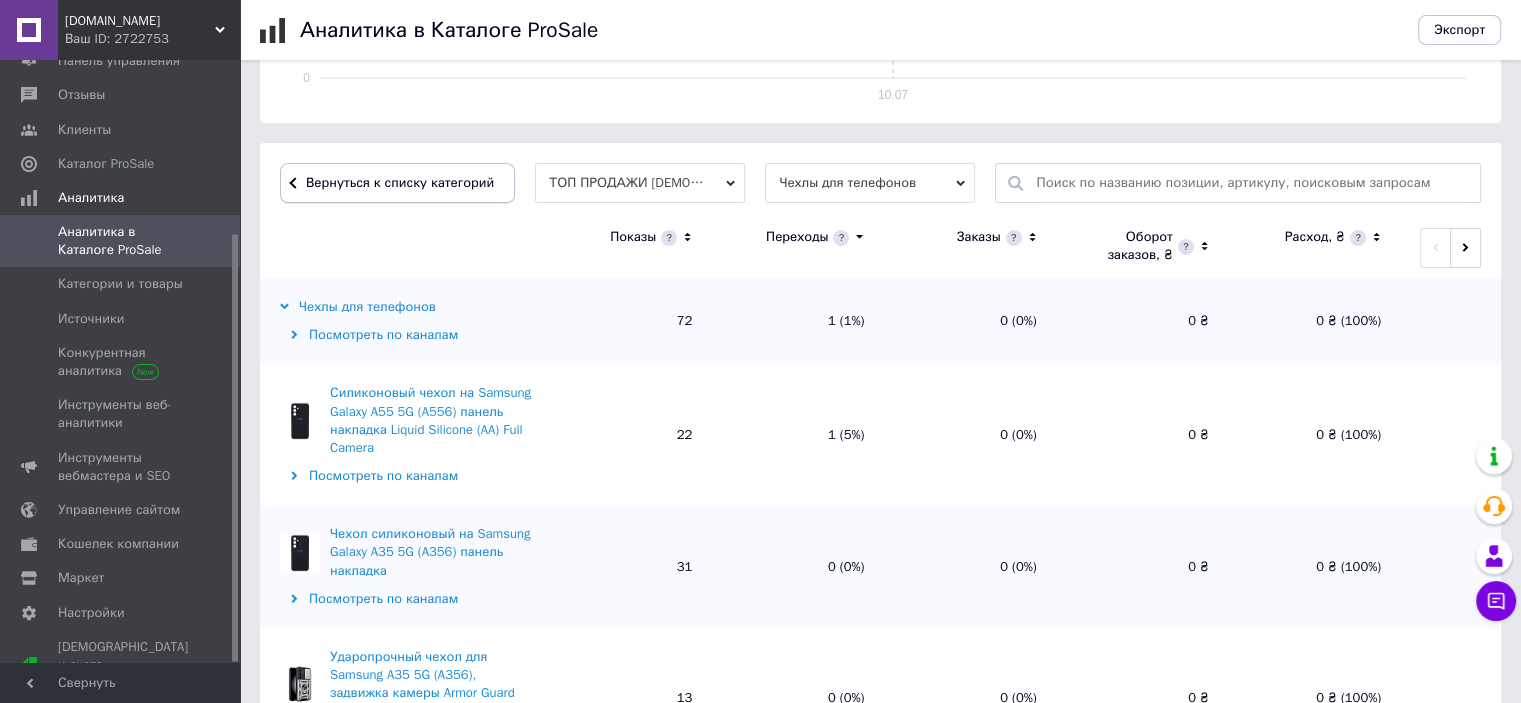 click on "Вернуться к списку категорий" at bounding box center [397, 183] 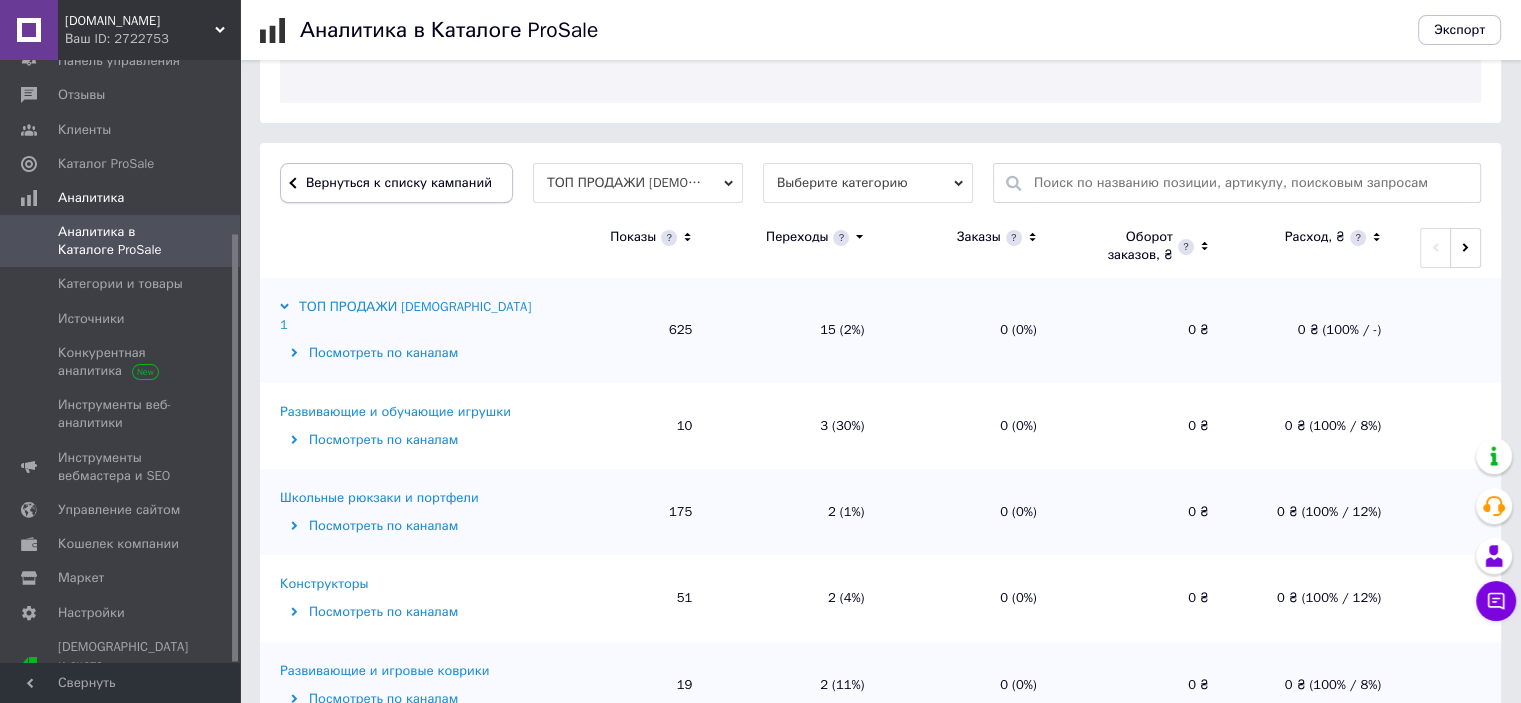 scroll, scrollTop: 533, scrollLeft: 0, axis: vertical 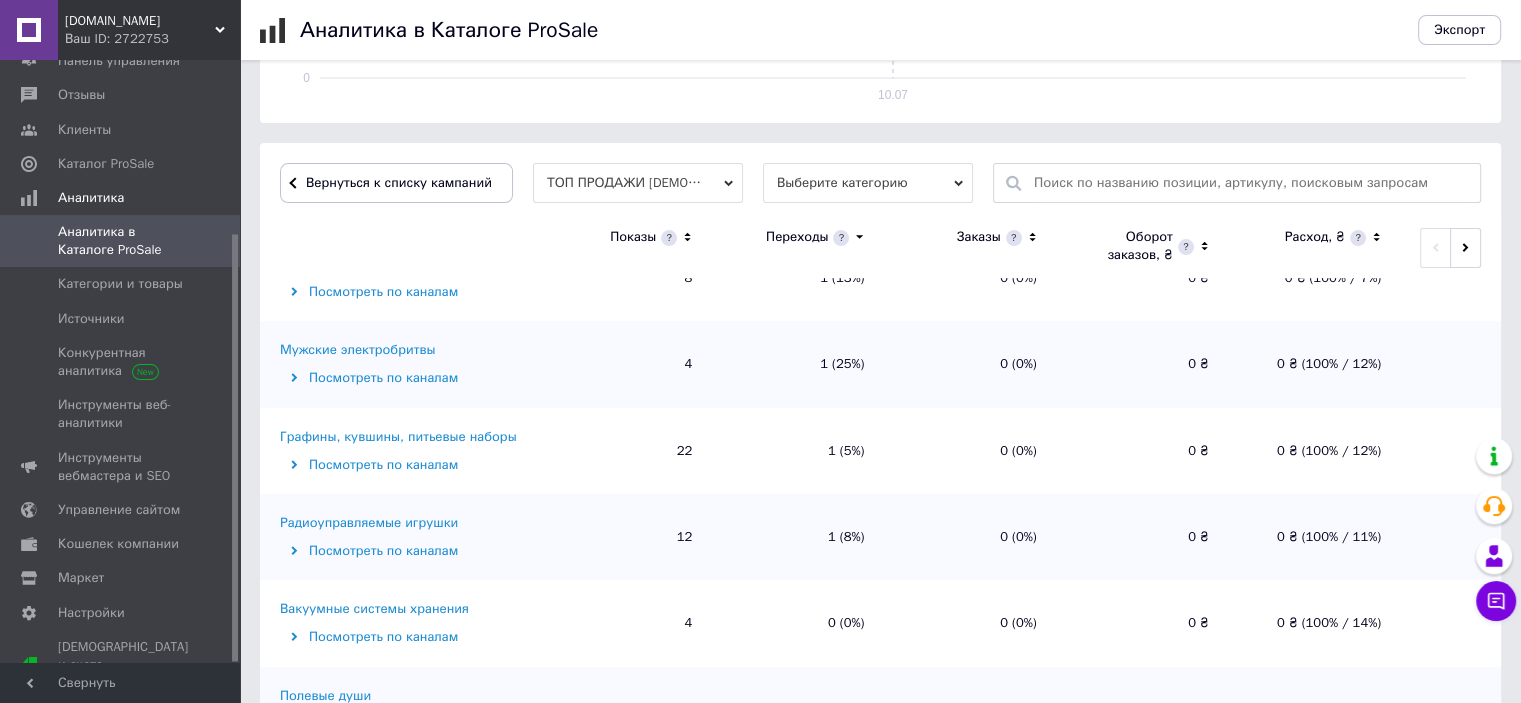 click on "Радиоуправляемые игрушки" at bounding box center (369, 523) 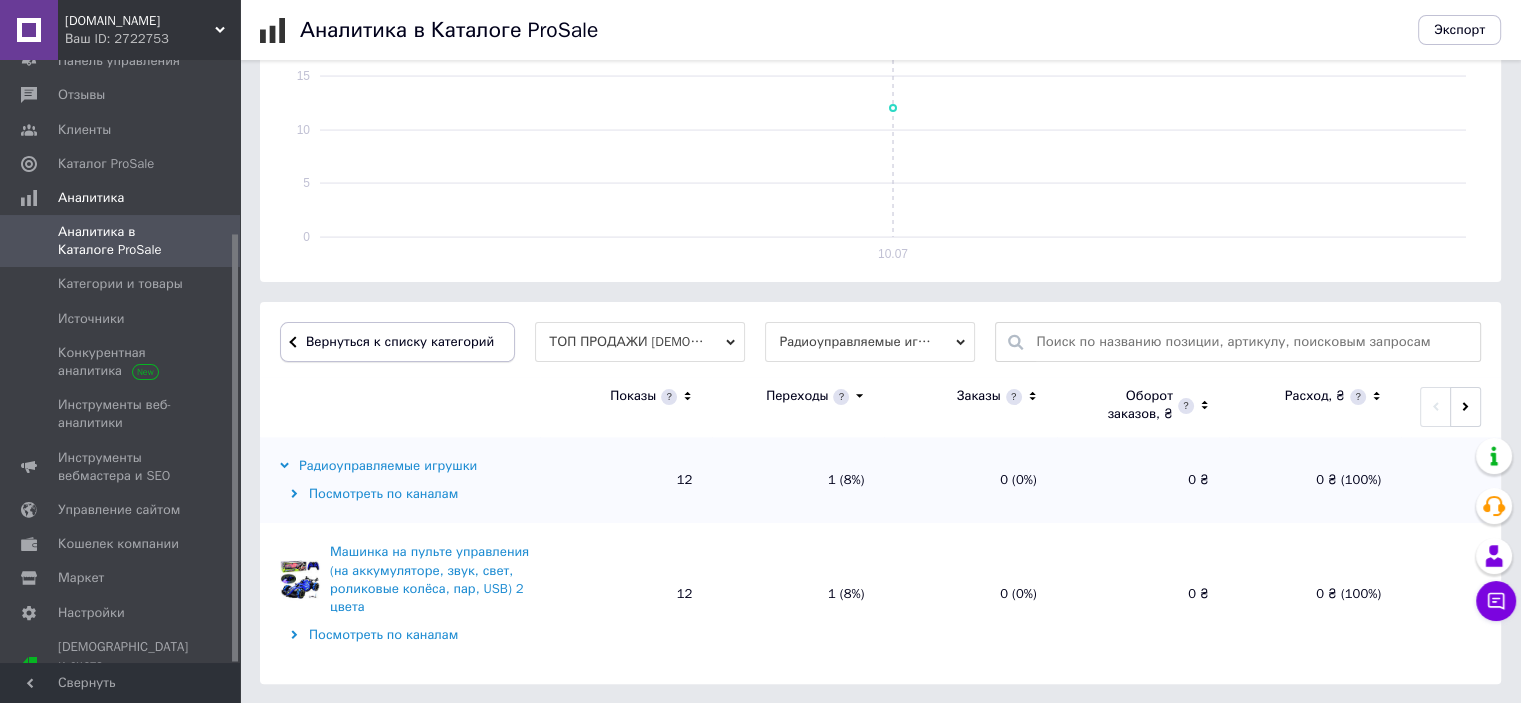 click on "Вернуться к списку категорий" at bounding box center [397, 342] 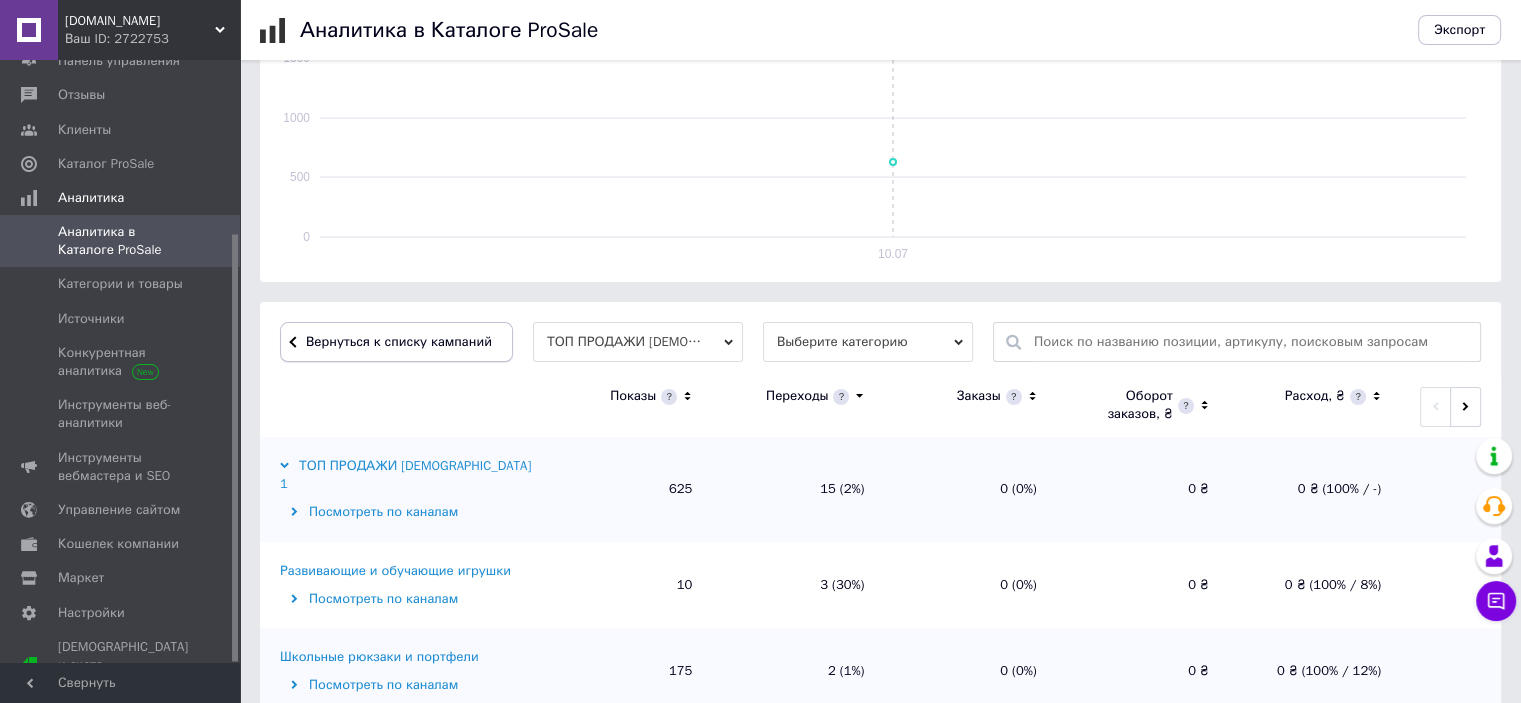 click on "Вернуться к списку кампаний" at bounding box center (399, 341) 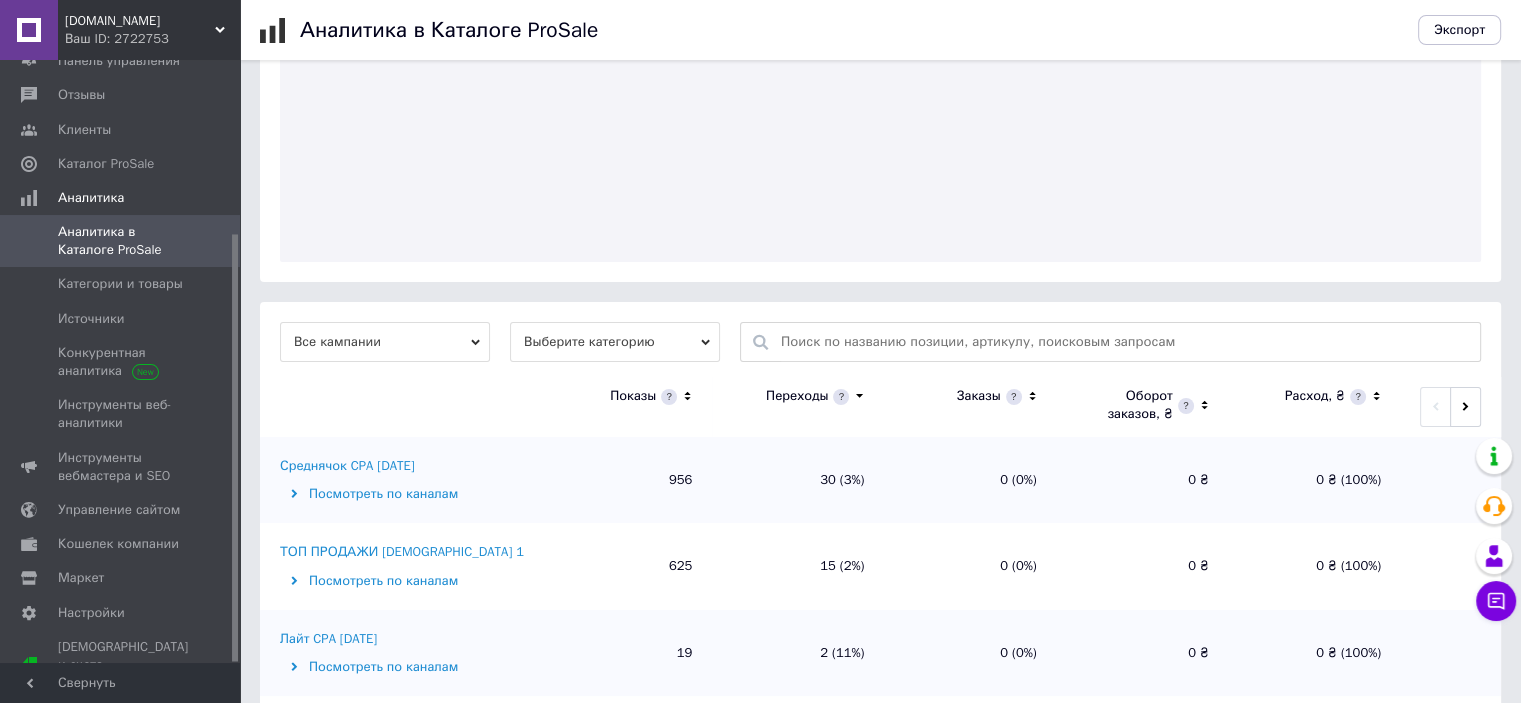 scroll, scrollTop: 374, scrollLeft: 0, axis: vertical 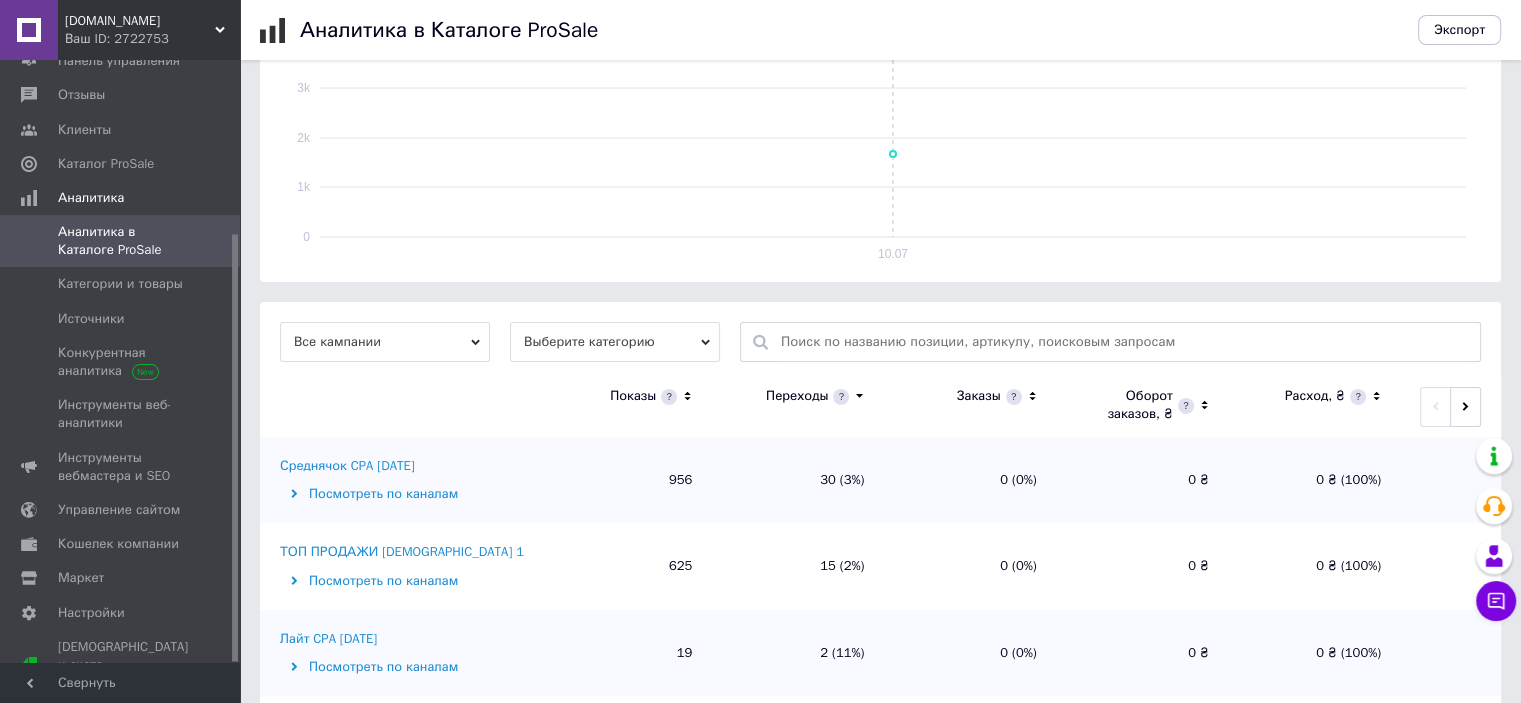click on "Все кампании" at bounding box center (385, 342) 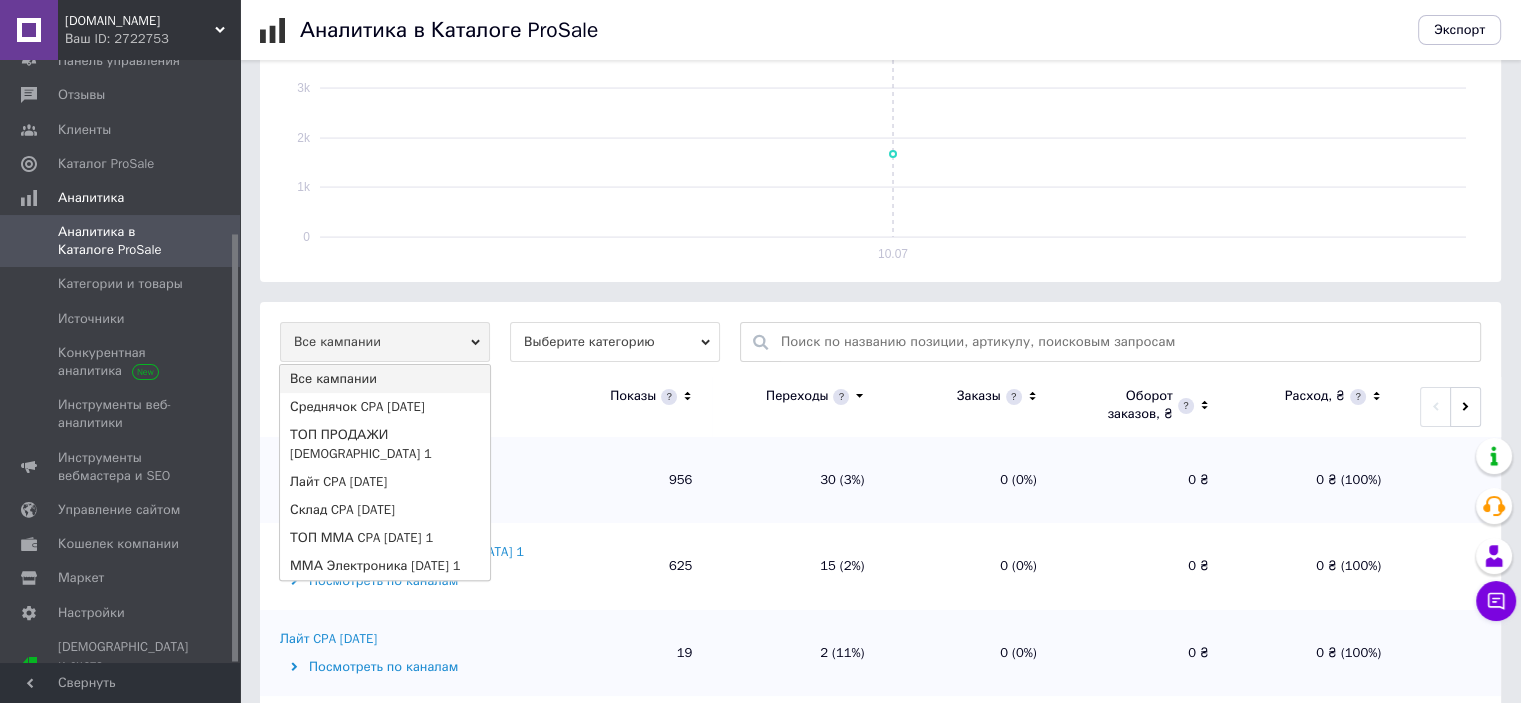 click on "ТОП ПРОДАЖИ 13.06.2025 1" at bounding box center [385, 444] 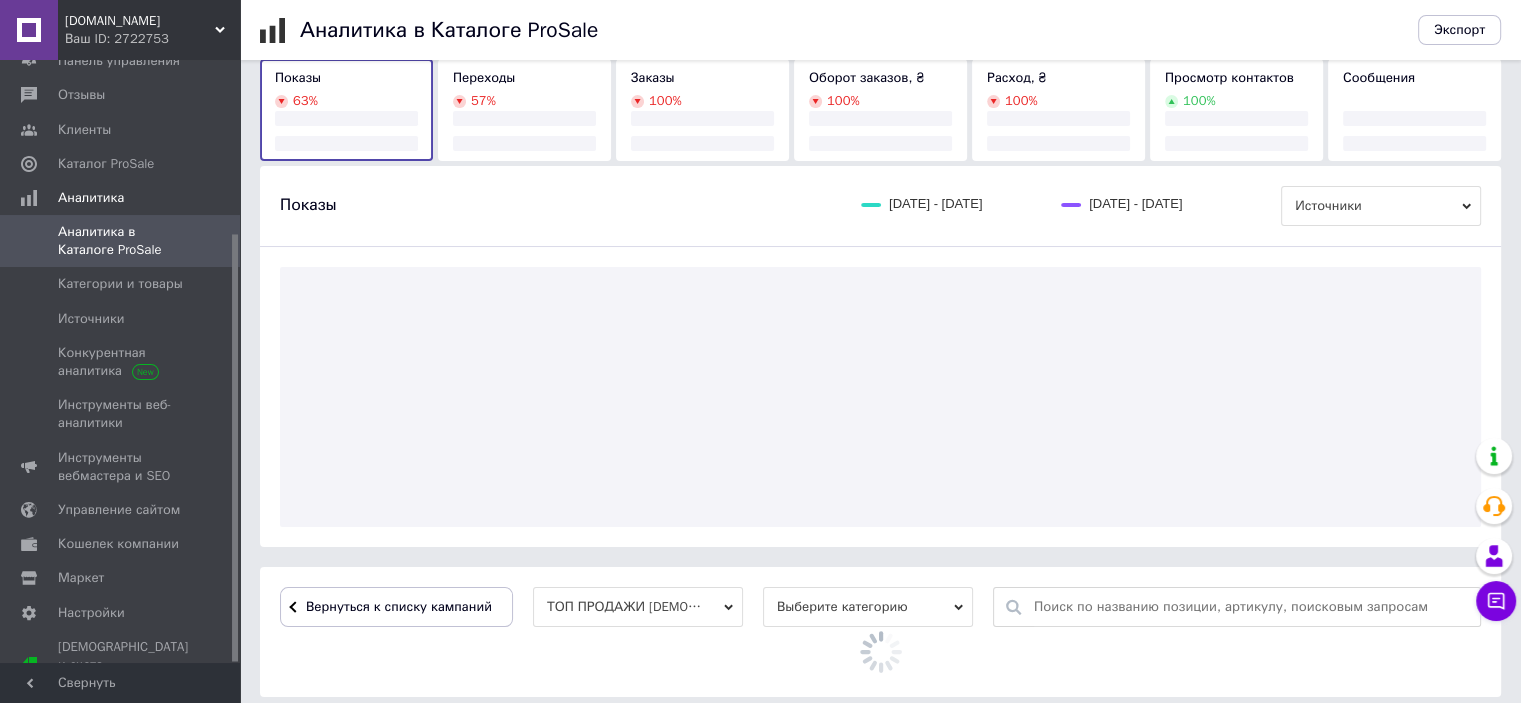 scroll, scrollTop: 374, scrollLeft: 0, axis: vertical 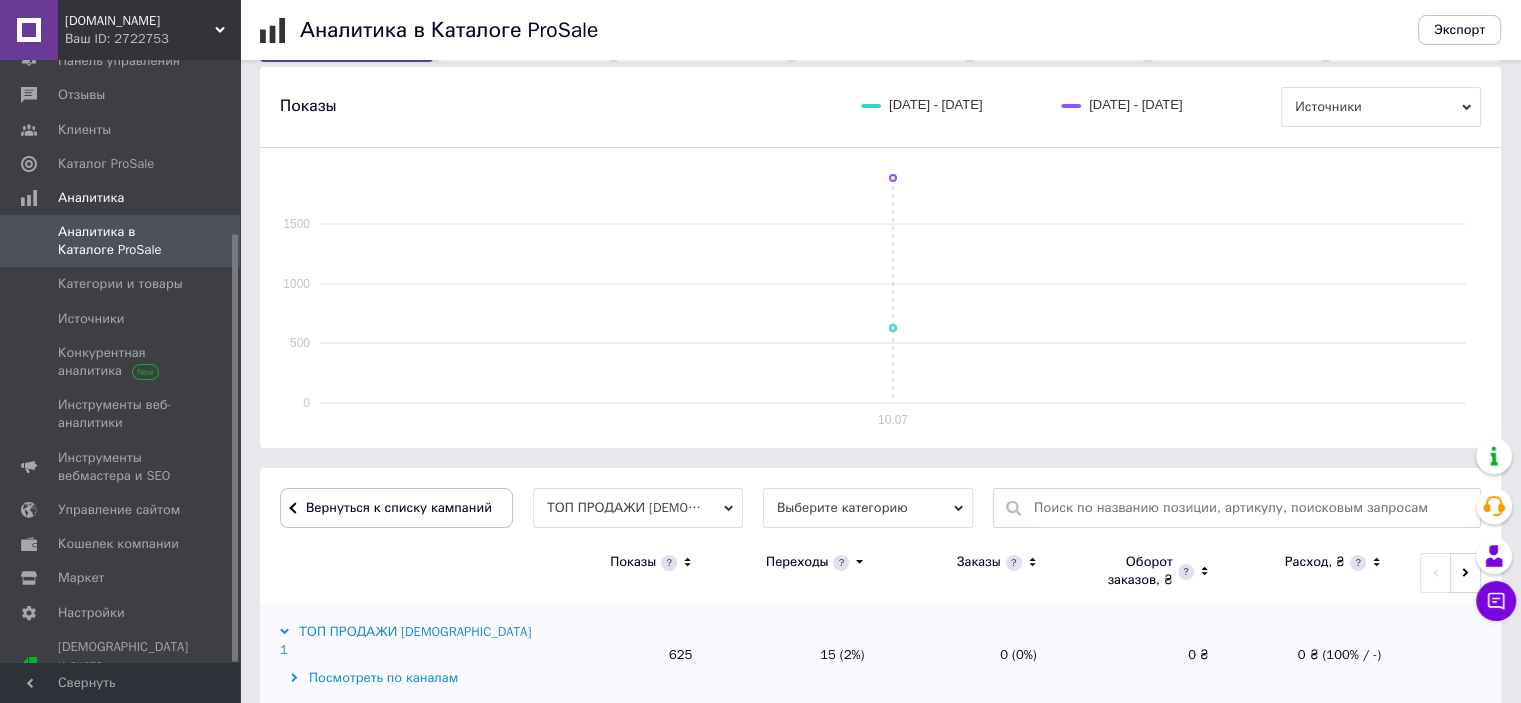 click on "Вернуться к списку кампаний" at bounding box center [399, 507] 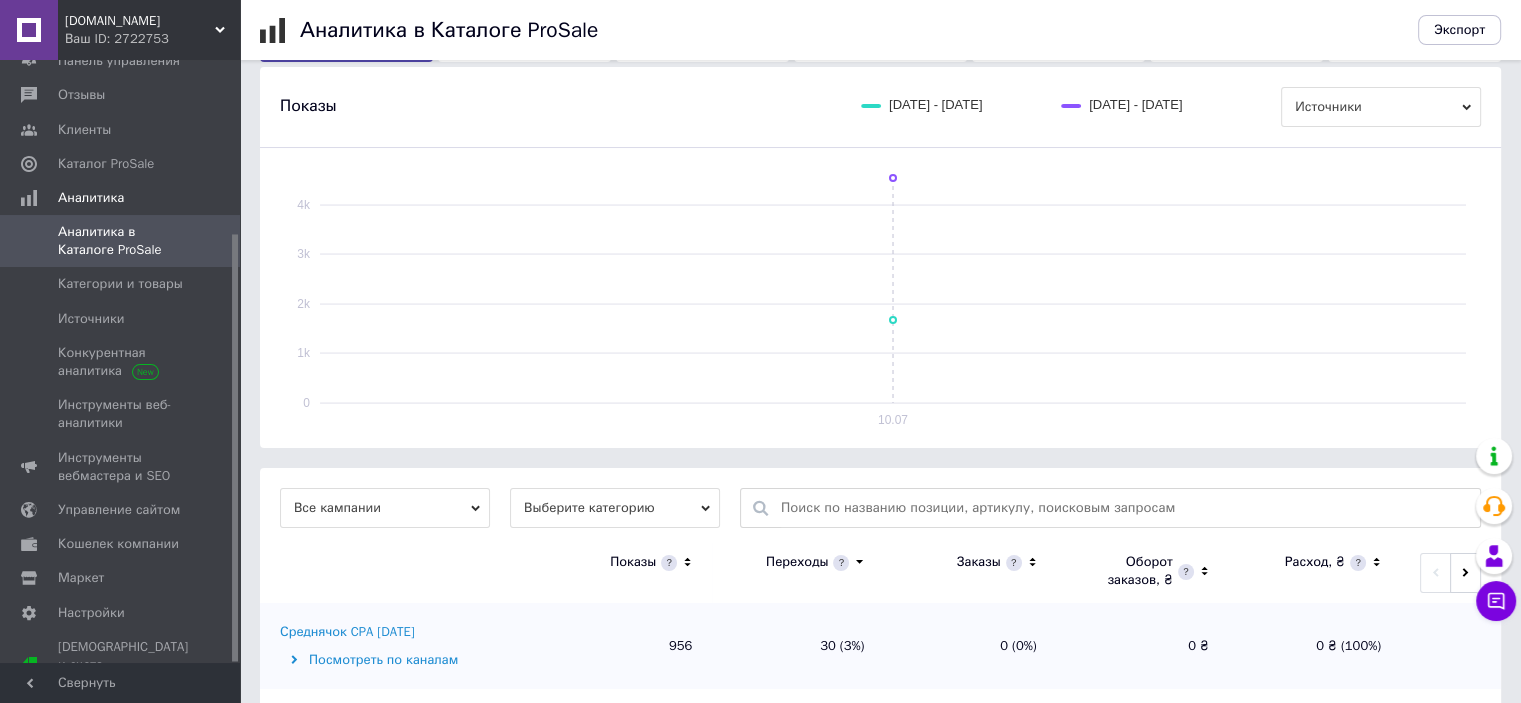 click on "Все кампании" at bounding box center (385, 508) 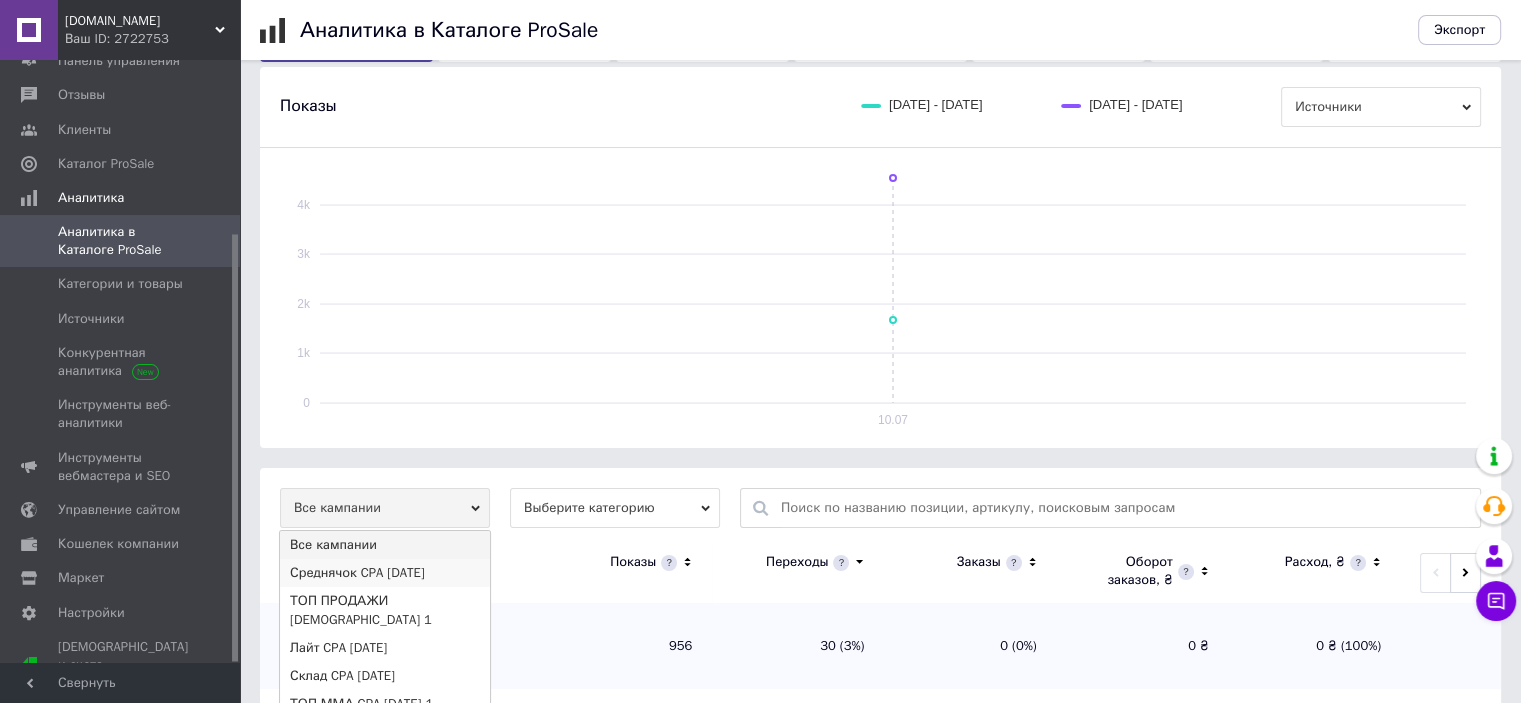 click on "Среднячок CPA 12.05.2025" at bounding box center [385, 573] 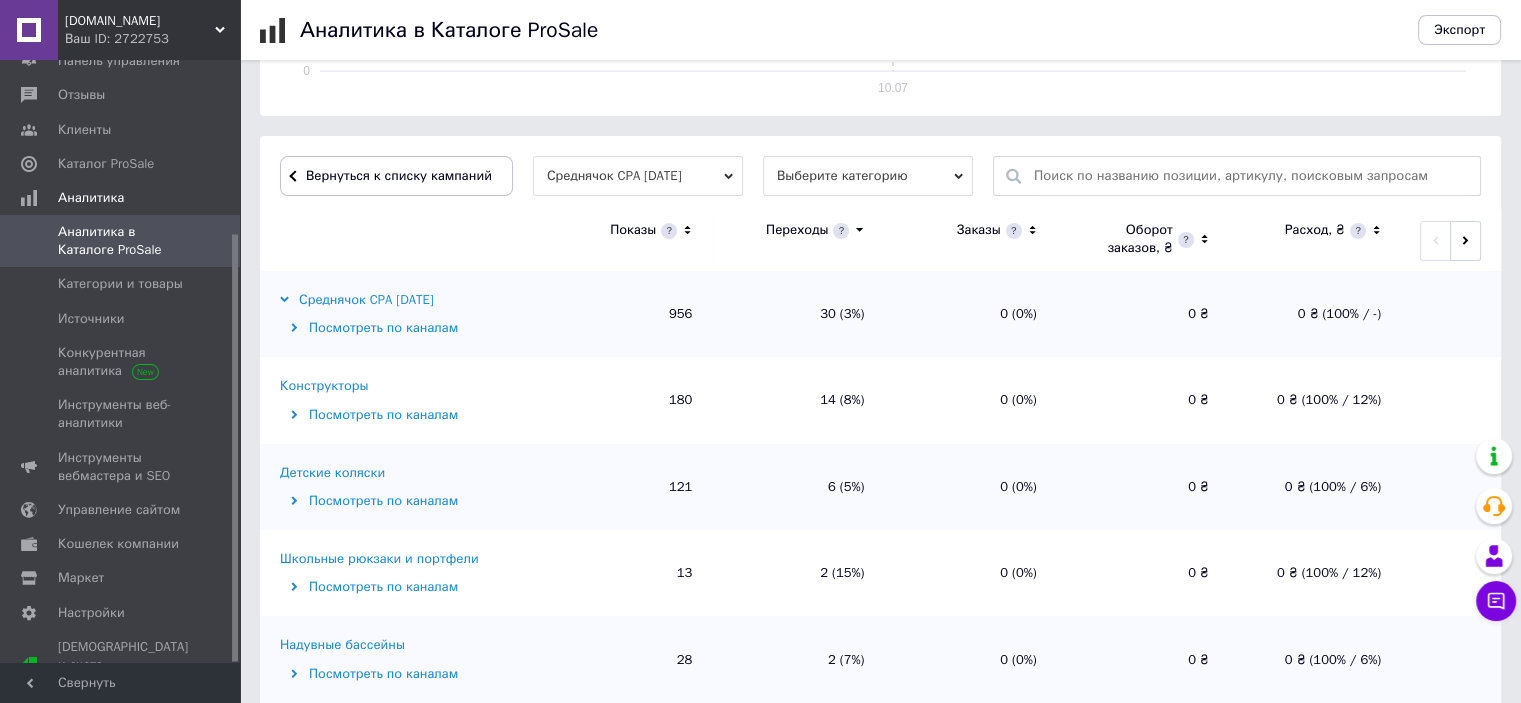 scroll, scrollTop: 540, scrollLeft: 0, axis: vertical 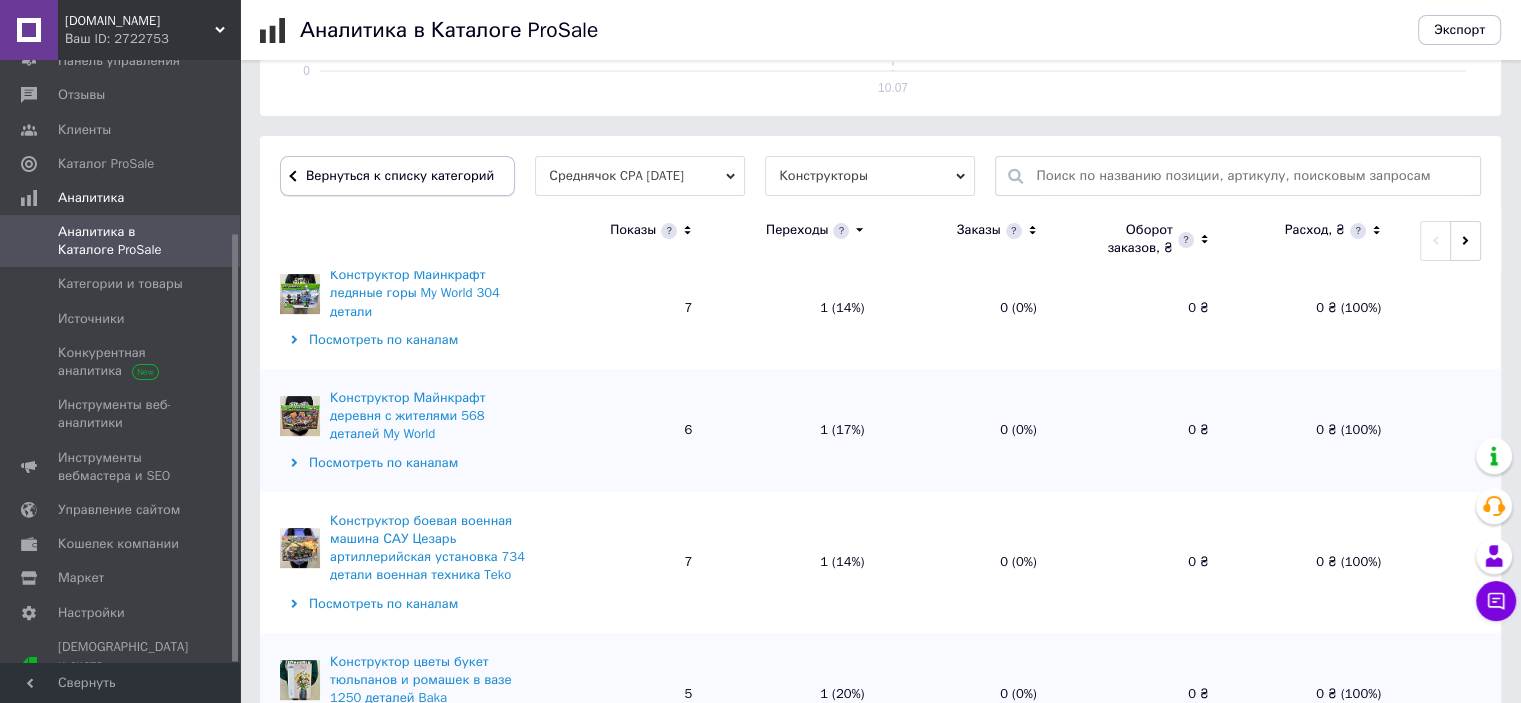 click on "Вернуться к списку категорий" at bounding box center [397, 176] 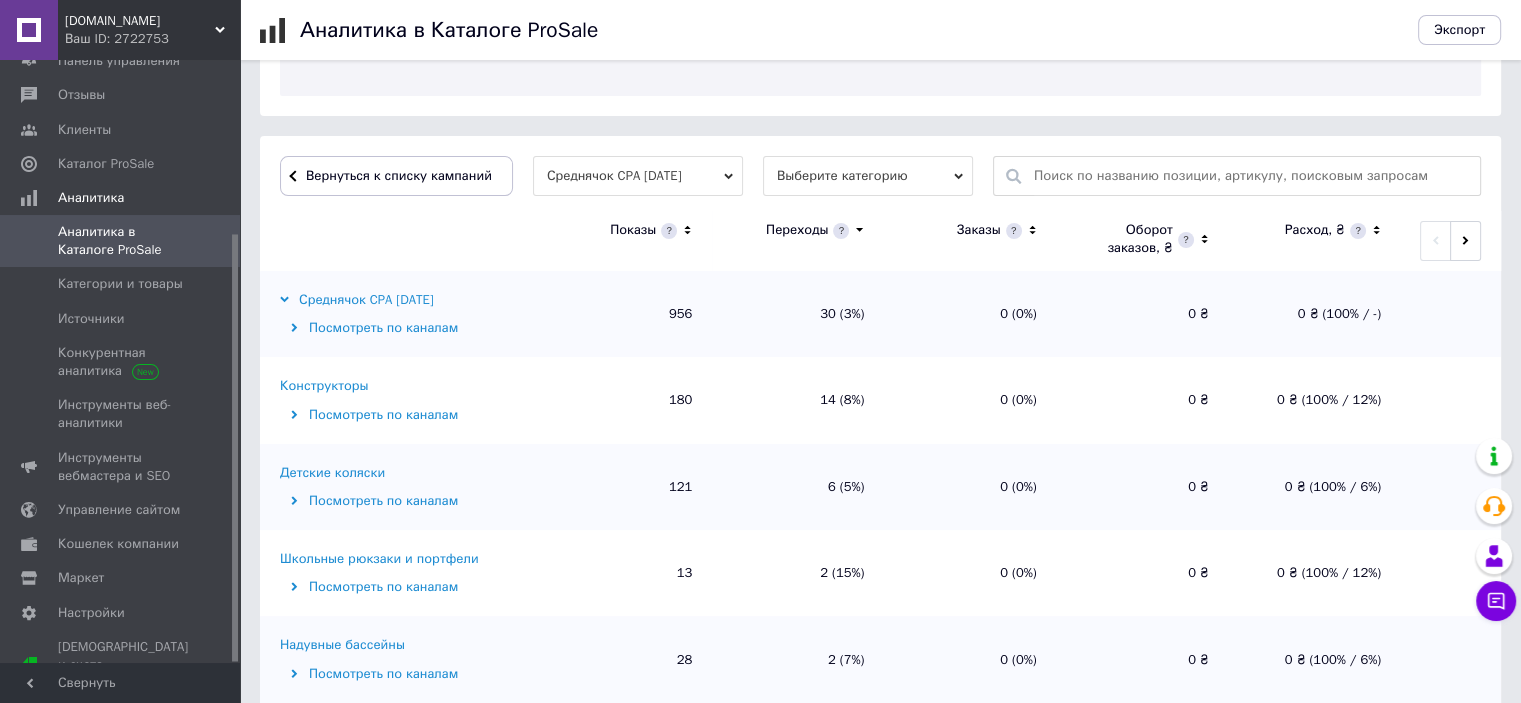 scroll, scrollTop: 540, scrollLeft: 0, axis: vertical 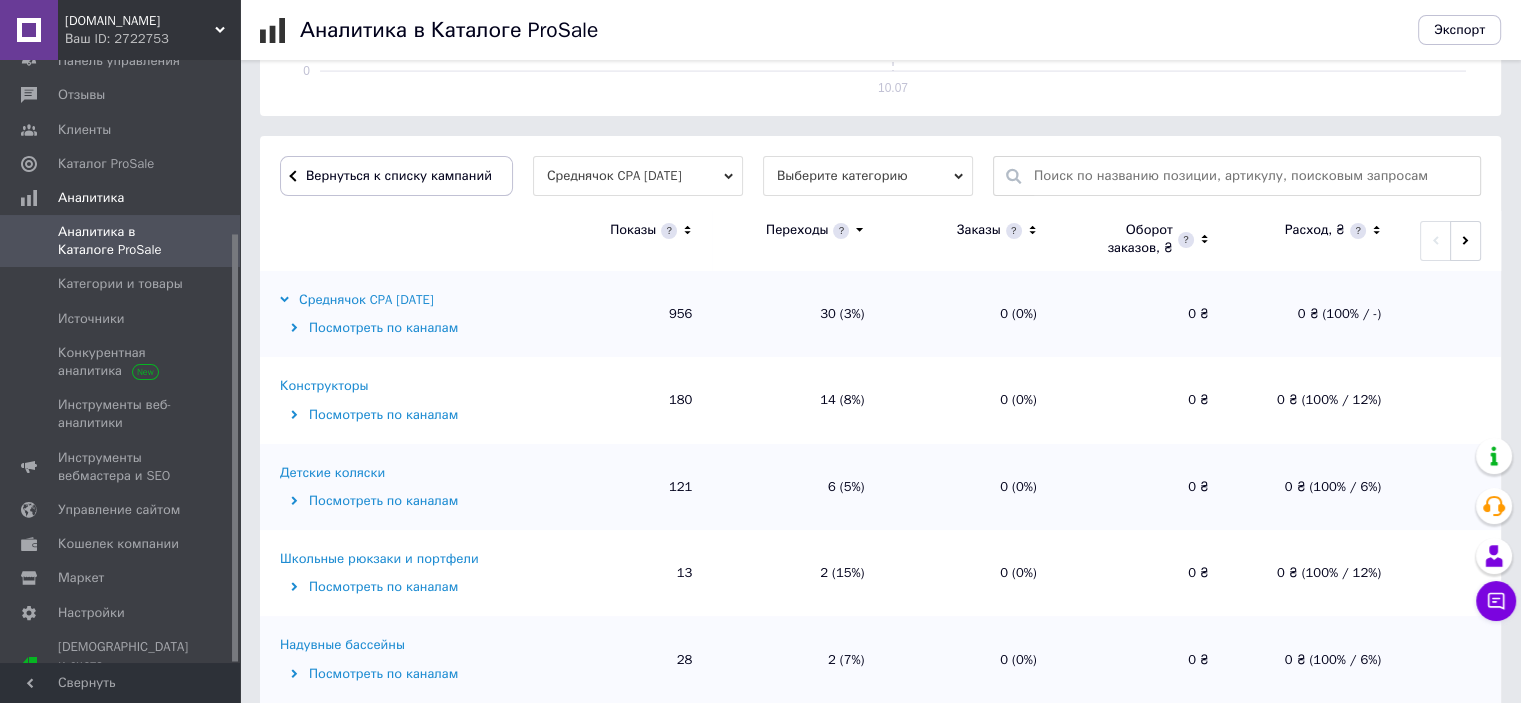 click on "Детские коляски" at bounding box center (332, 473) 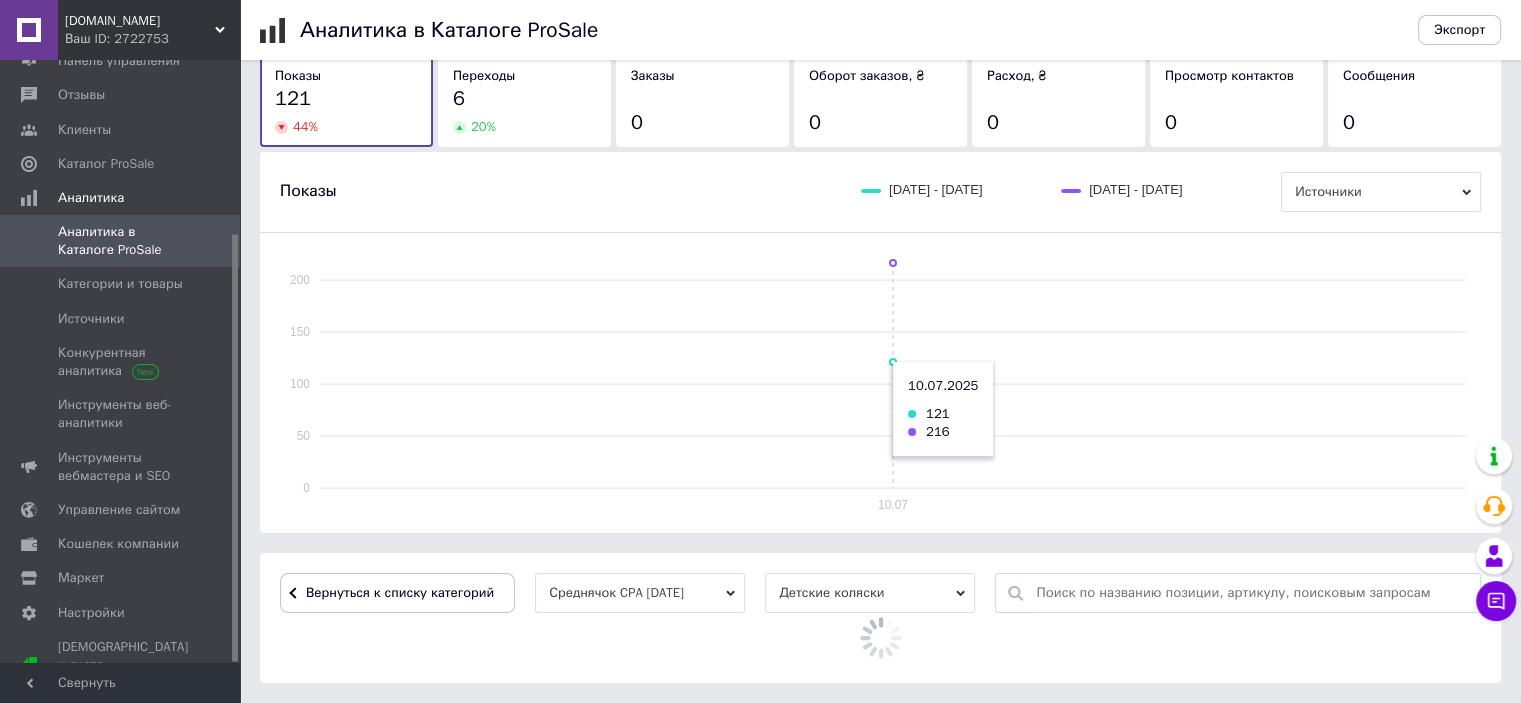 scroll, scrollTop: 540, scrollLeft: 0, axis: vertical 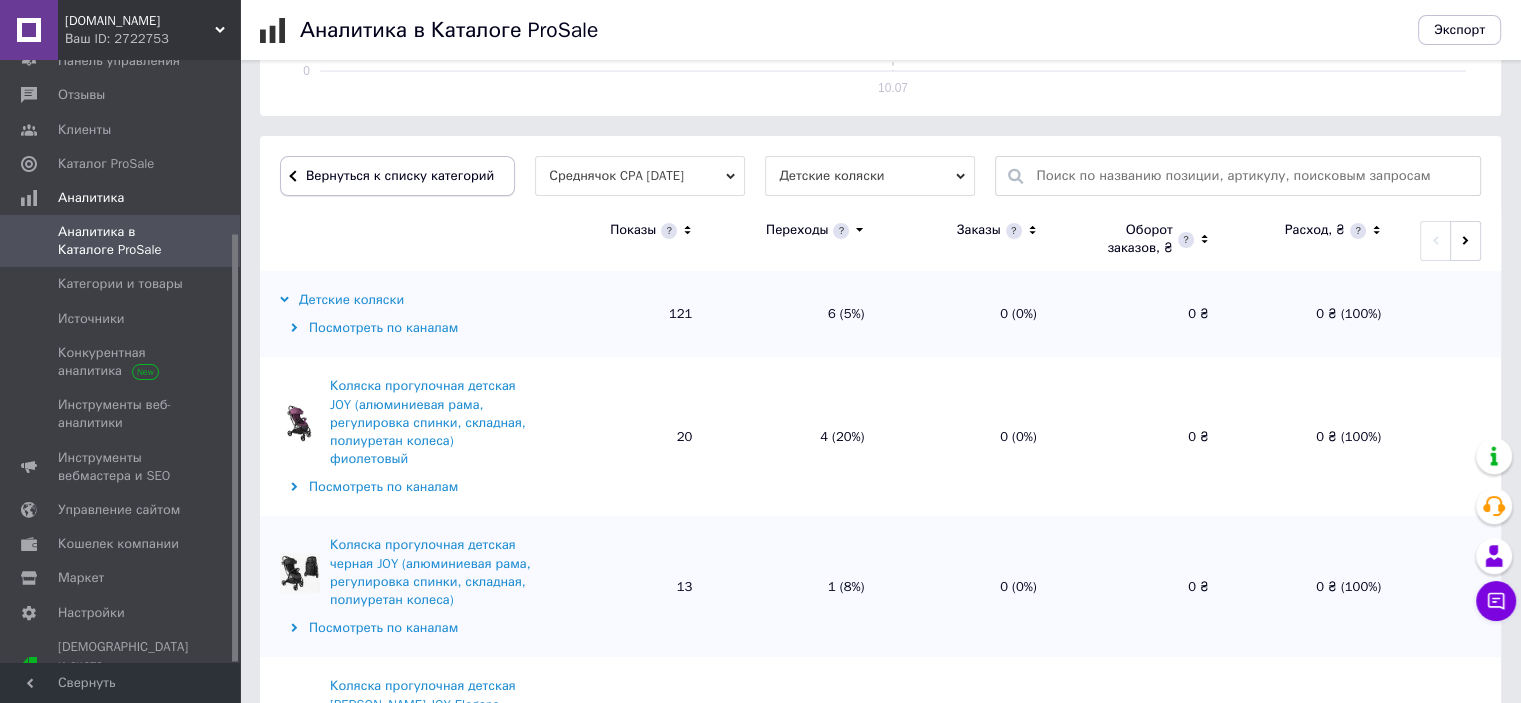 click on "Вернуться к списку категорий" at bounding box center [397, 176] 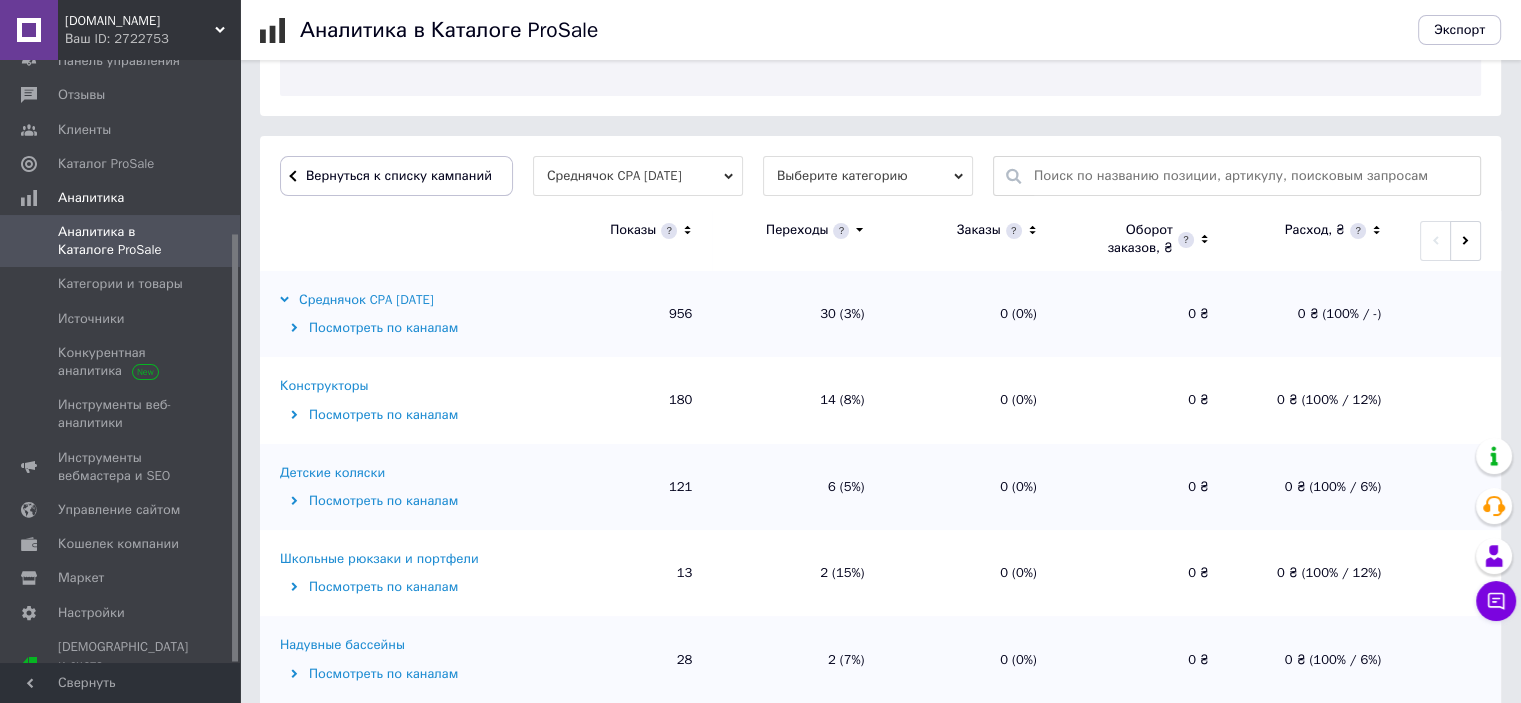 scroll, scrollTop: 540, scrollLeft: 0, axis: vertical 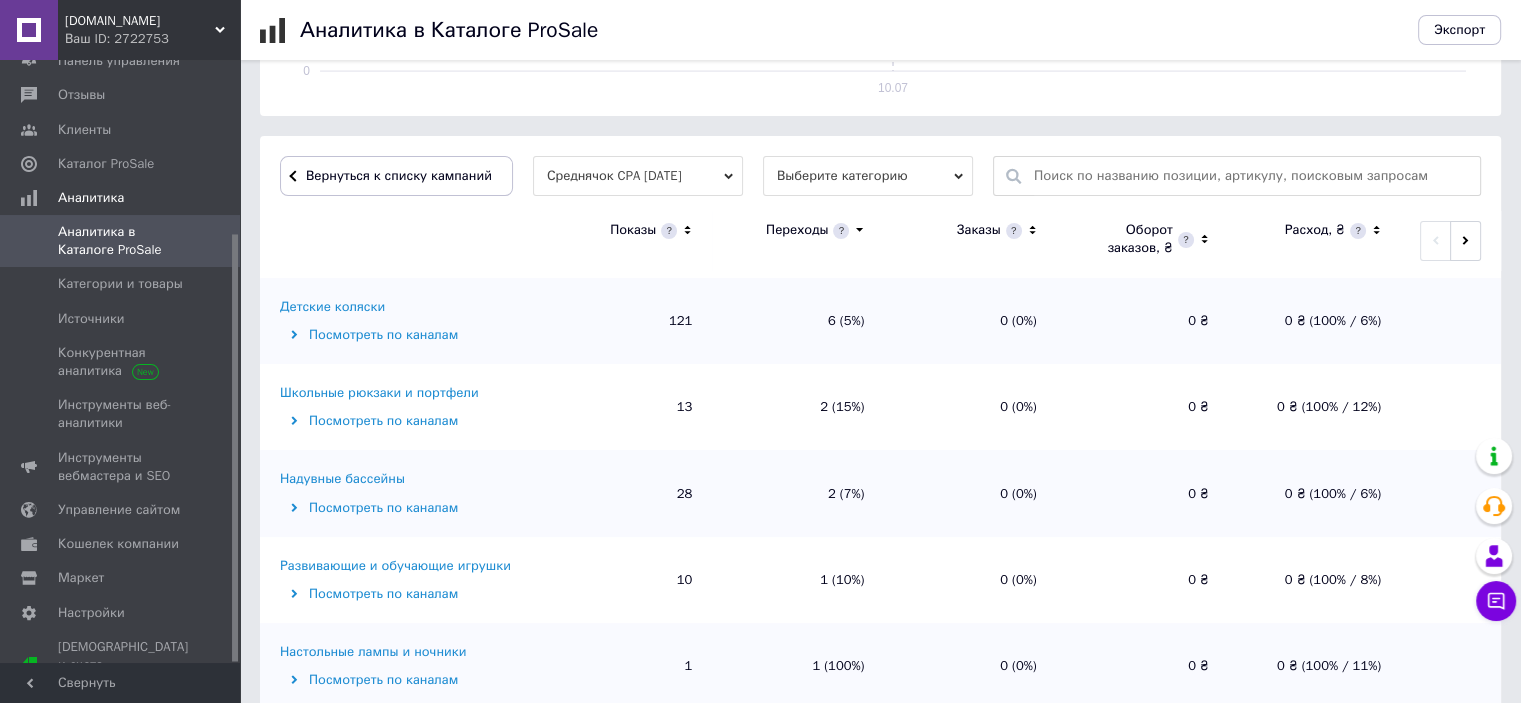 click on "Школьные рюкзаки и портфели" at bounding box center (379, 393) 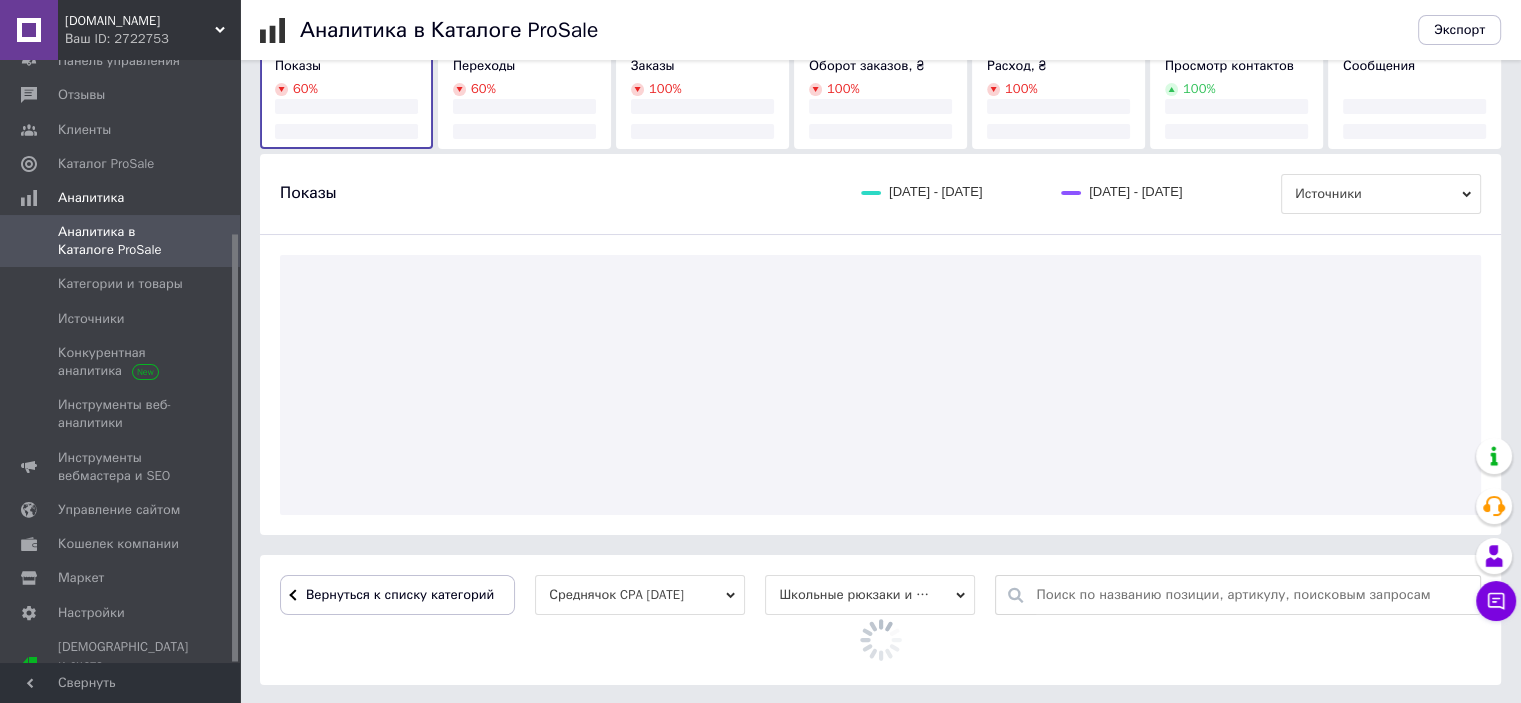 scroll, scrollTop: 540, scrollLeft: 0, axis: vertical 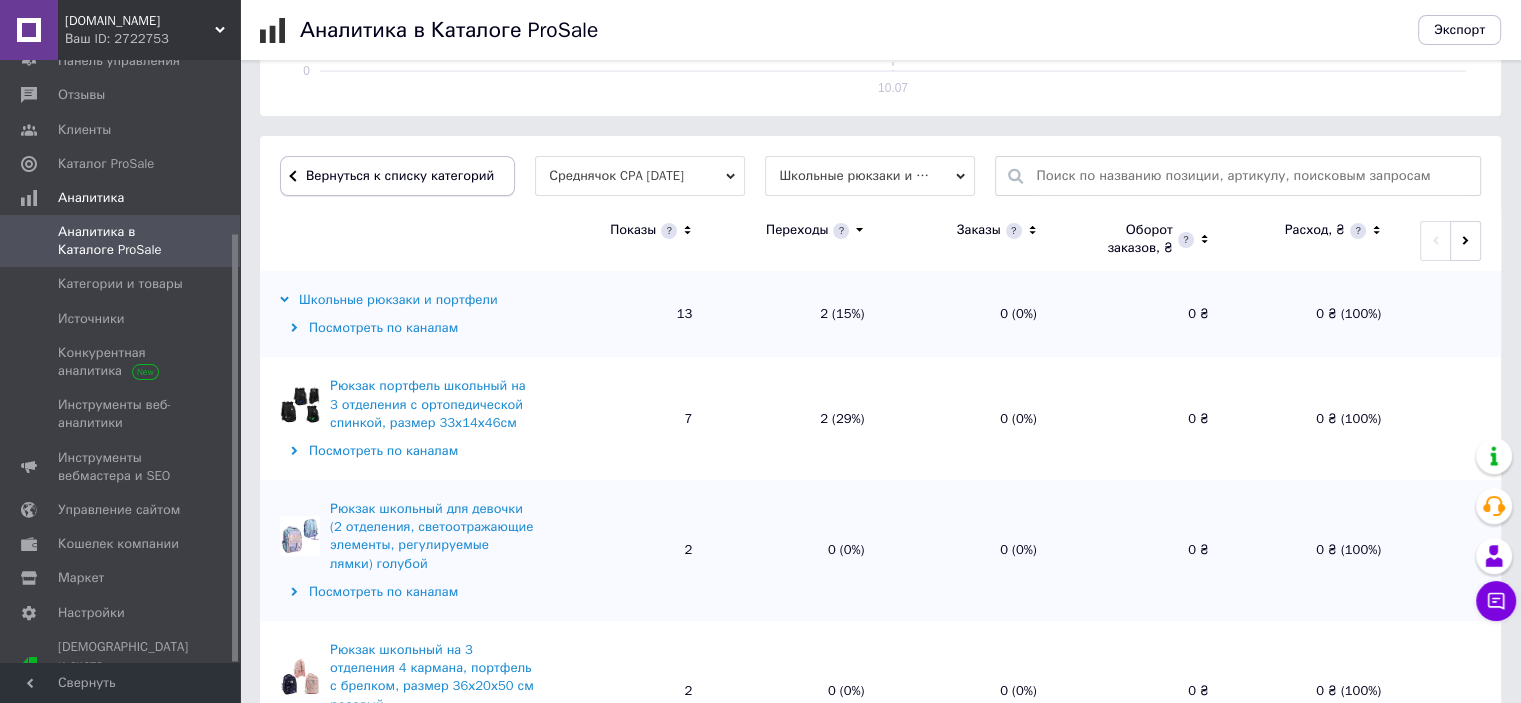 click on "Вернуться к списку категорий" at bounding box center [397, 176] 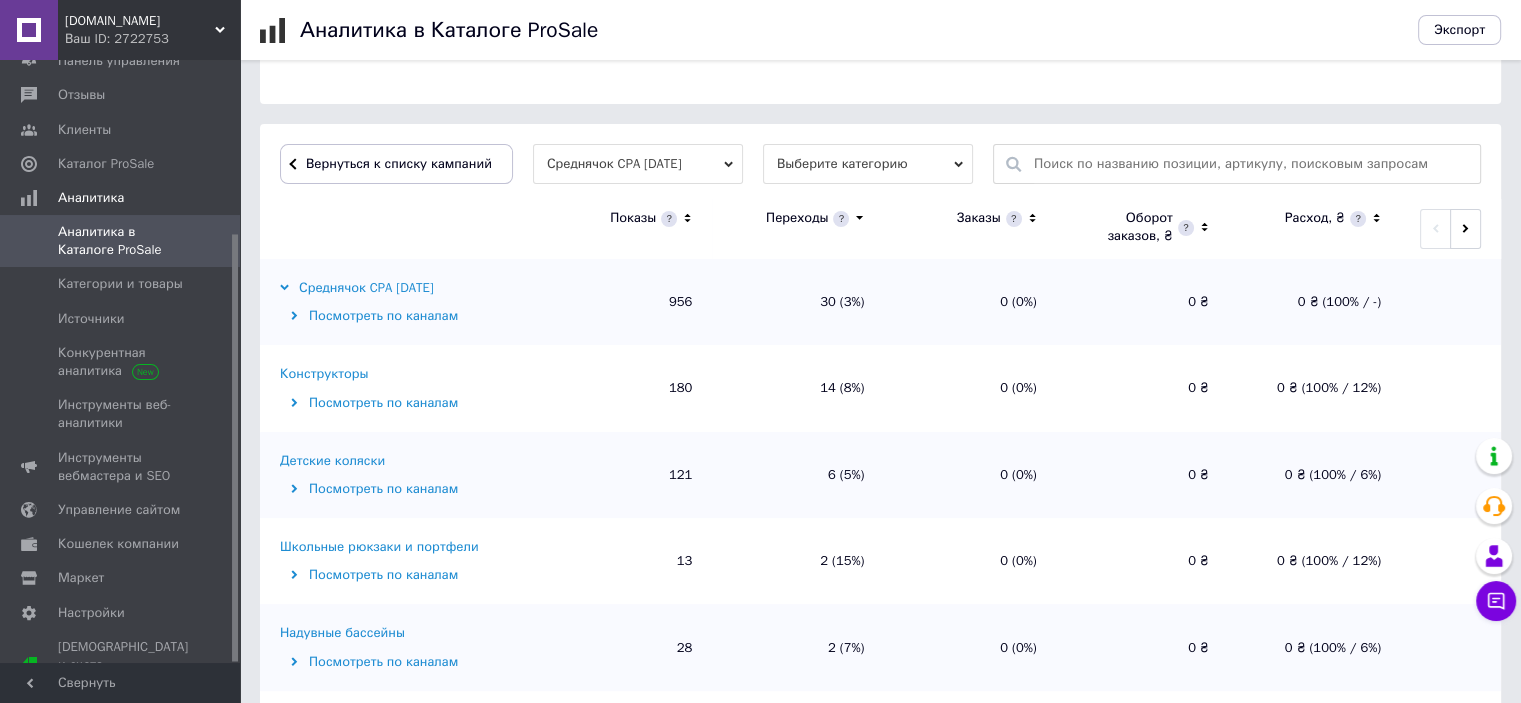 scroll, scrollTop: 540, scrollLeft: 0, axis: vertical 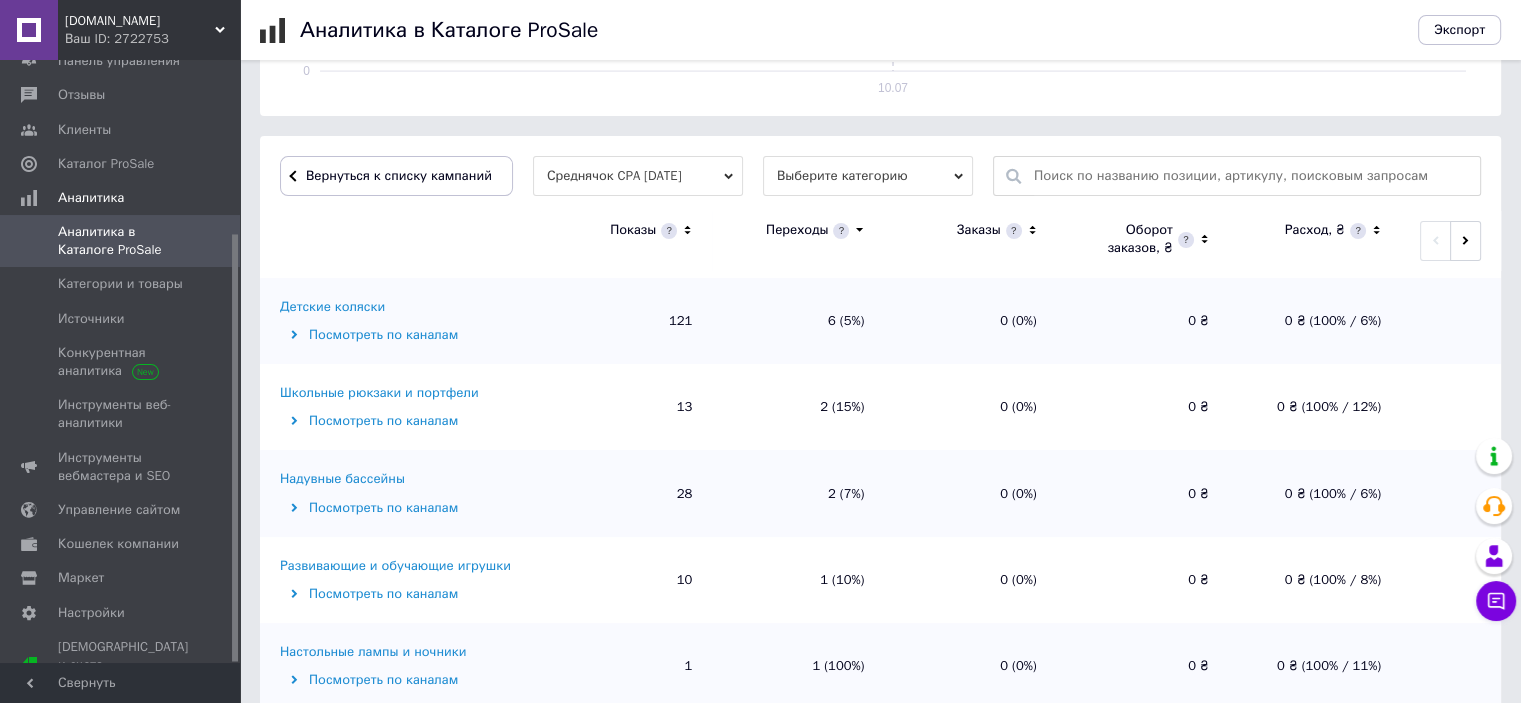 click on "Надувные бассейны" at bounding box center (342, 479) 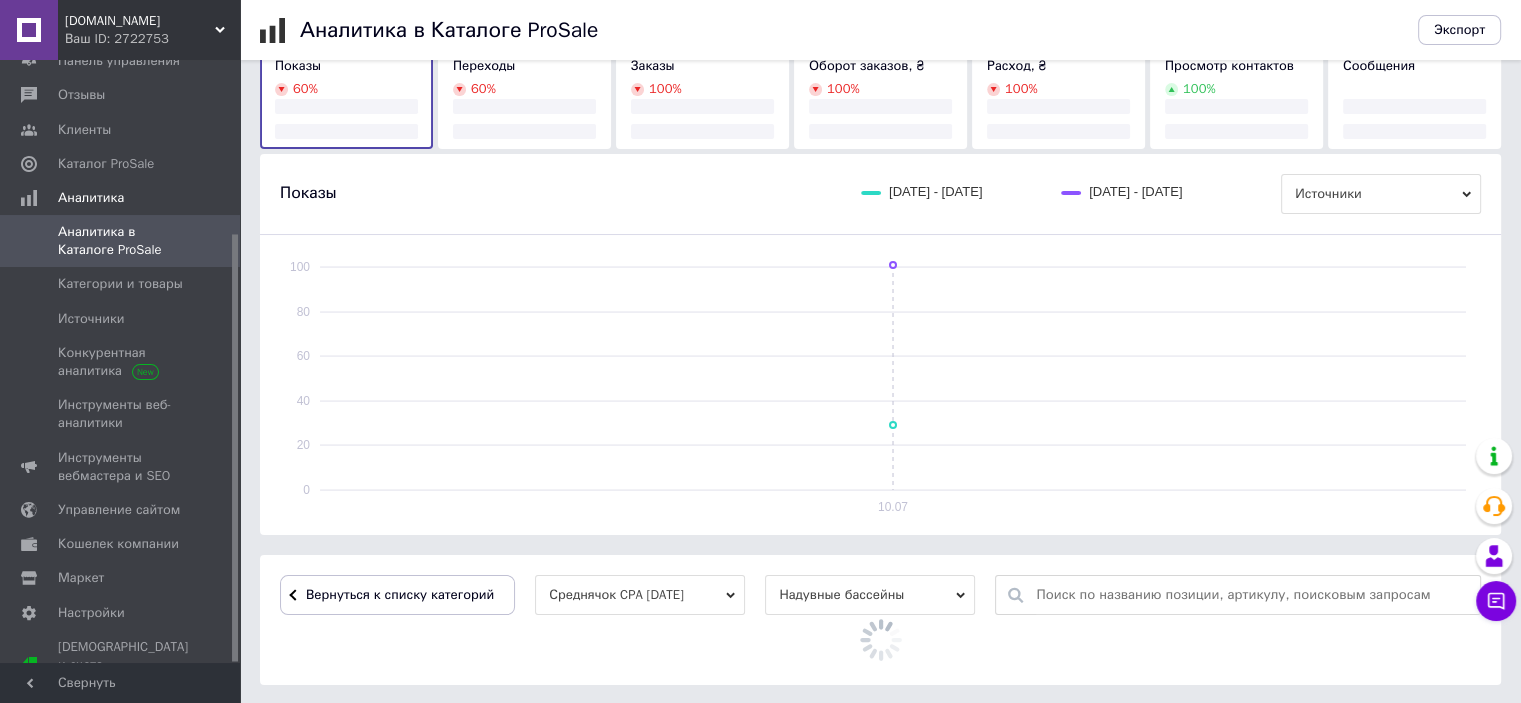 scroll, scrollTop: 496, scrollLeft: 0, axis: vertical 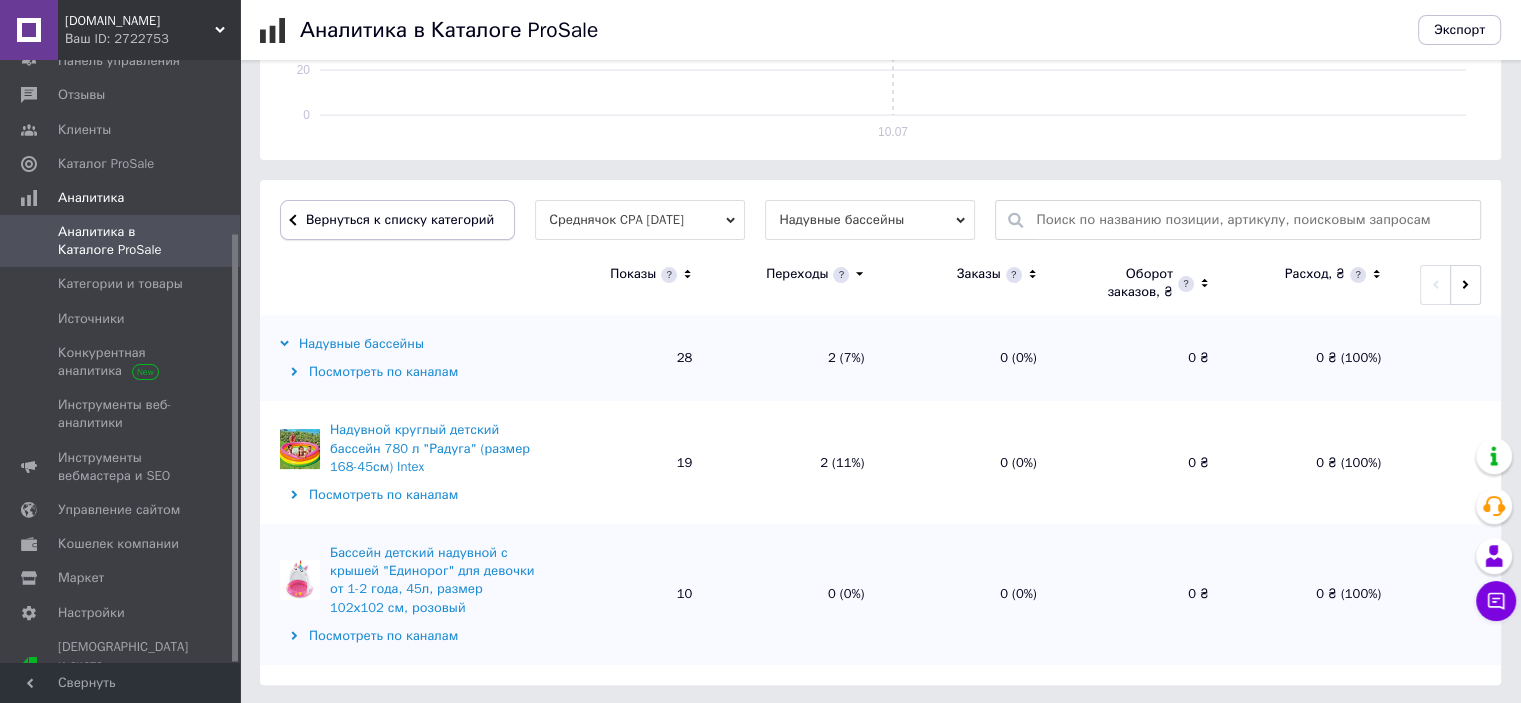 click on "Вернуться к списку категорий" at bounding box center [397, 220] 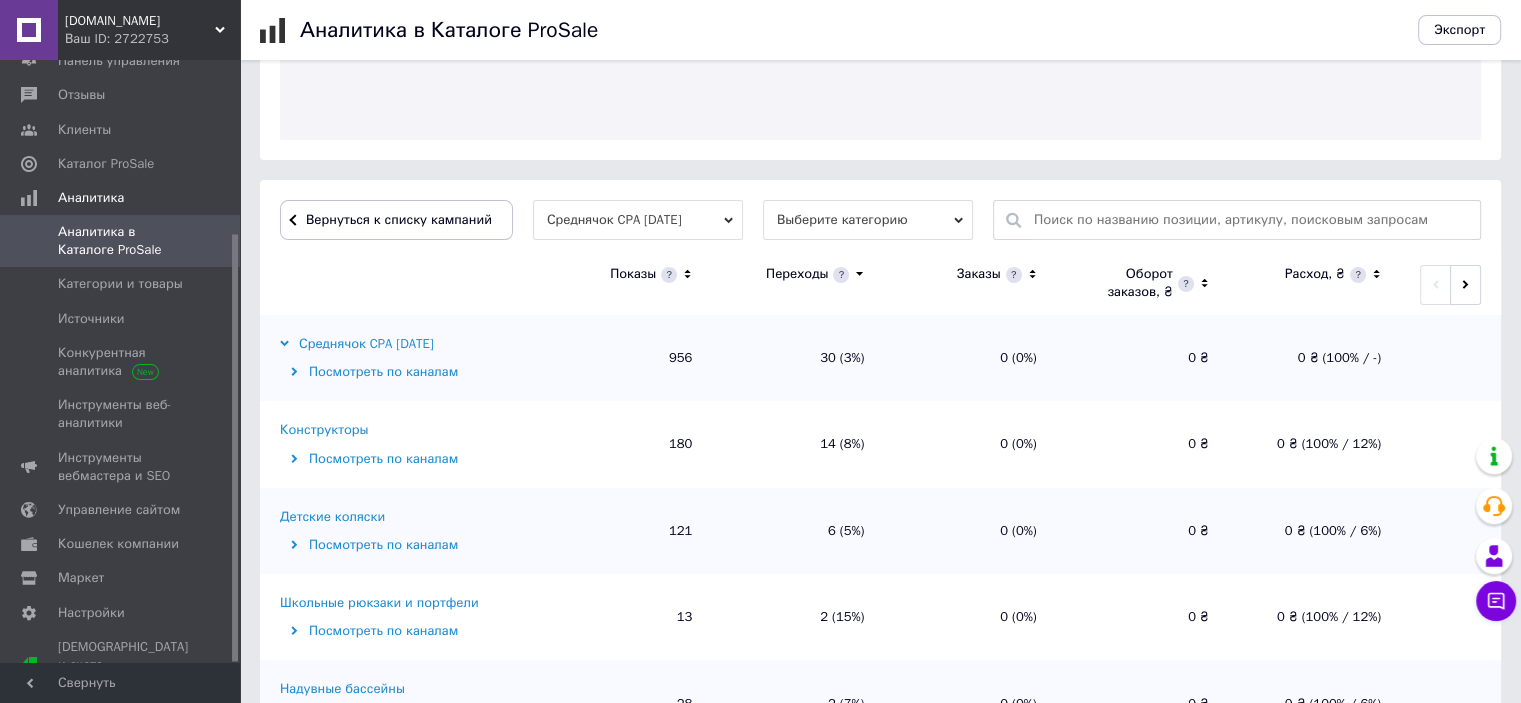scroll, scrollTop: 496, scrollLeft: 0, axis: vertical 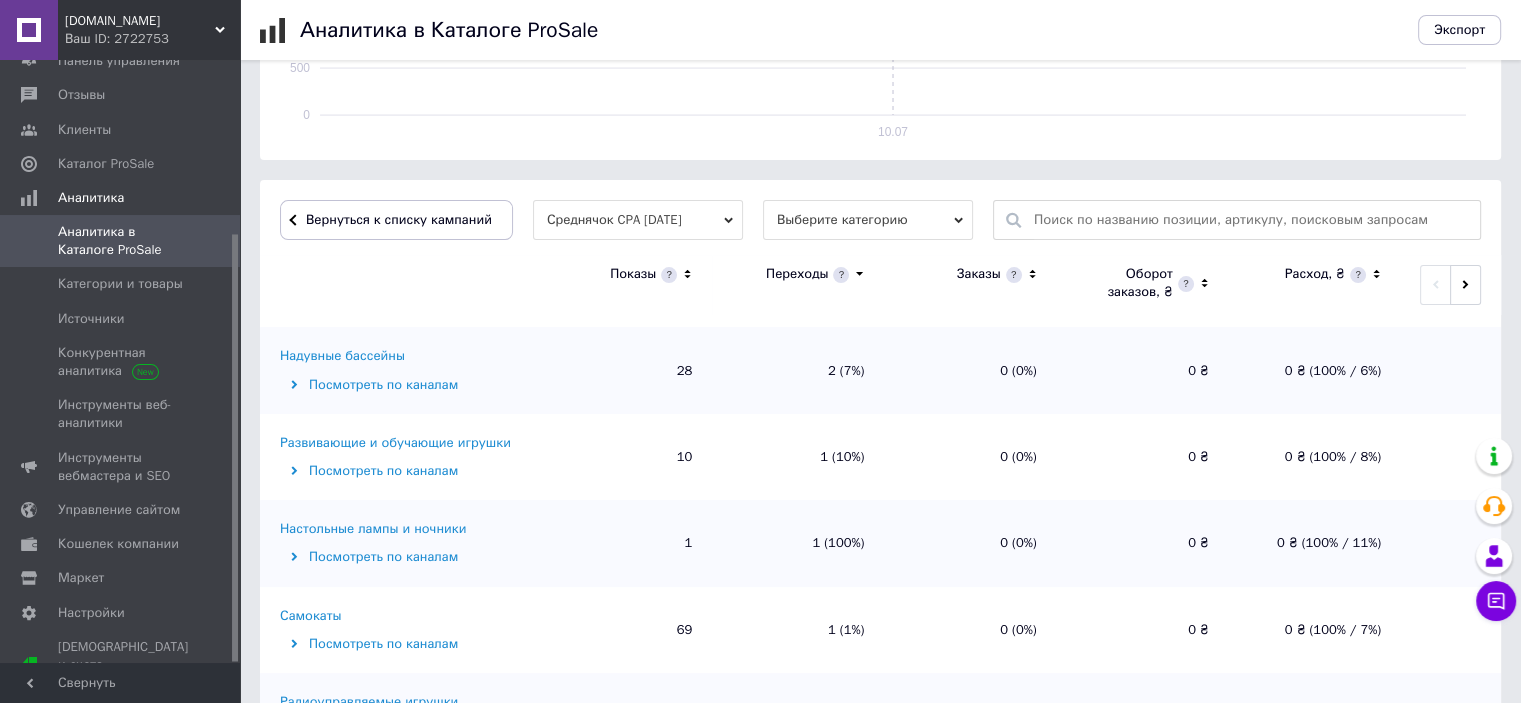 click on "Развивающие и обучающие игрушки" at bounding box center (395, 443) 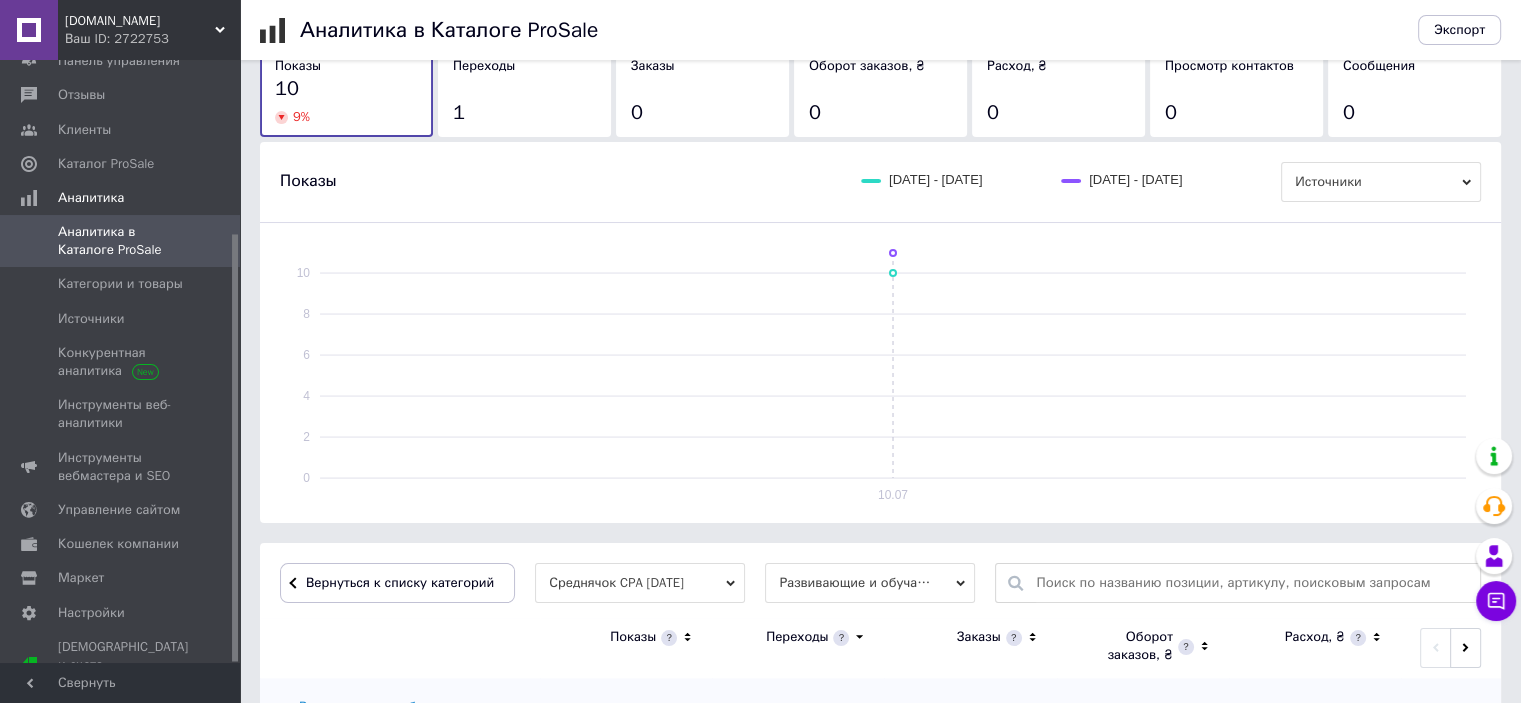 scroll, scrollTop: 496, scrollLeft: 0, axis: vertical 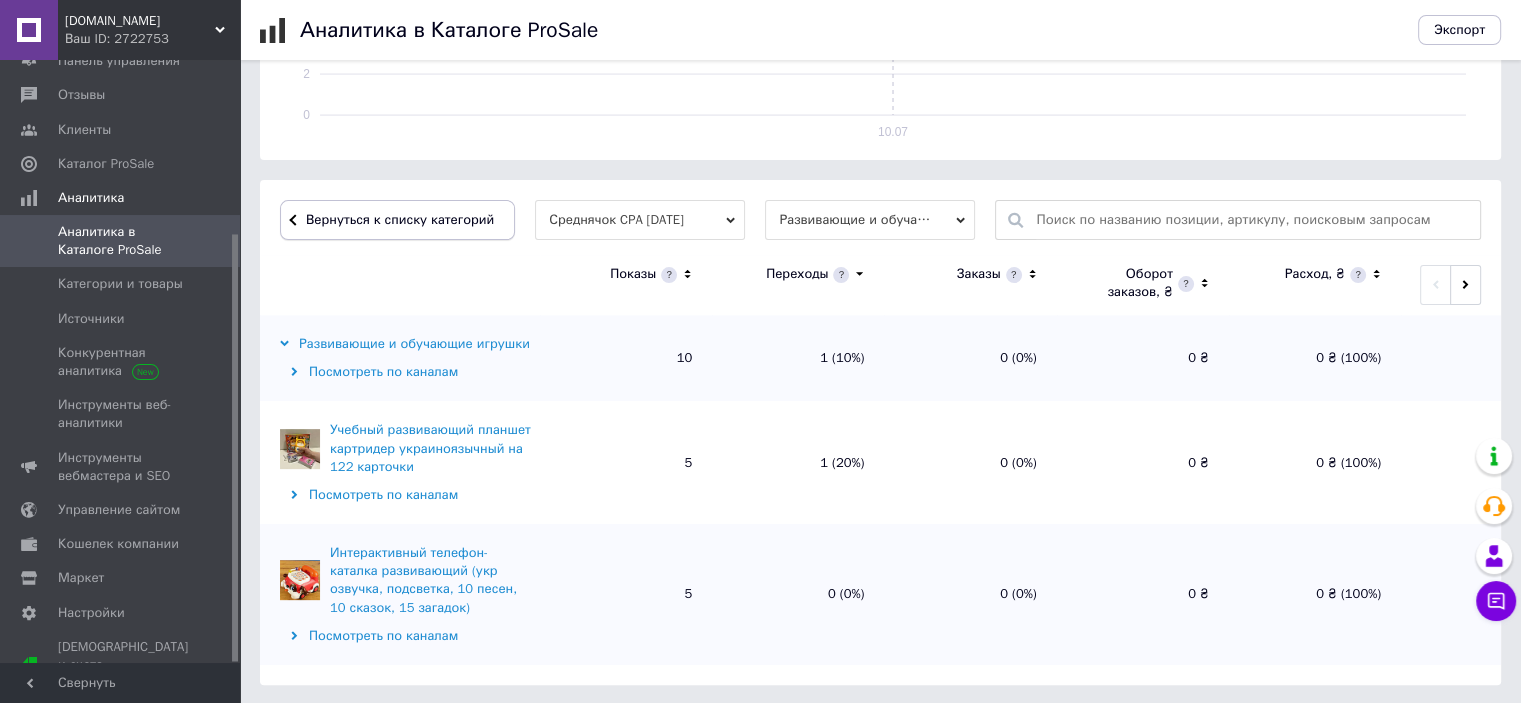 click on "Вернуться к списку категорий" at bounding box center [397, 220] 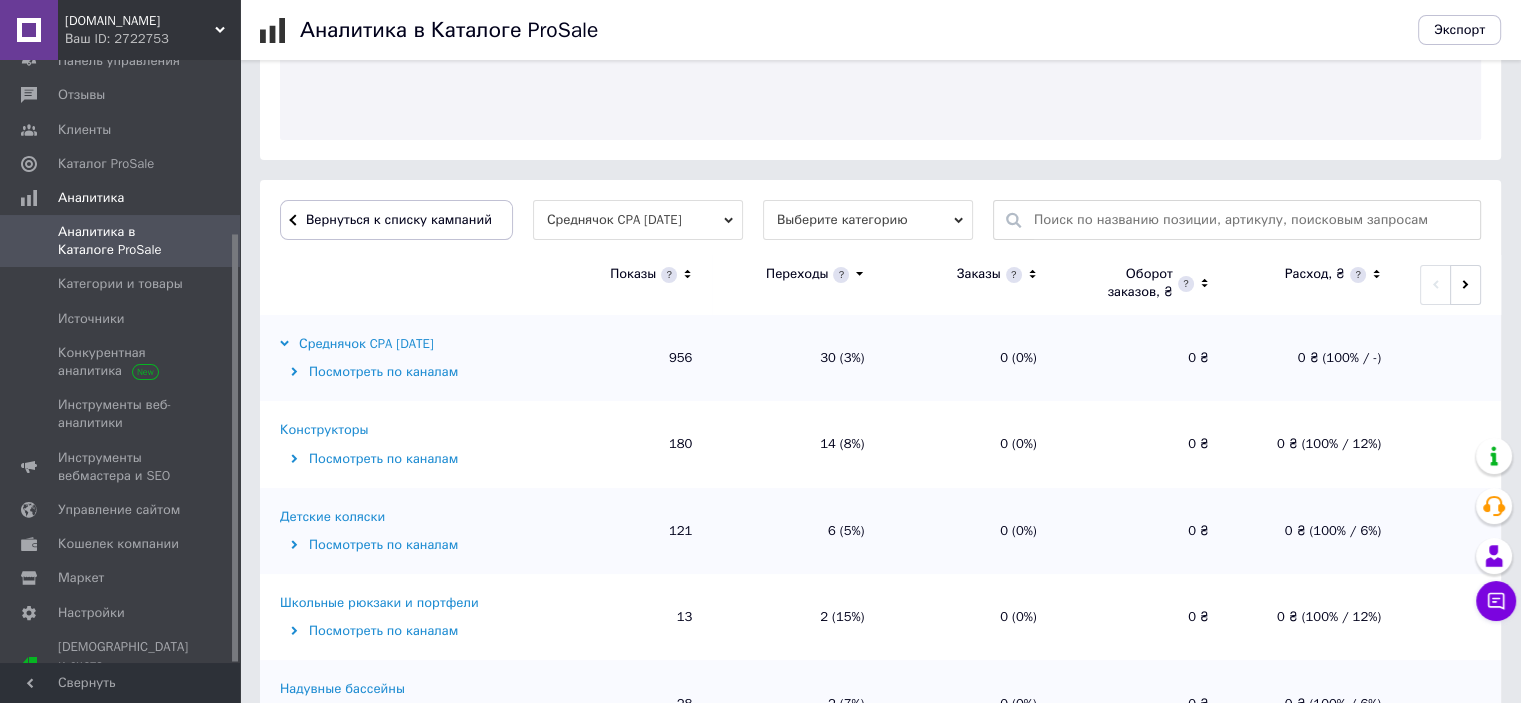 scroll, scrollTop: 496, scrollLeft: 0, axis: vertical 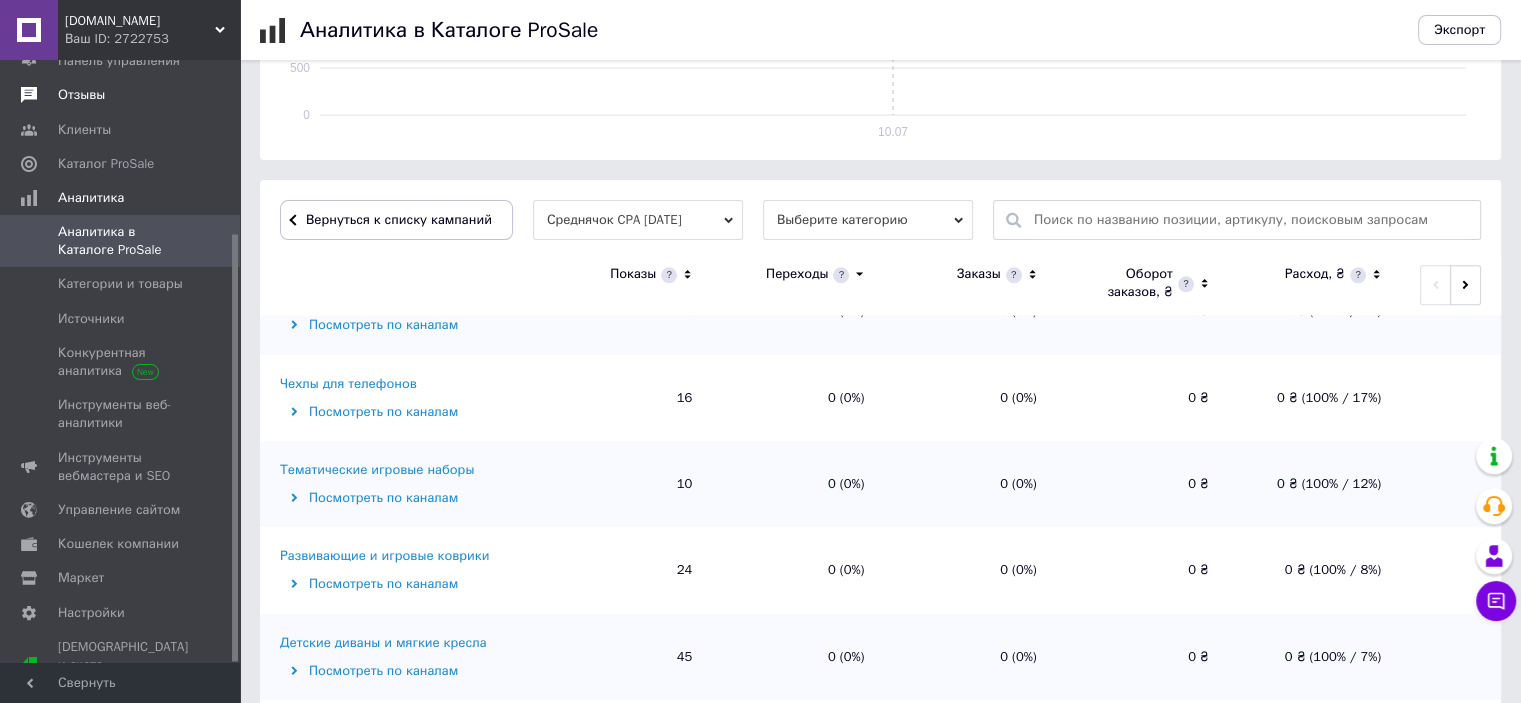 click on "Отзывы" at bounding box center (121, 95) 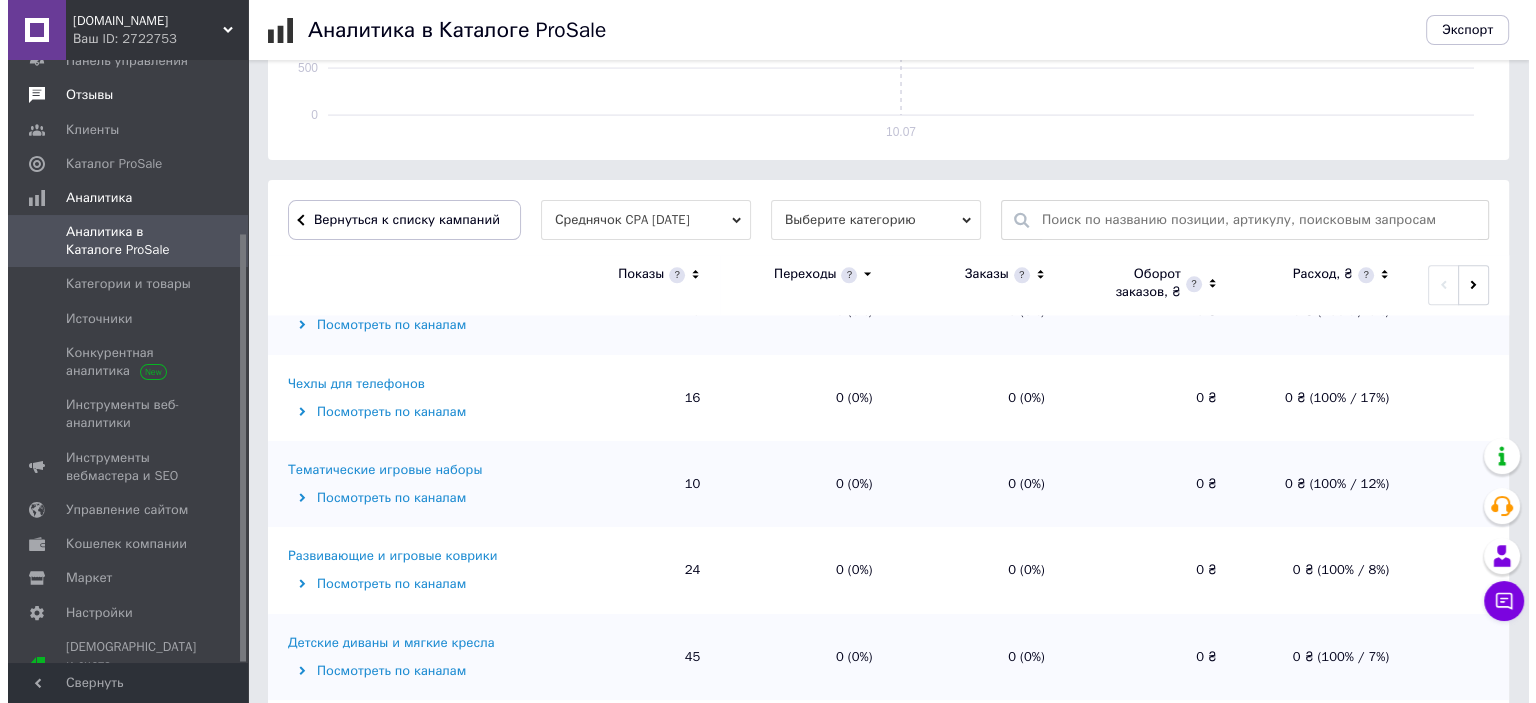 scroll, scrollTop: 0, scrollLeft: 0, axis: both 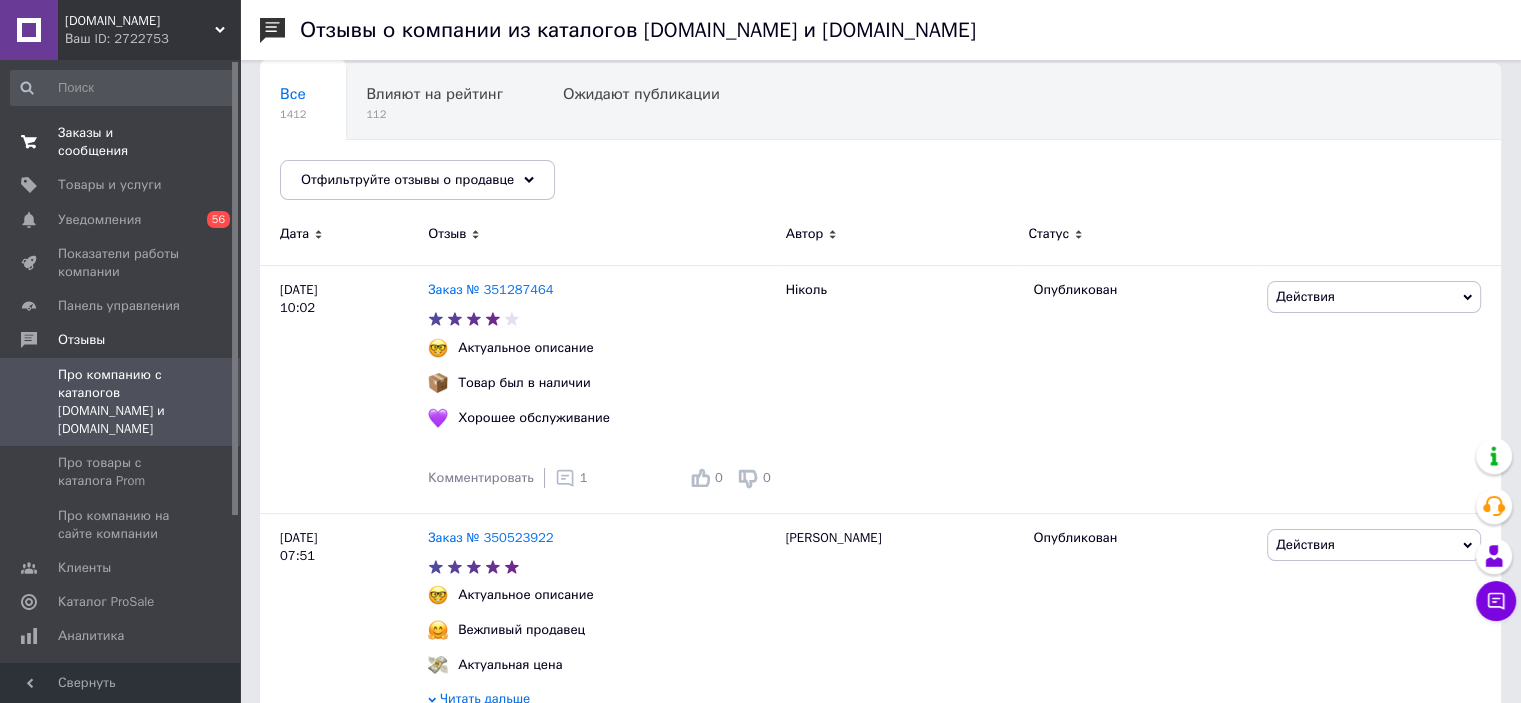 click on "Заказы и сообщения" at bounding box center [121, 142] 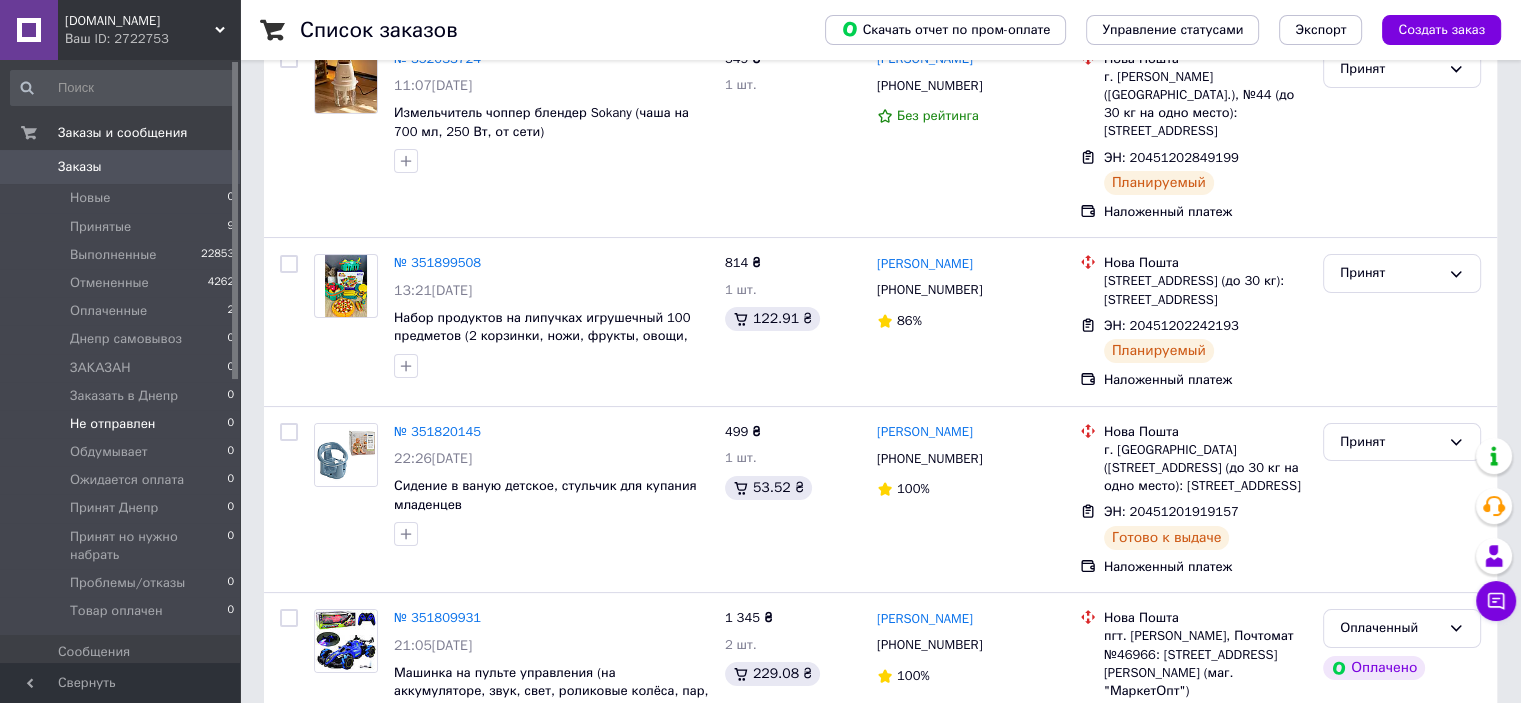 scroll, scrollTop: 333, scrollLeft: 0, axis: vertical 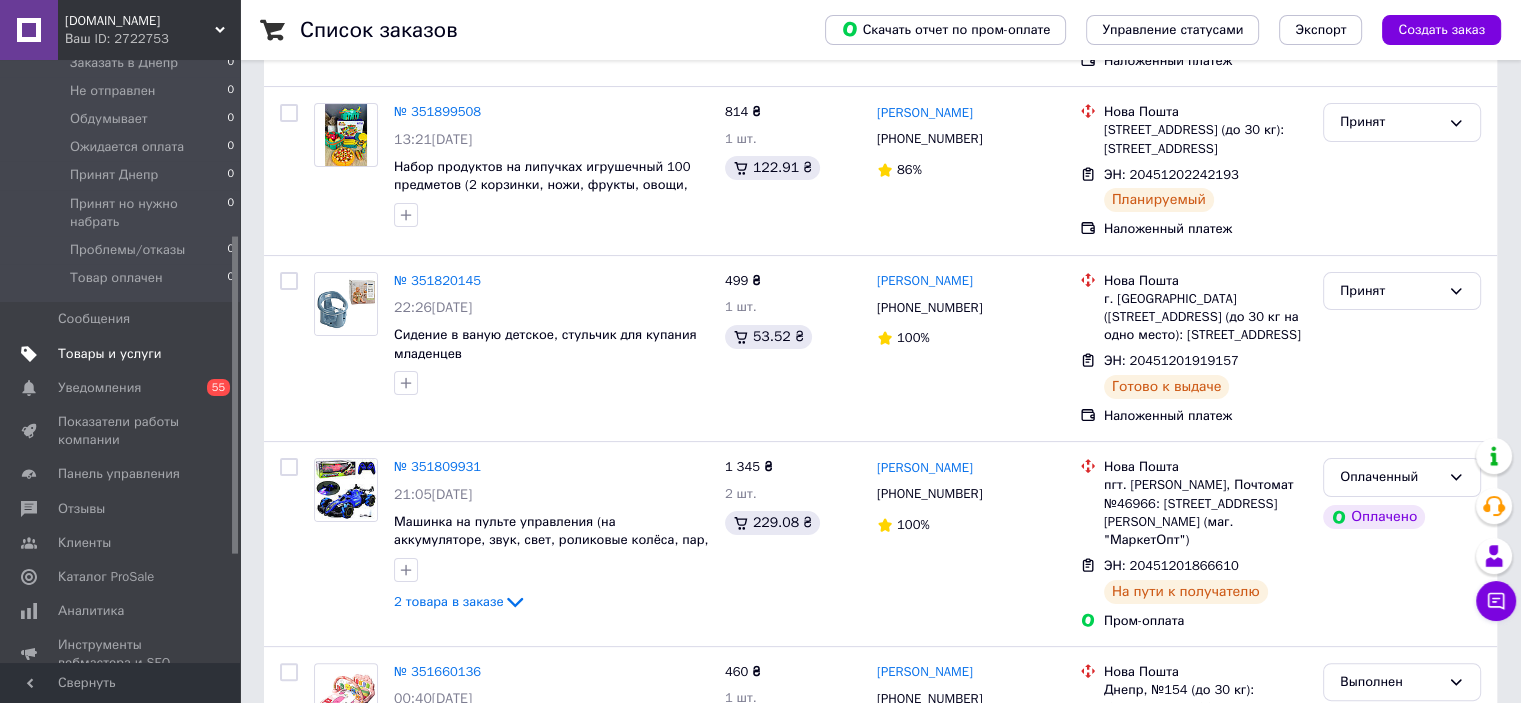 click on "Товары и услуги" at bounding box center (110, 354) 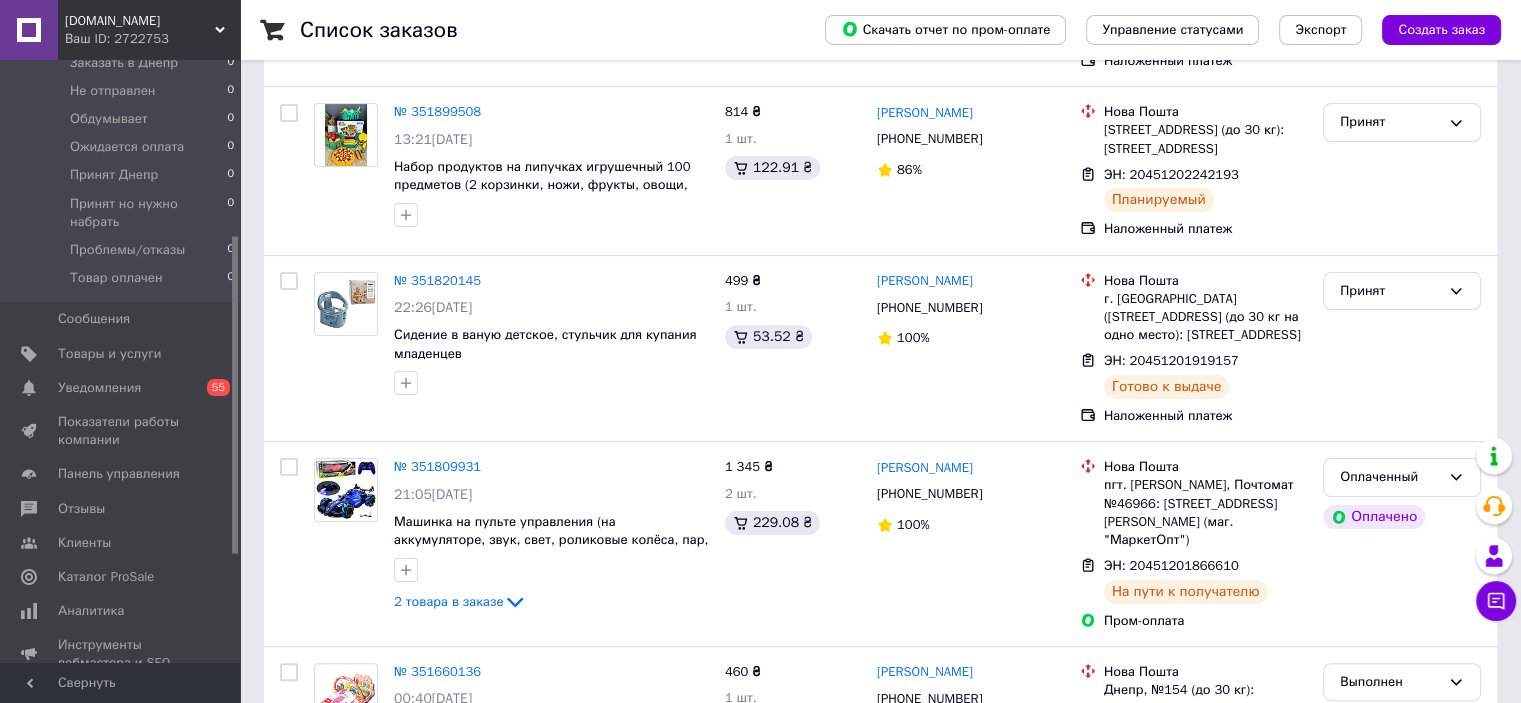 scroll, scrollTop: 0, scrollLeft: 0, axis: both 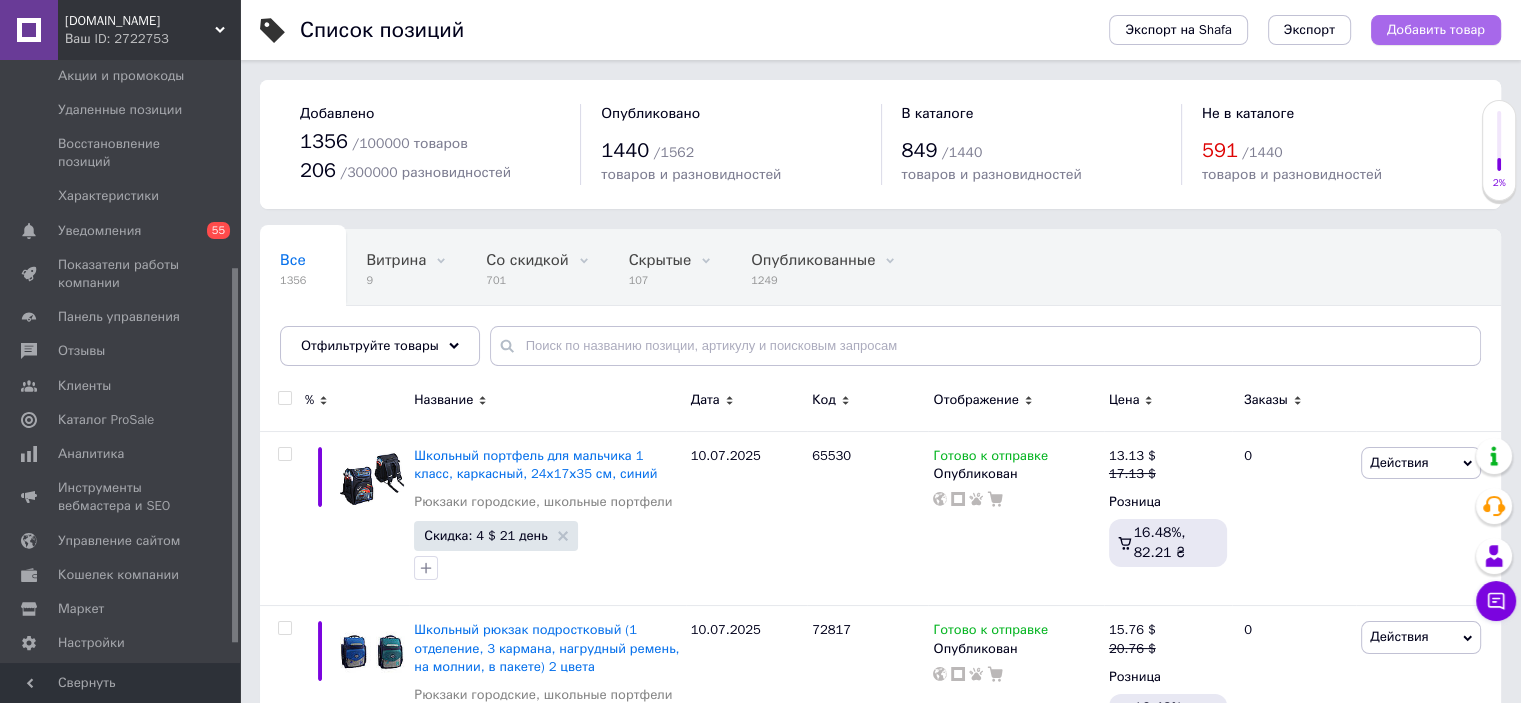 click on "Добавить товар" at bounding box center [1436, 30] 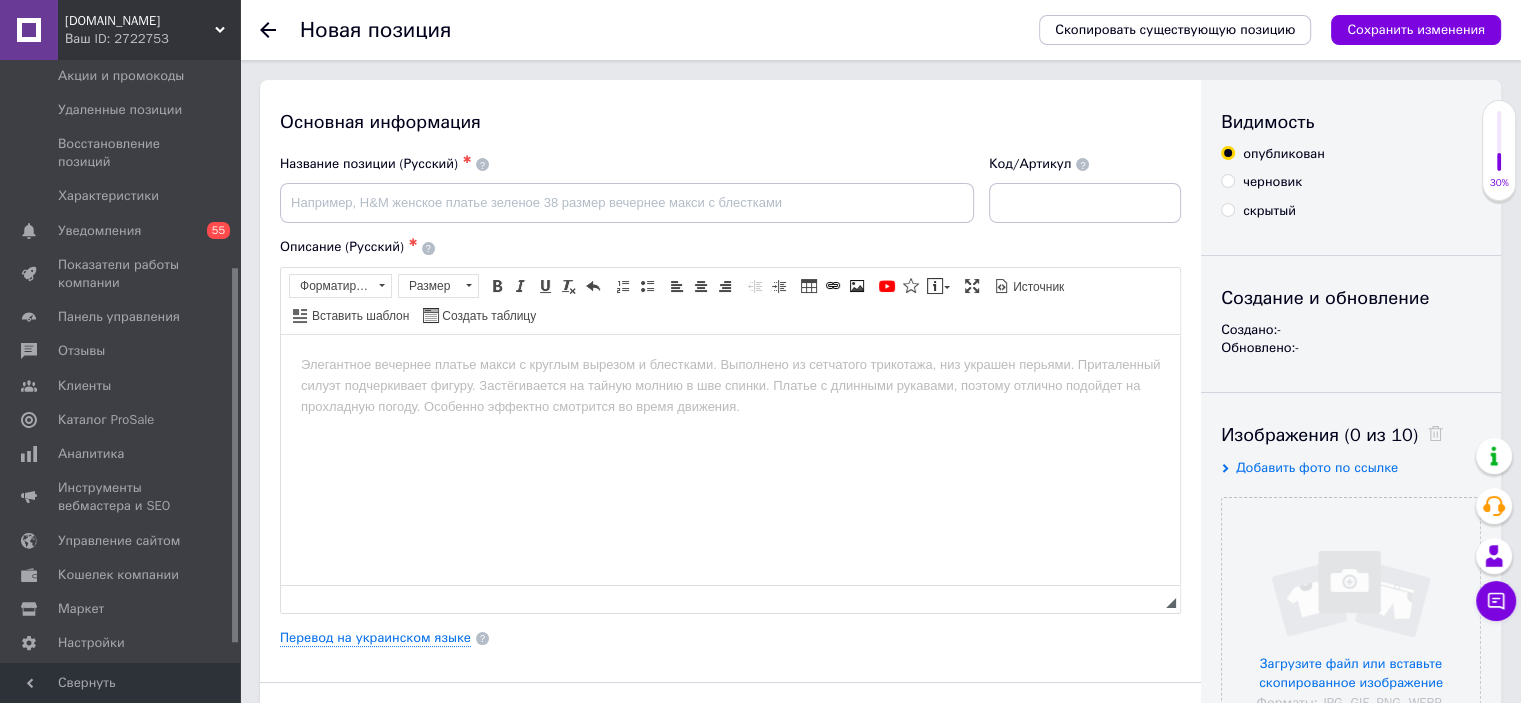 scroll, scrollTop: 0, scrollLeft: 0, axis: both 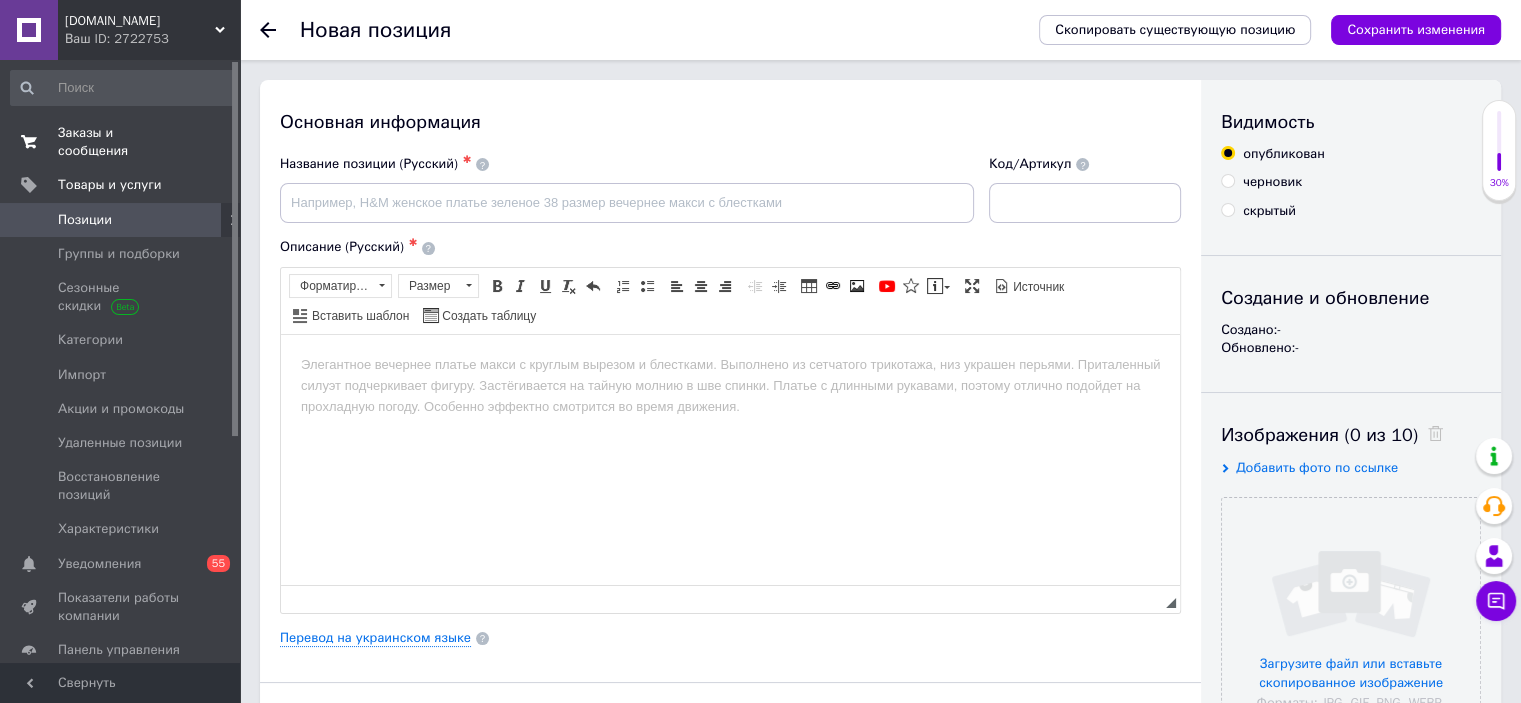 click on "Заказы и сообщения" at bounding box center [121, 142] 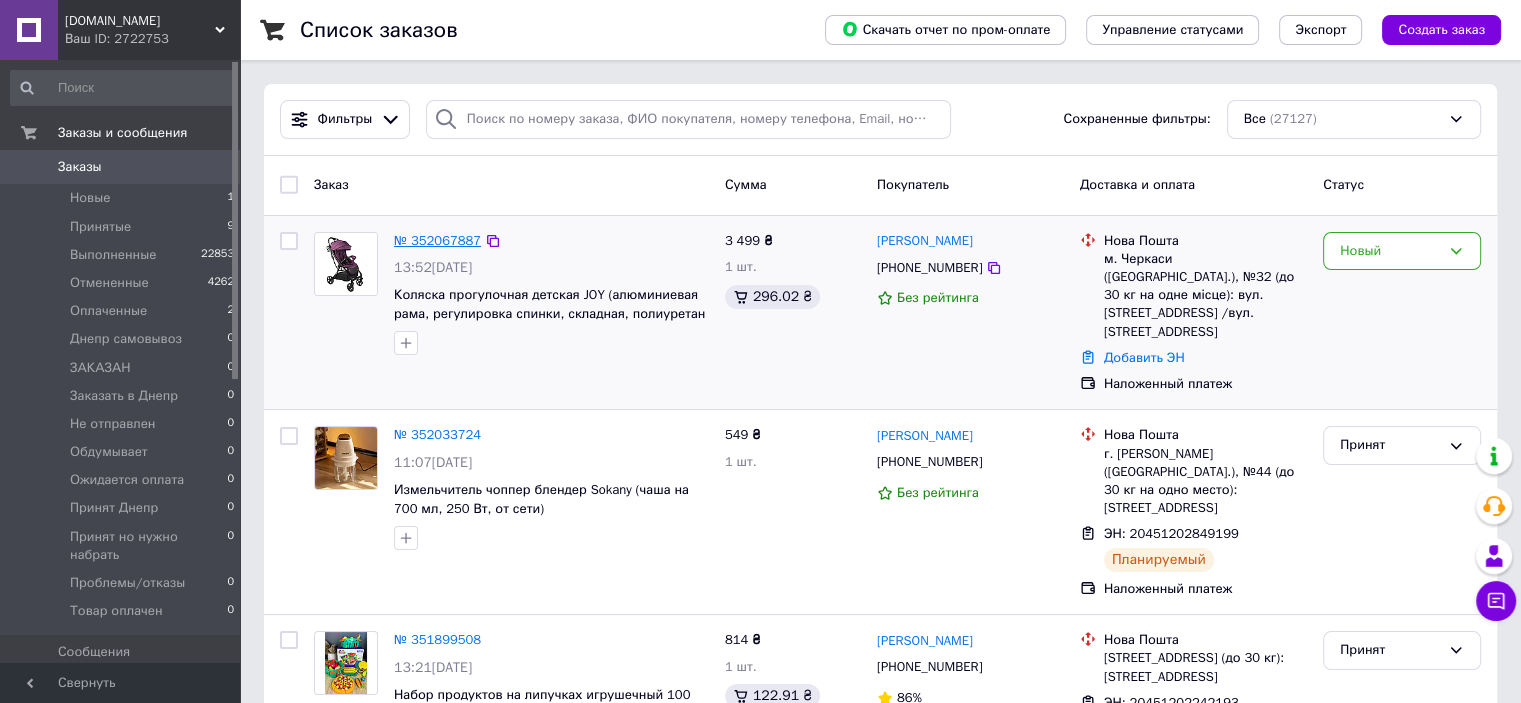 click on "№ 352067887" at bounding box center [437, 240] 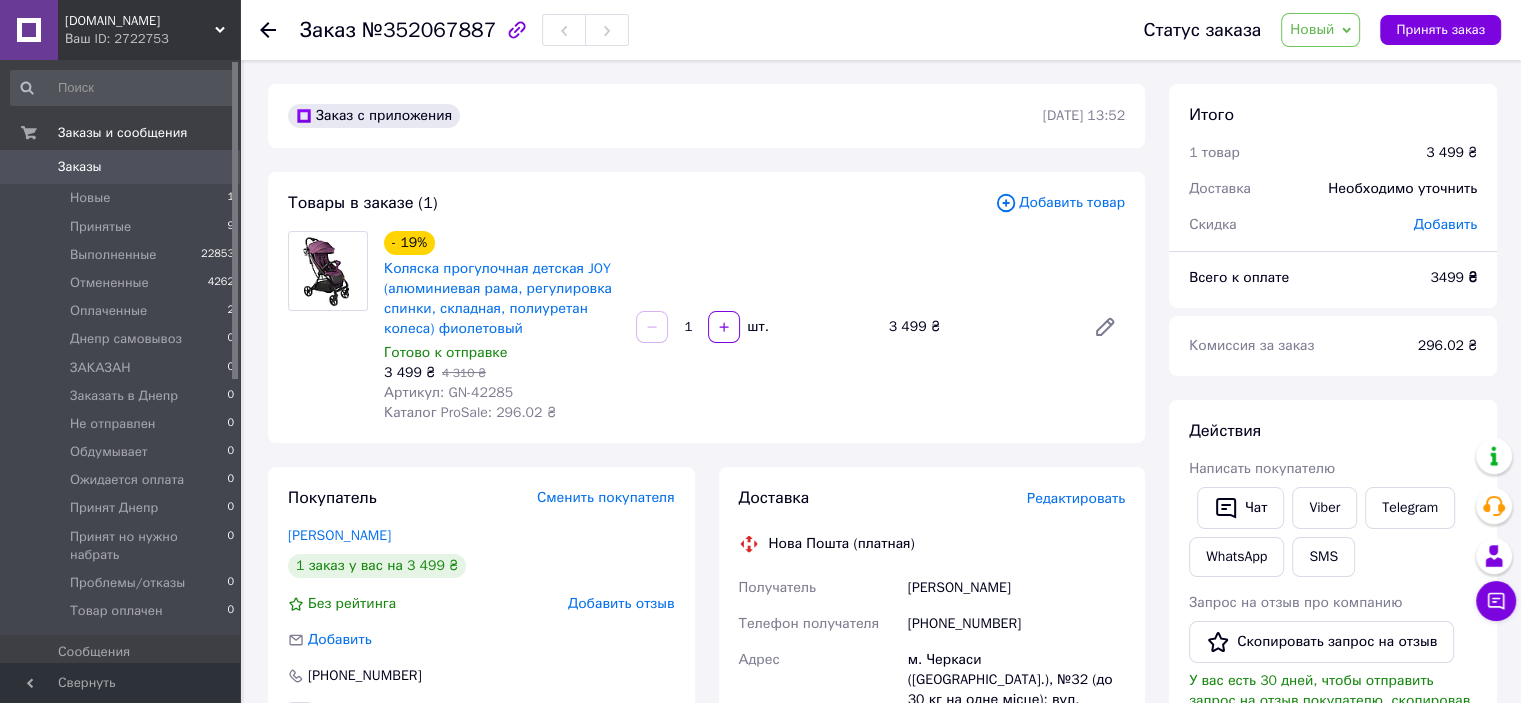 click on "Артикул: GN-42285" at bounding box center (448, 392) 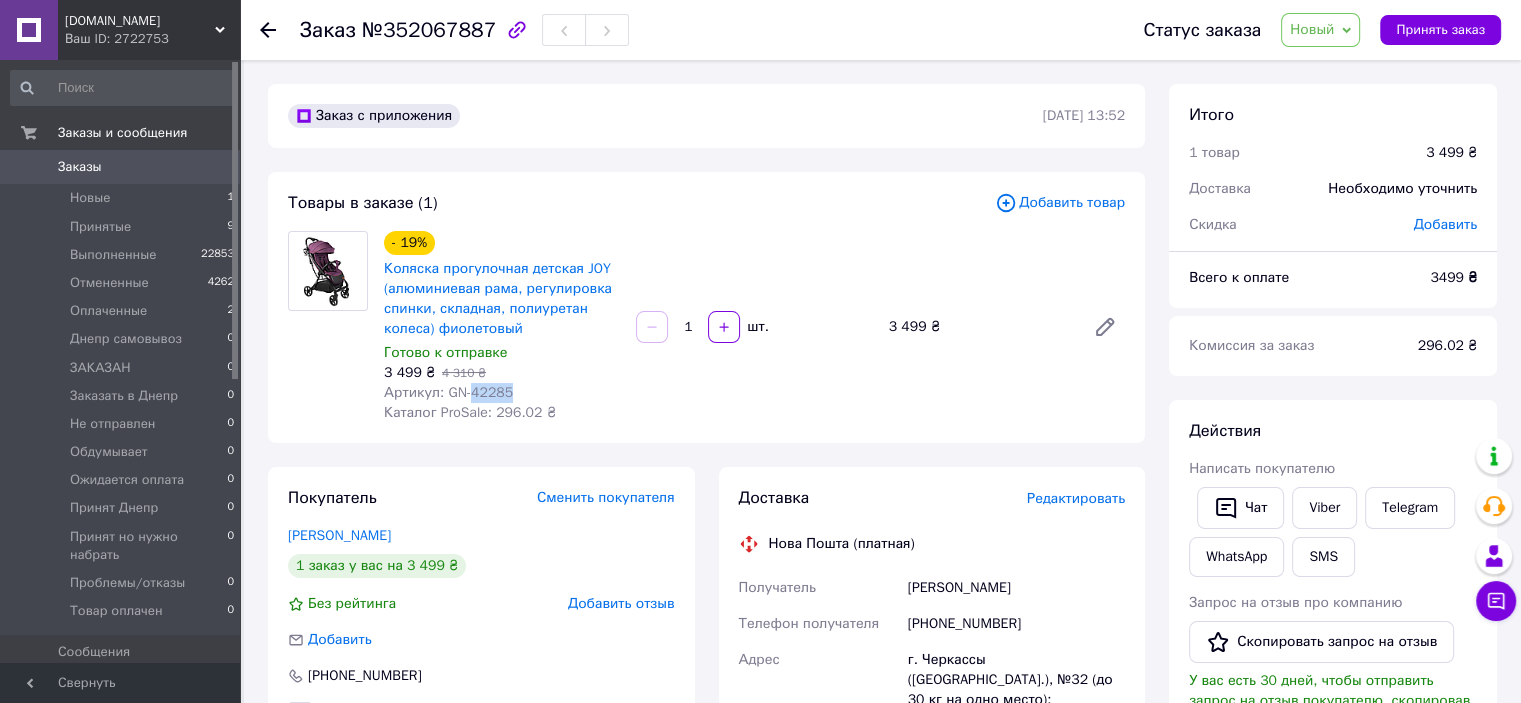 click on "Артикул: GN-42285" at bounding box center [448, 392] 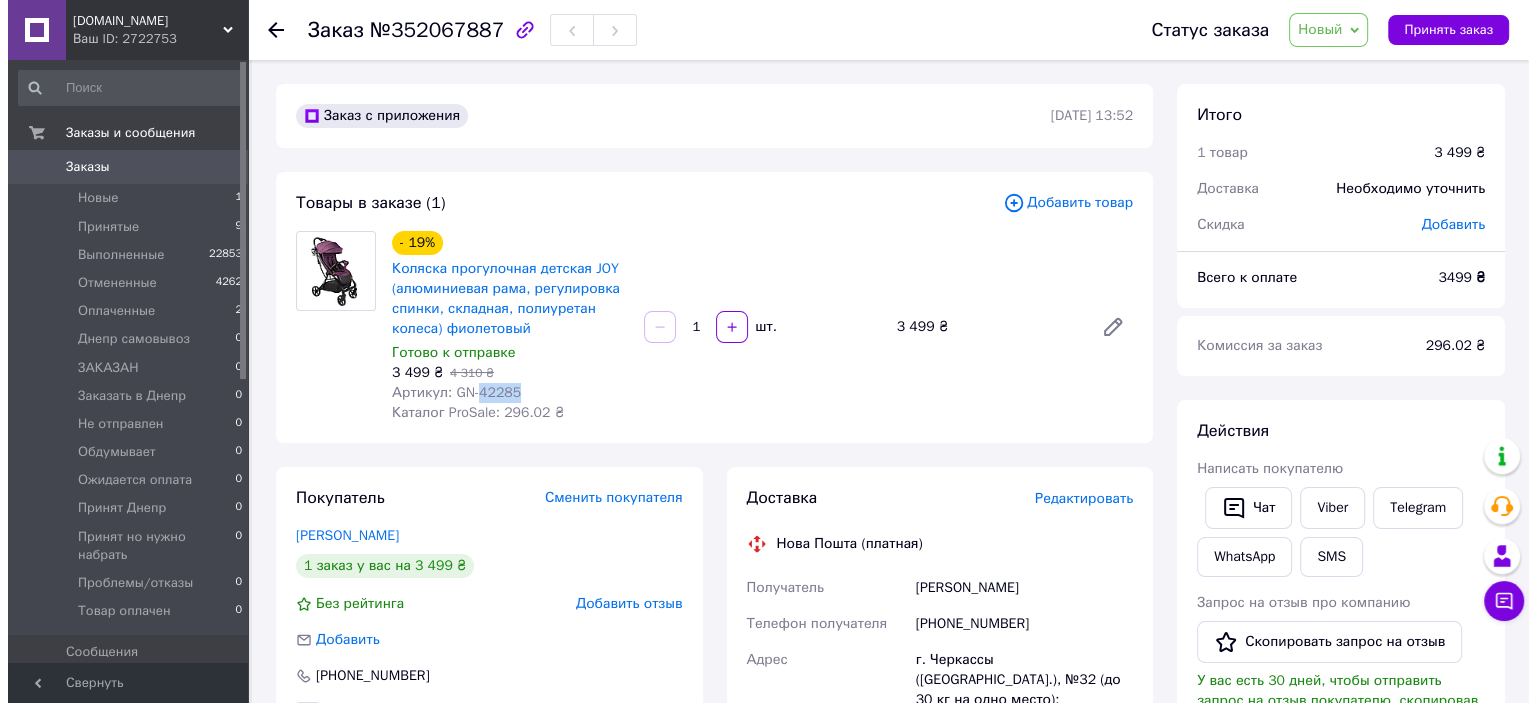 scroll, scrollTop: 166, scrollLeft: 0, axis: vertical 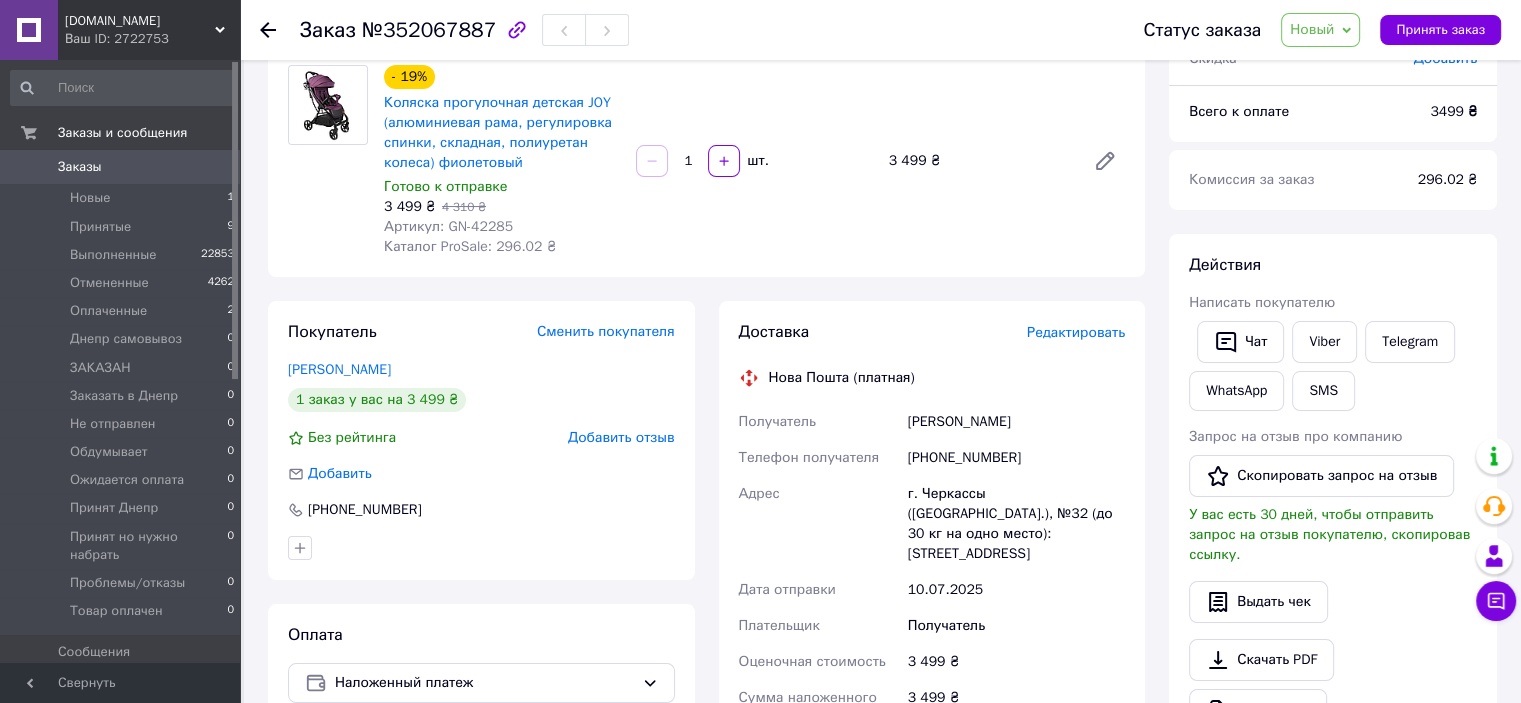 click on "Редактировать" at bounding box center [1076, 332] 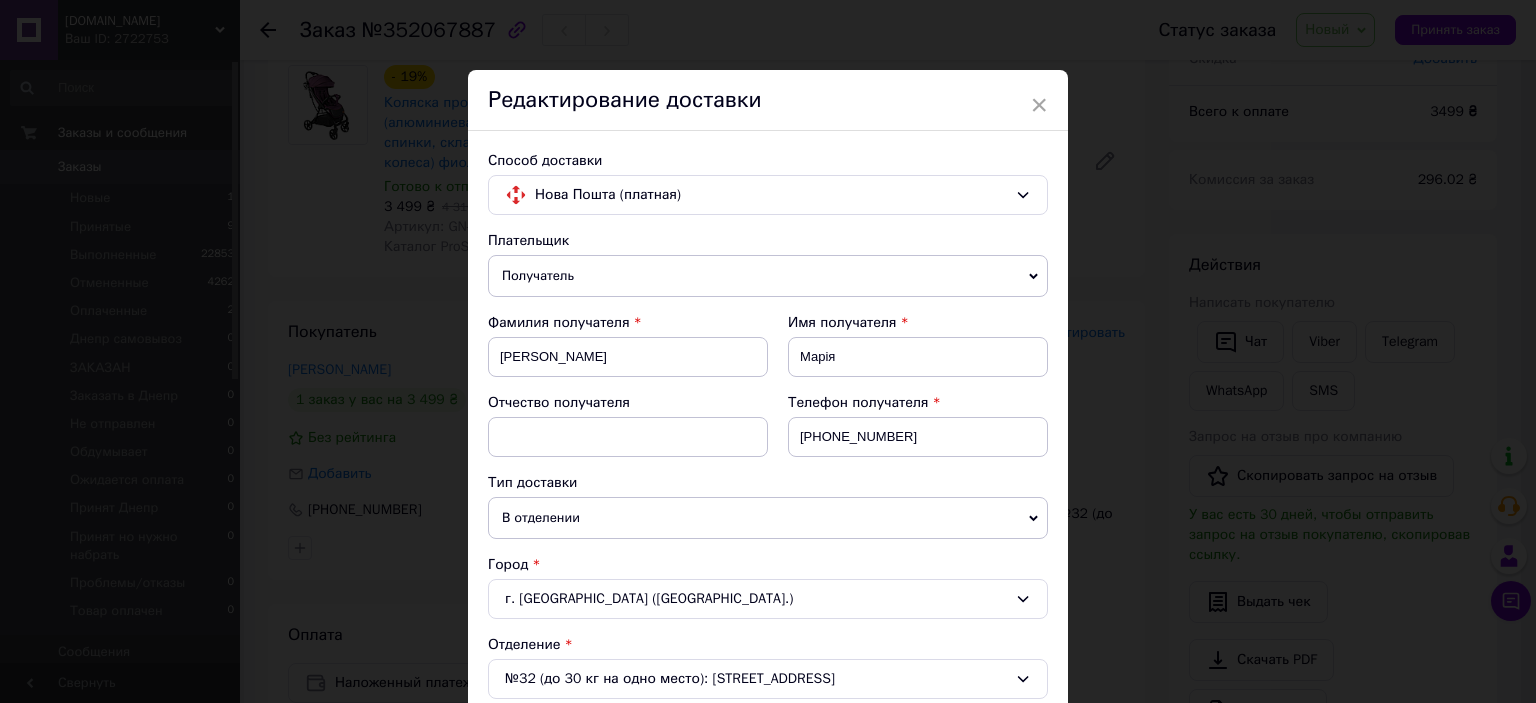 scroll, scrollTop: 333, scrollLeft: 0, axis: vertical 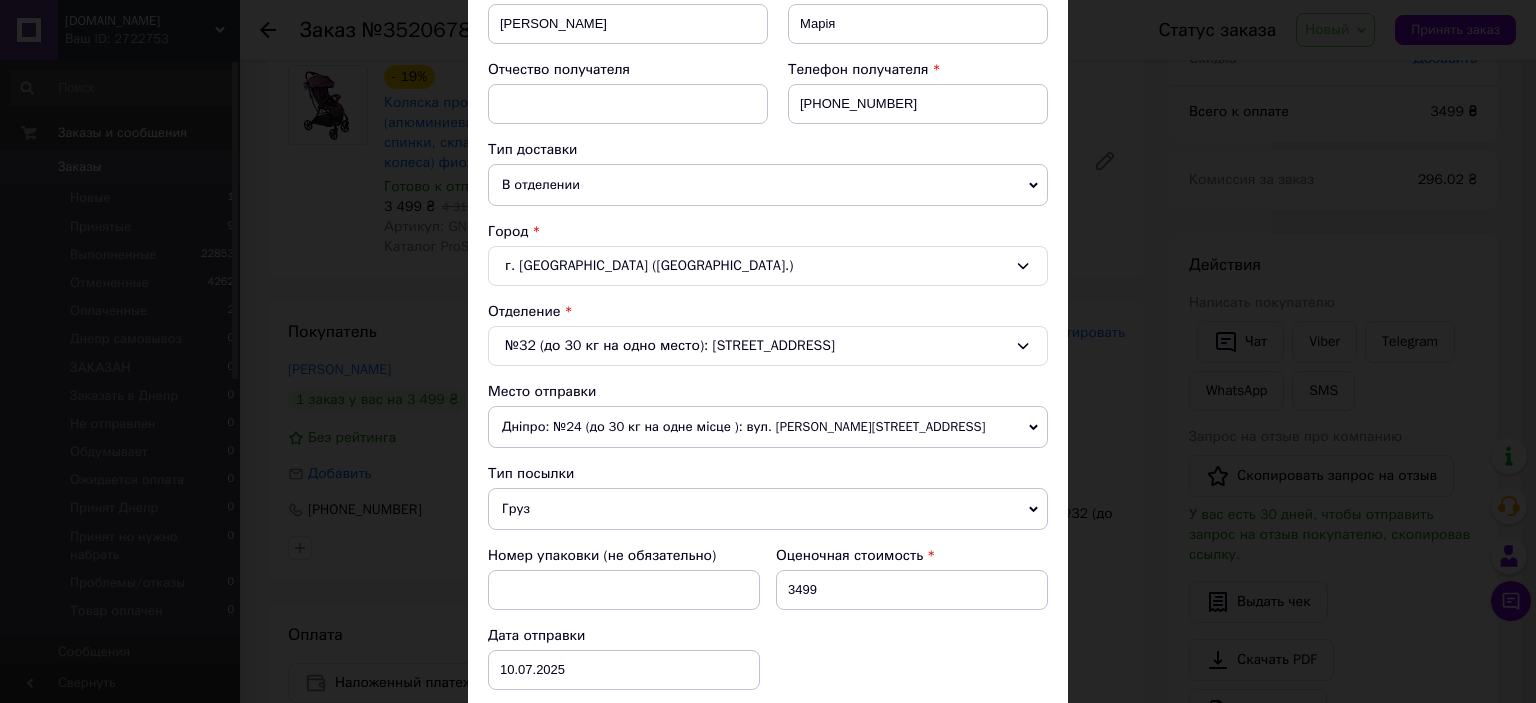 click on "Дніпро: №24 (до 30 кг на одне місце ): вул. [PERSON_NAME][STREET_ADDRESS]" at bounding box center [768, 427] 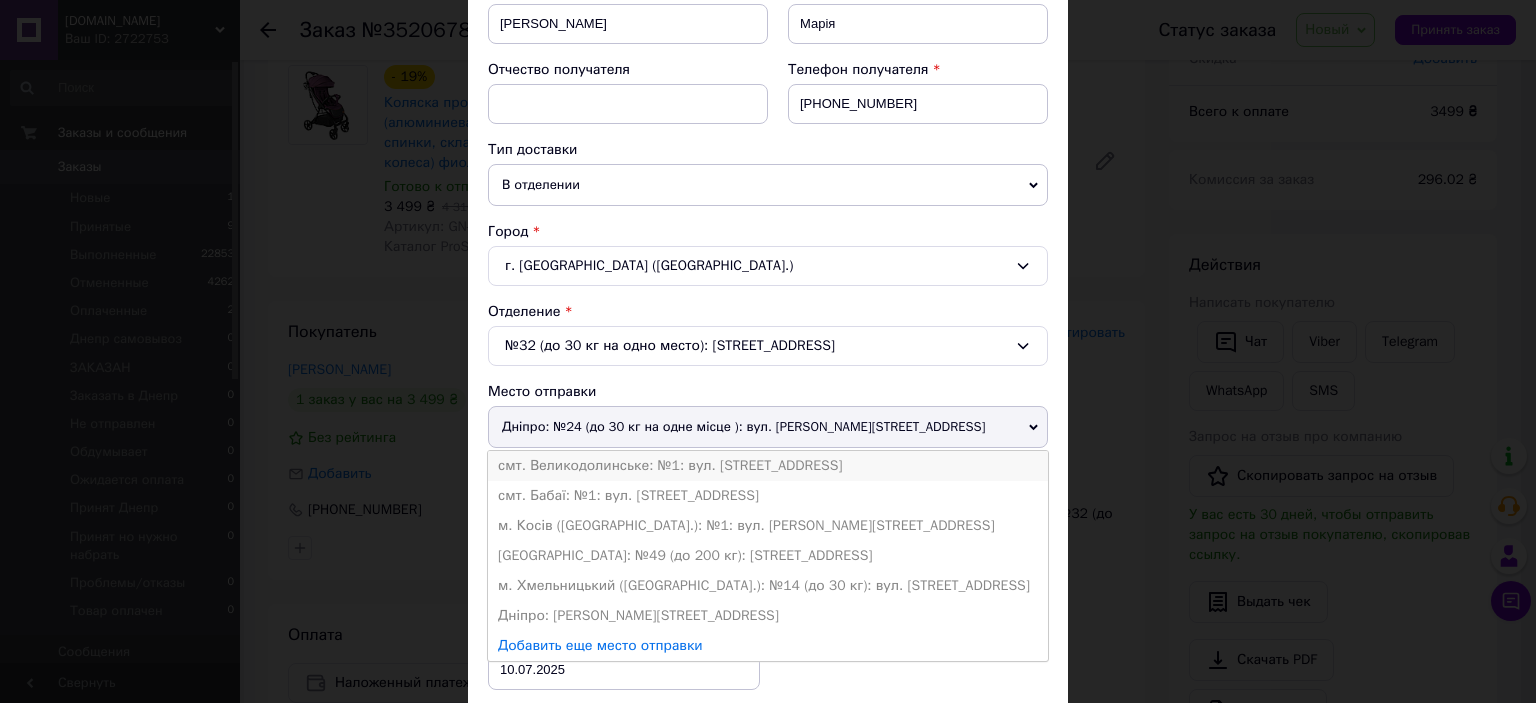 click on "смт. Великодолинське: №1: вул. [STREET_ADDRESS]" at bounding box center (768, 466) 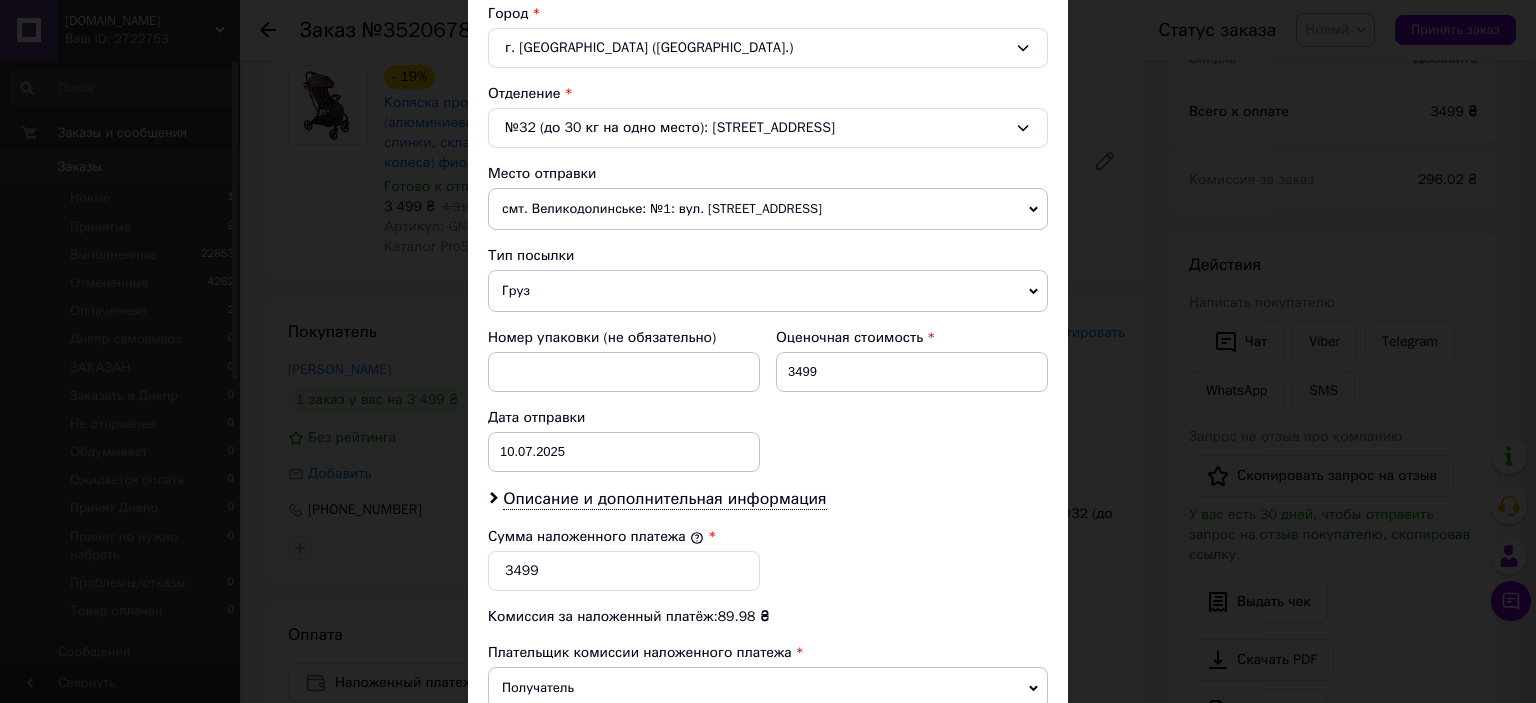 scroll, scrollTop: 666, scrollLeft: 0, axis: vertical 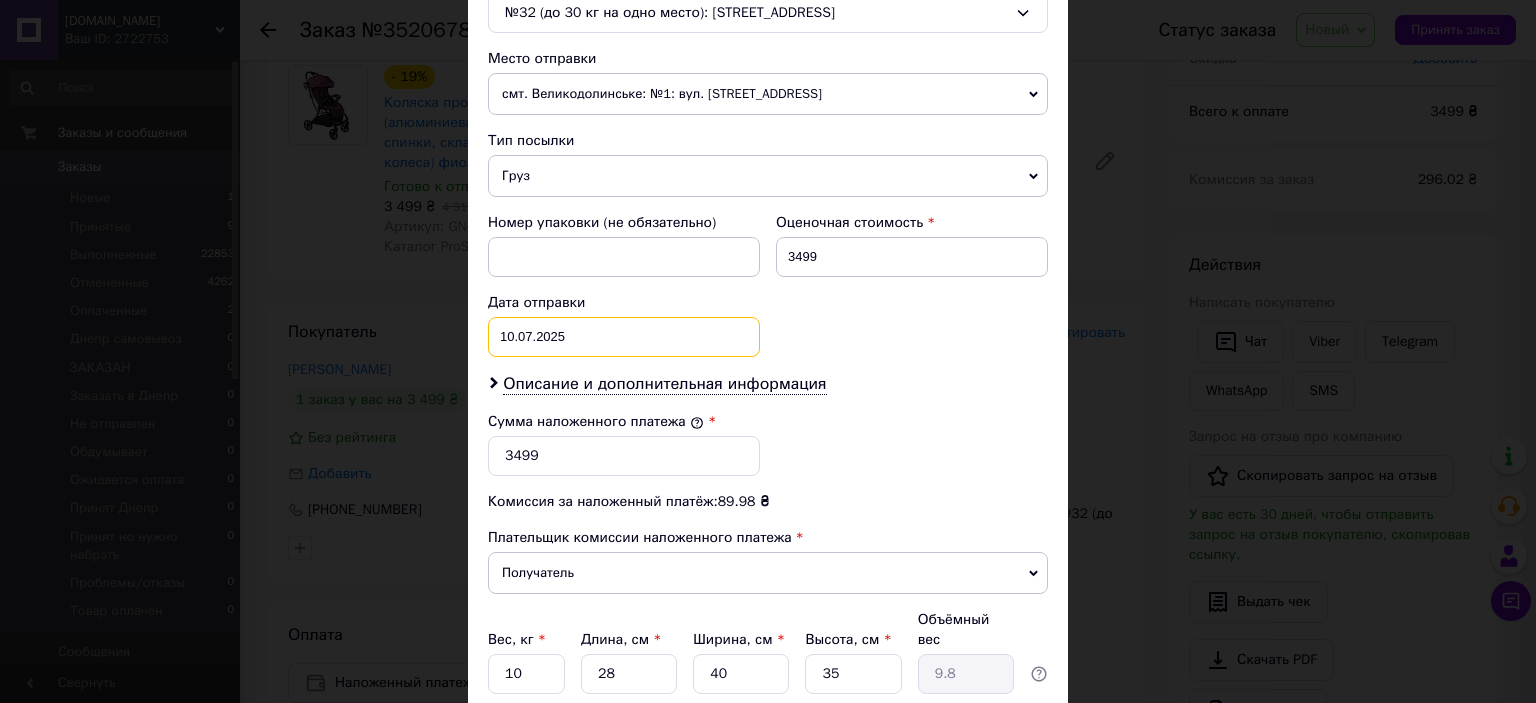 click on "[DATE] < 2025 > < Июль > Пн Вт Ср Чт Пт Сб Вс 30 1 2 3 4 5 6 7 8 9 10 11 12 13 14 15 16 17 18 19 20 21 22 23 24 25 26 27 28 29 30 31 1 2 3 4 5 6 7 8 9 10" at bounding box center [624, 337] 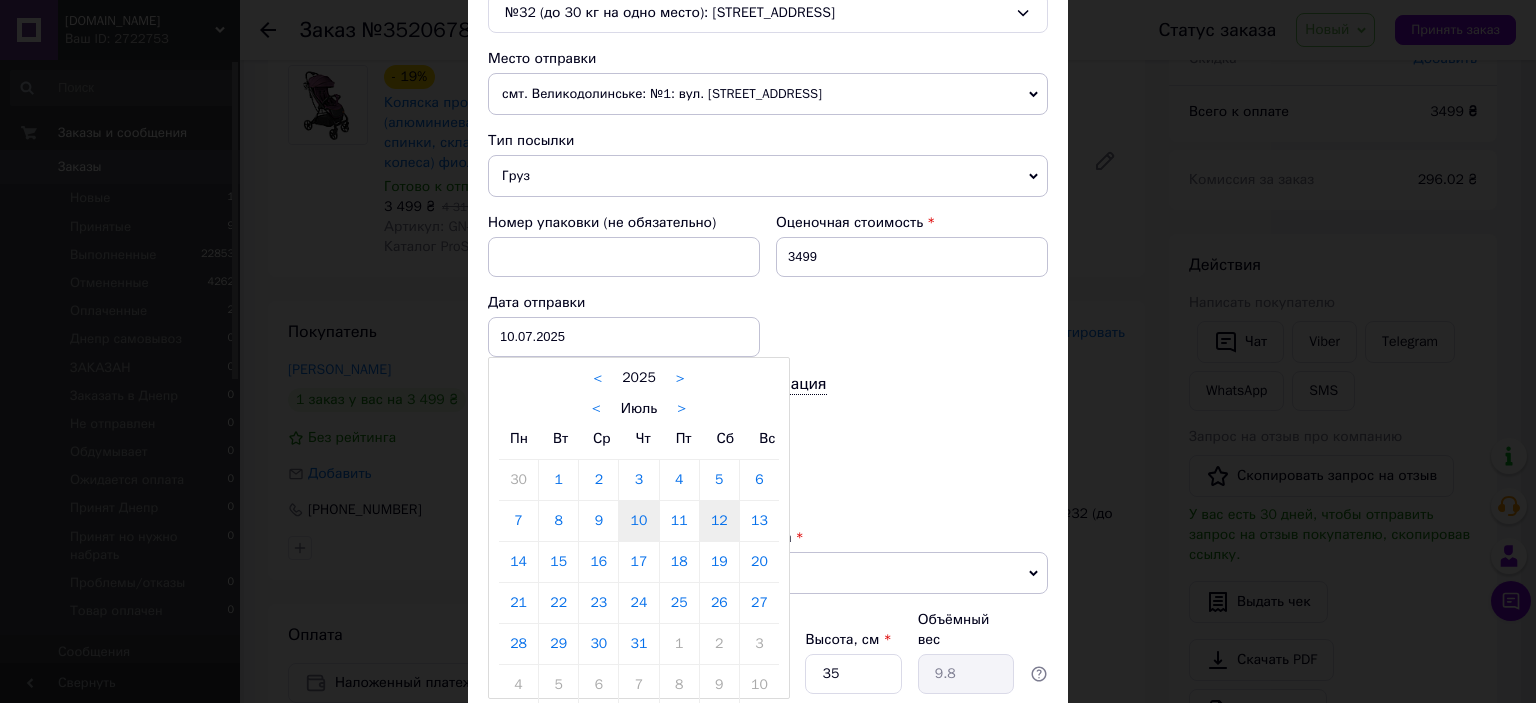 click on "12" at bounding box center (719, 521) 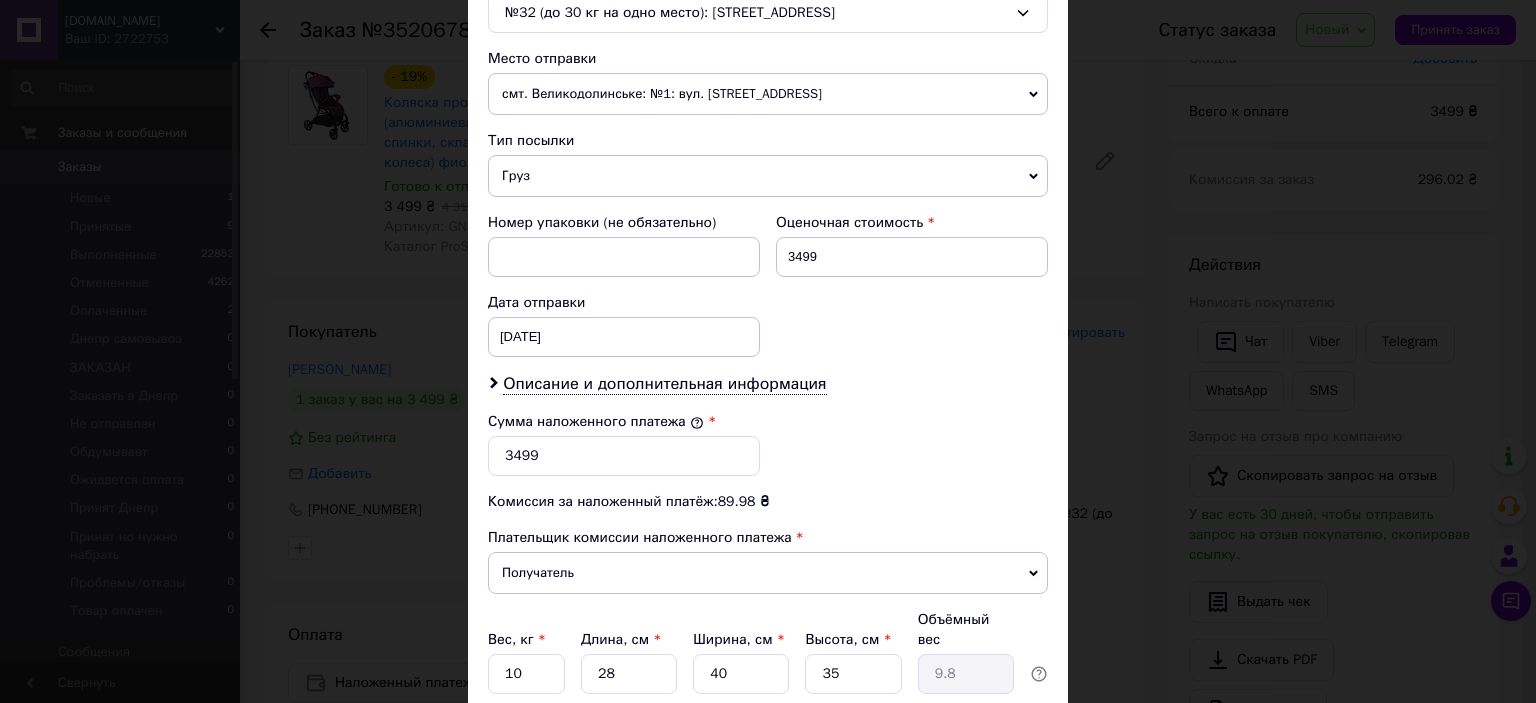 scroll, scrollTop: 816, scrollLeft: 0, axis: vertical 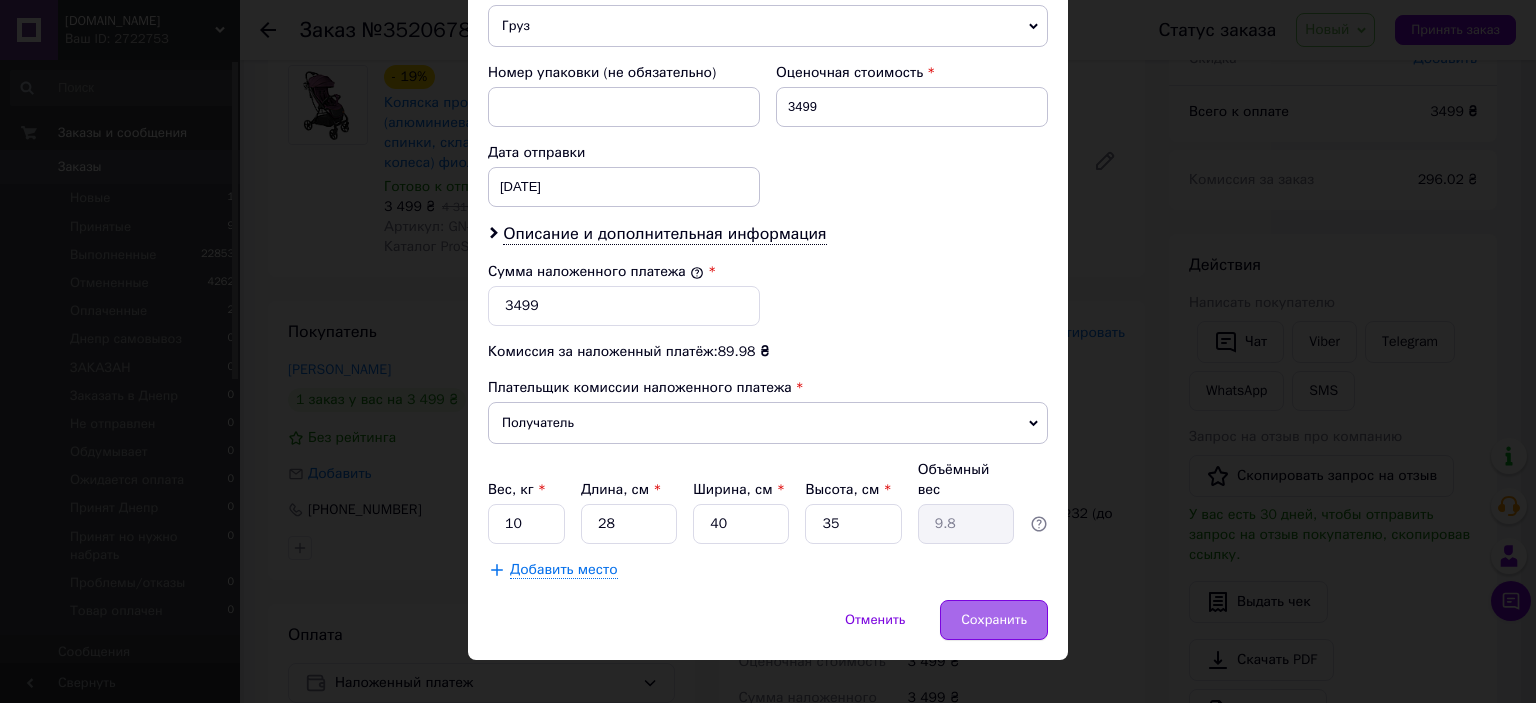 click on "Сохранить" at bounding box center (994, 620) 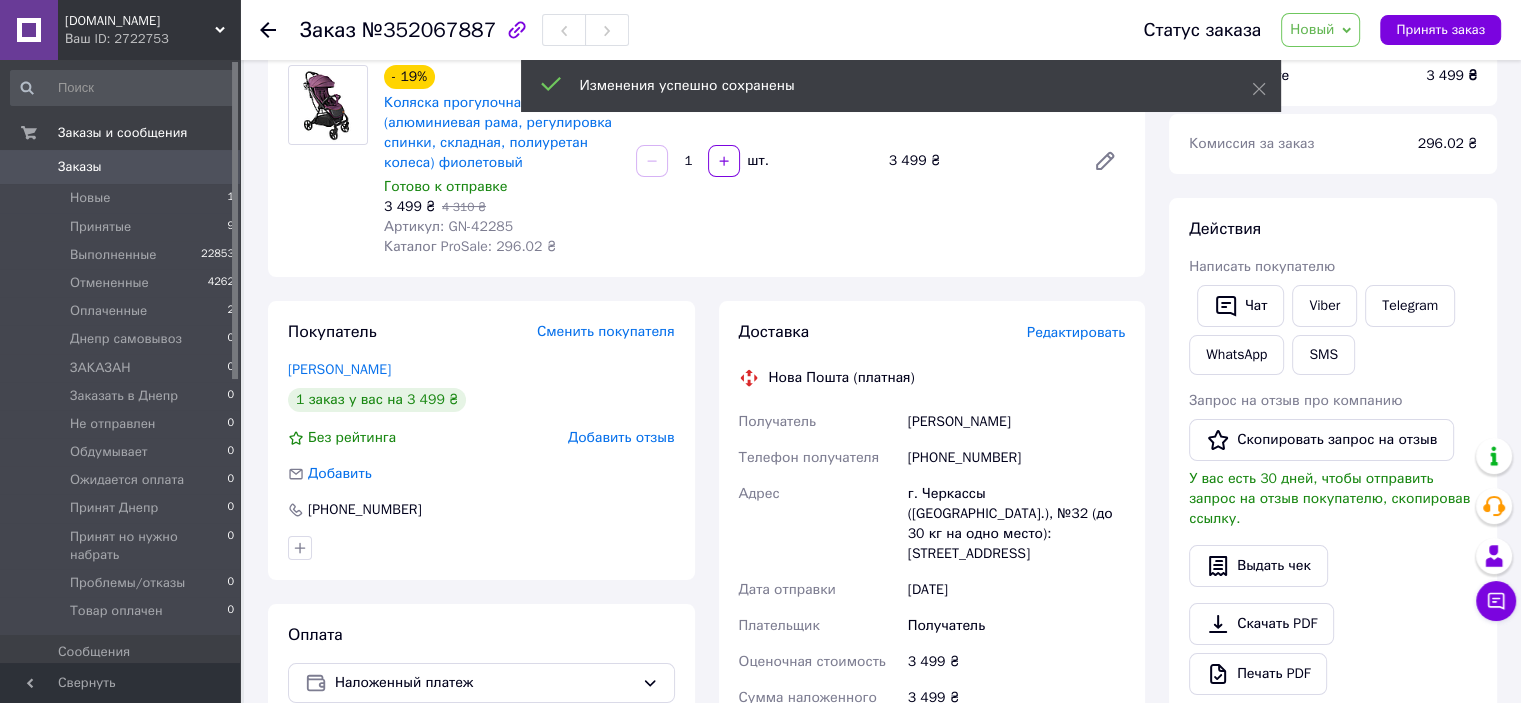 click on "Редактировать" at bounding box center (1076, 332) 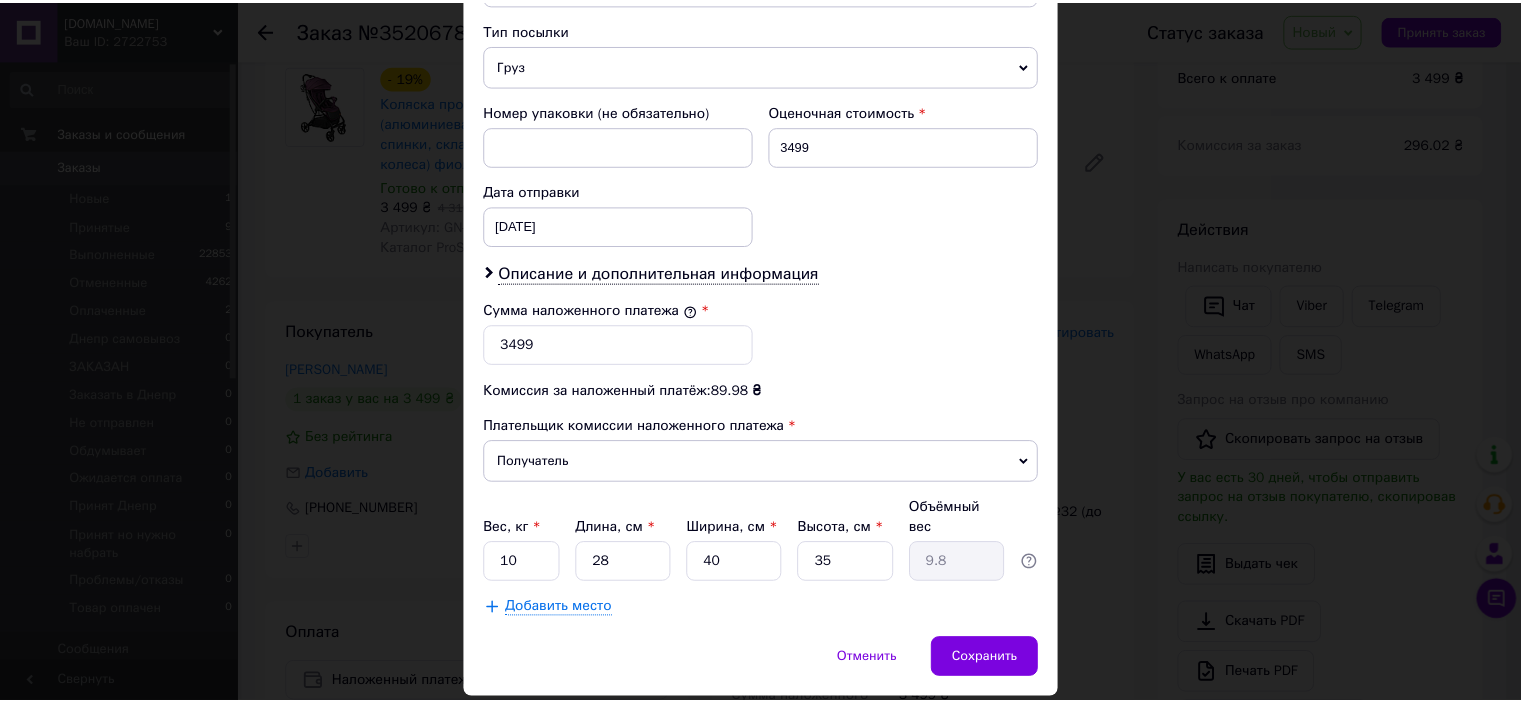 scroll, scrollTop: 816, scrollLeft: 0, axis: vertical 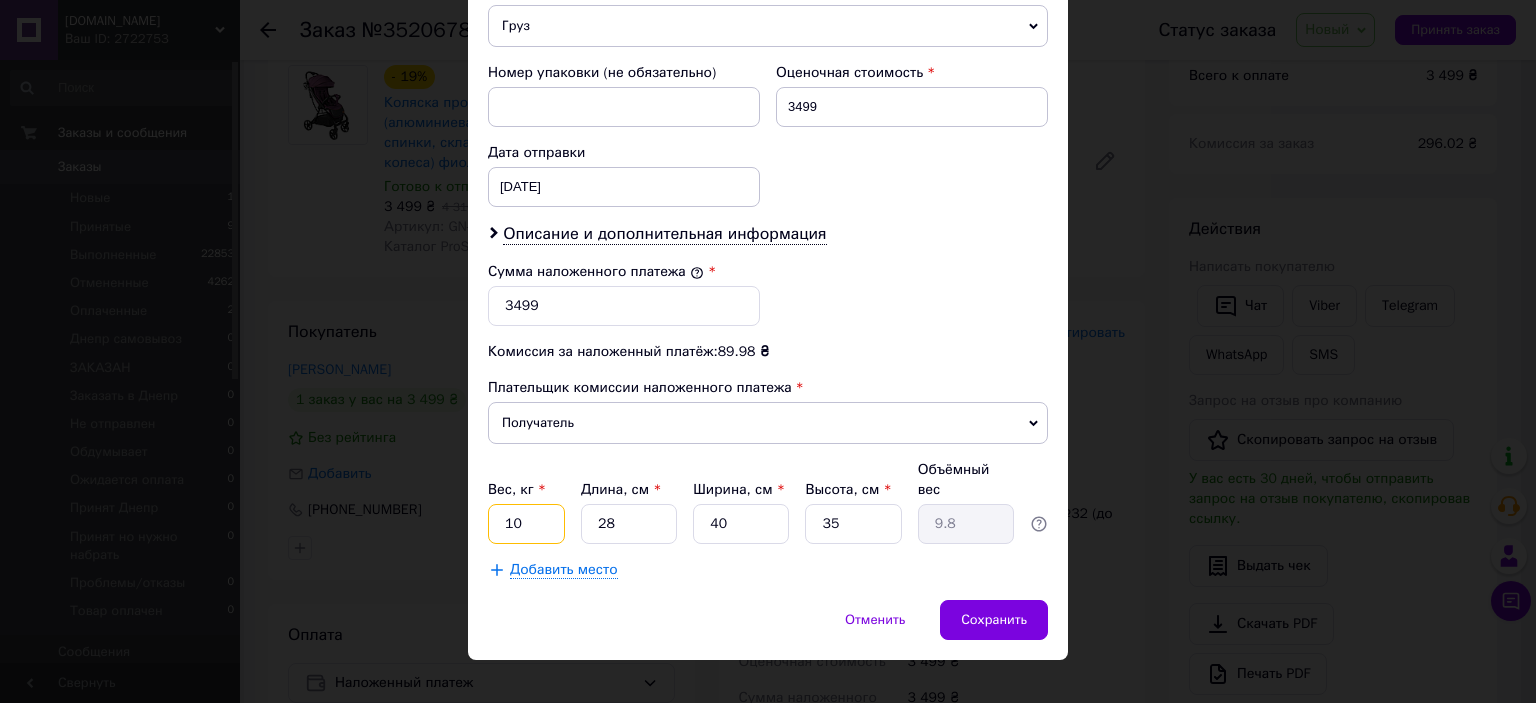 drag, startPoint x: 537, startPoint y: 477, endPoint x: 477, endPoint y: 495, distance: 62.641838 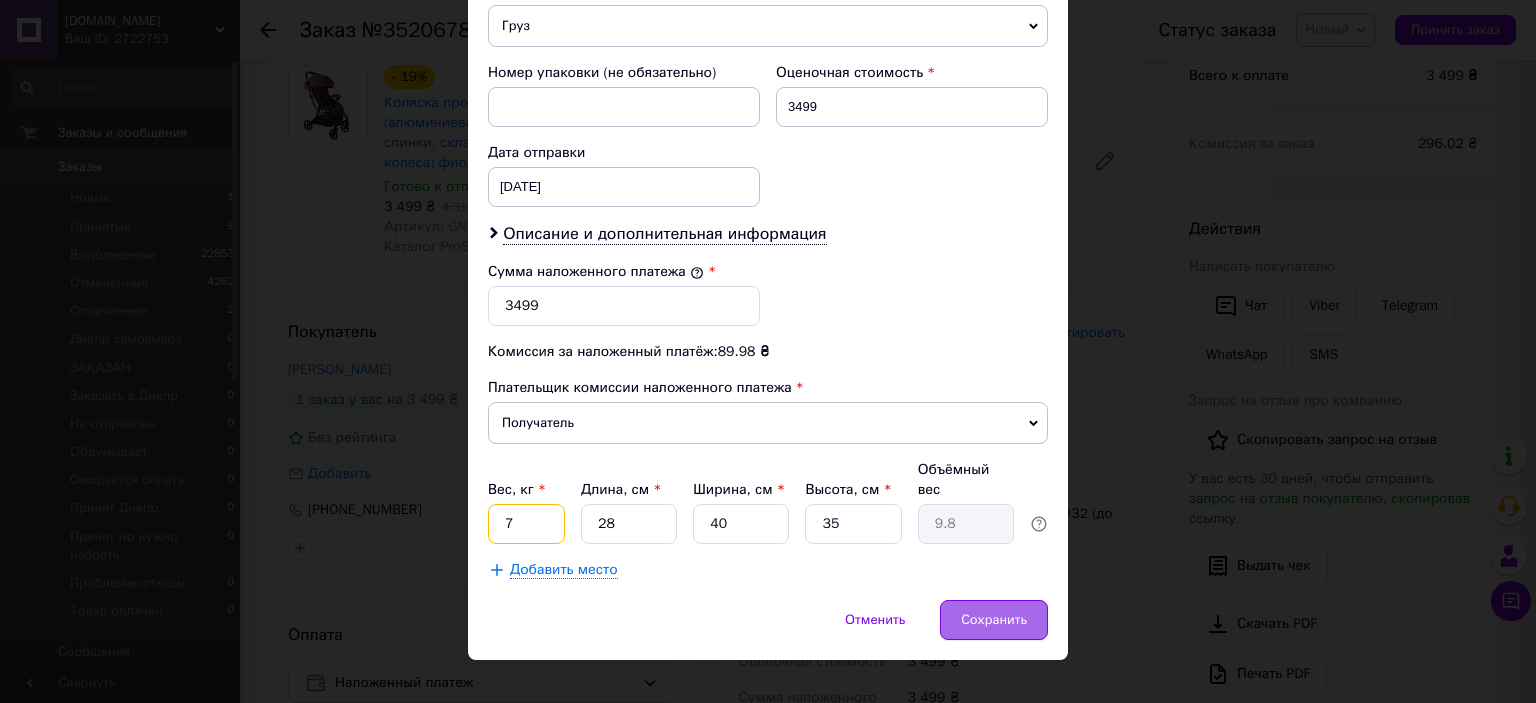 type on "7" 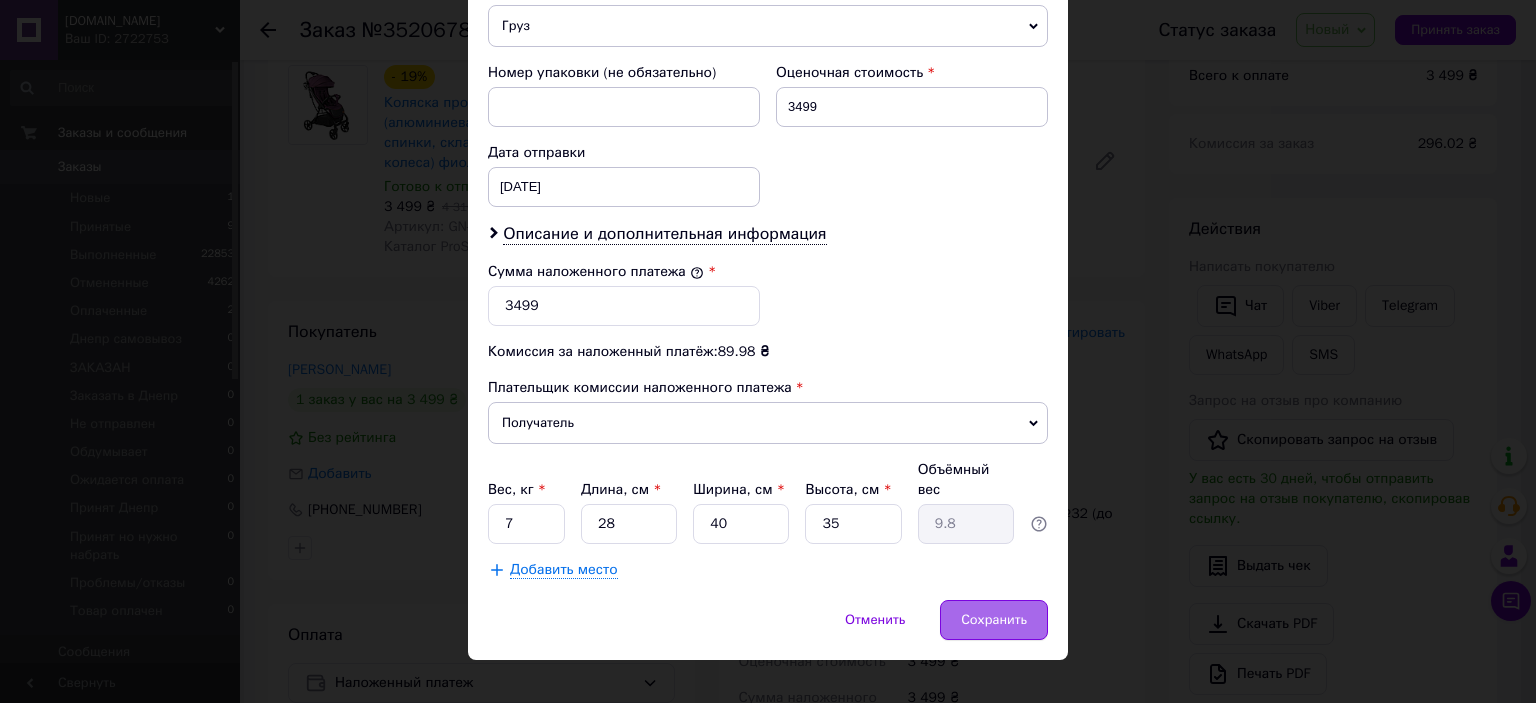 click on "Сохранить" at bounding box center [994, 620] 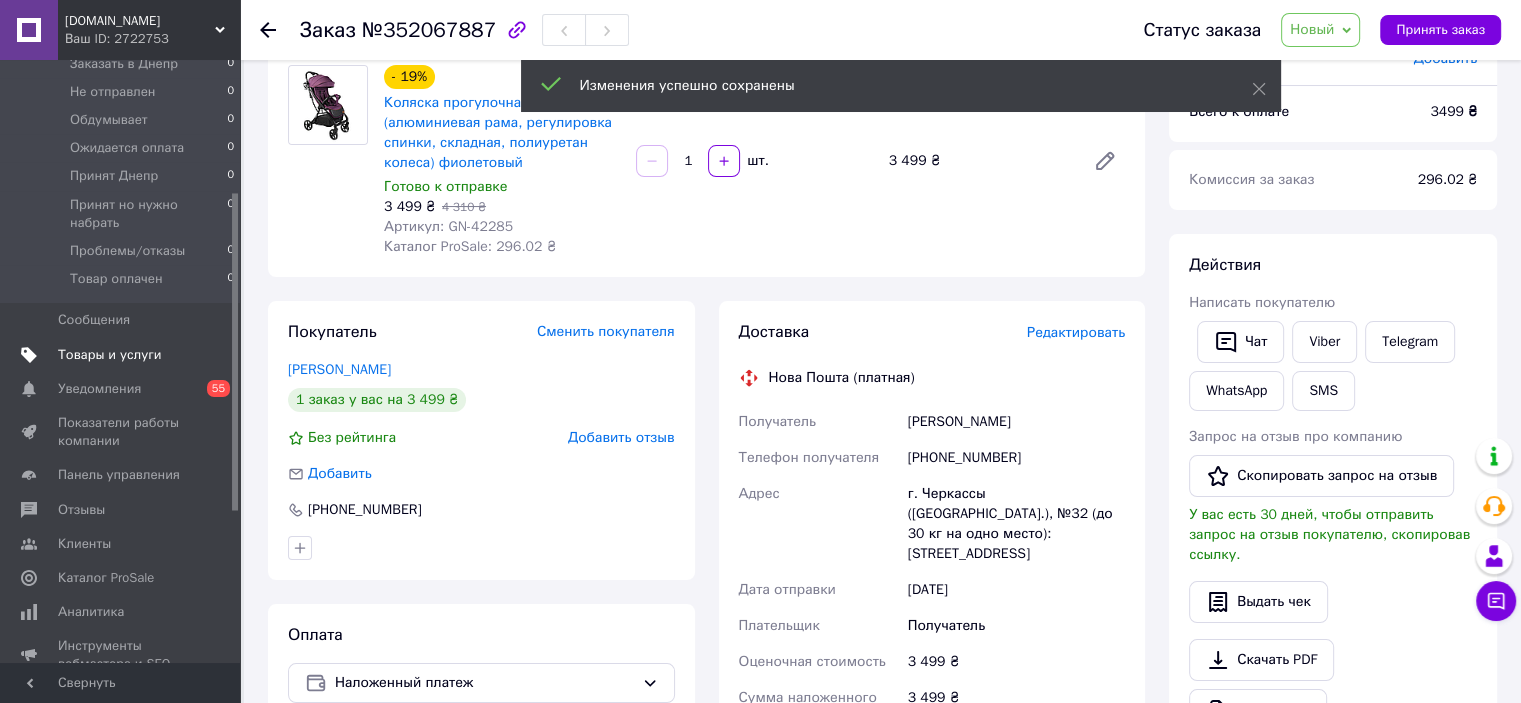 scroll, scrollTop: 333, scrollLeft: 0, axis: vertical 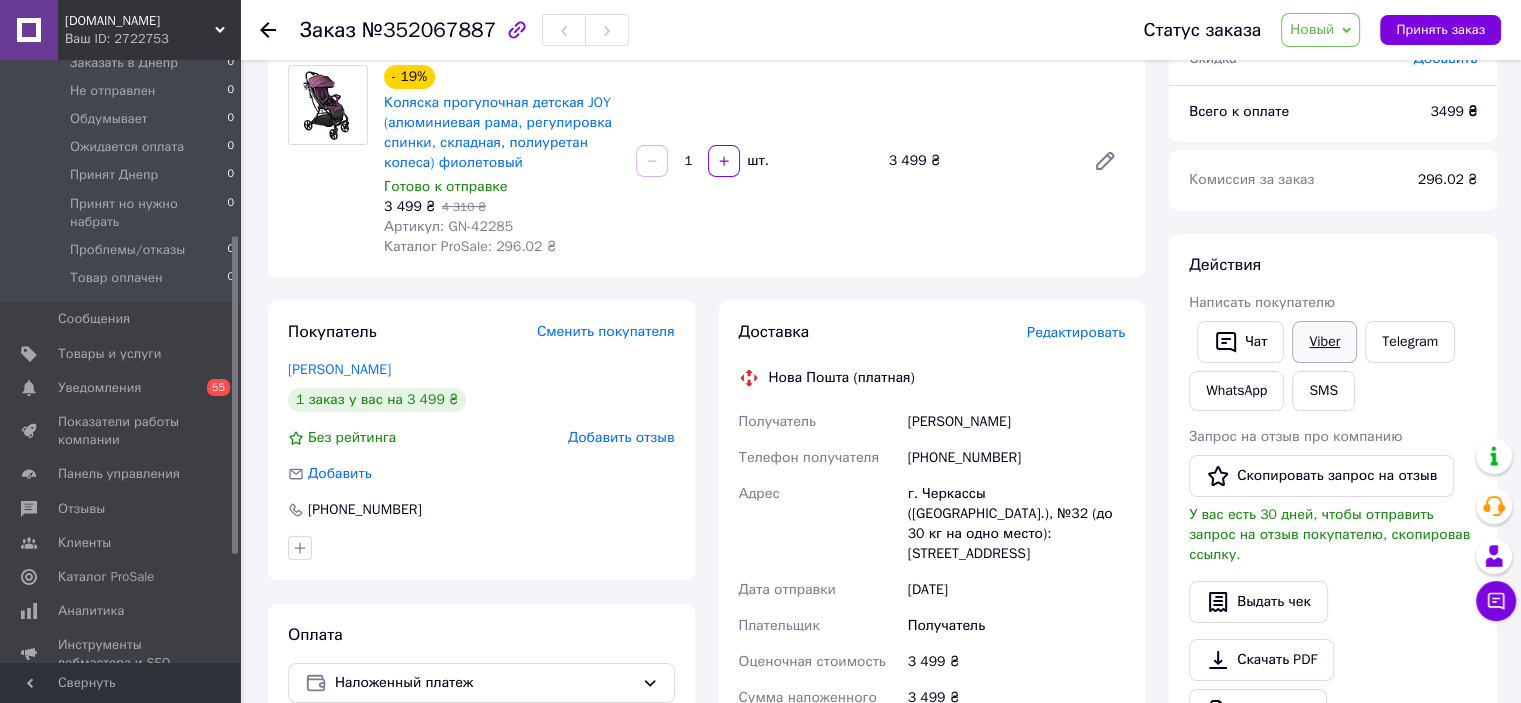click on "Viber" at bounding box center [1324, 342] 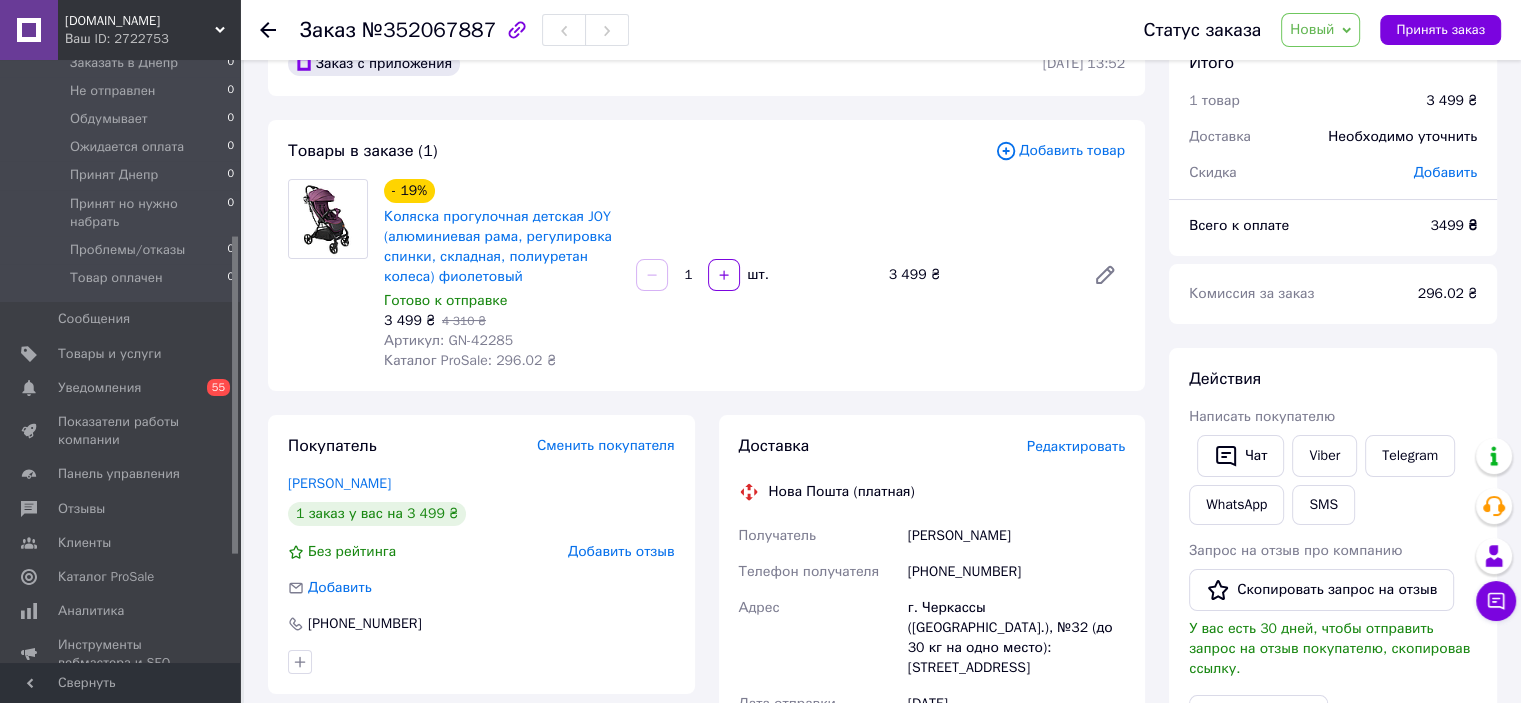 scroll, scrollTop: 0, scrollLeft: 0, axis: both 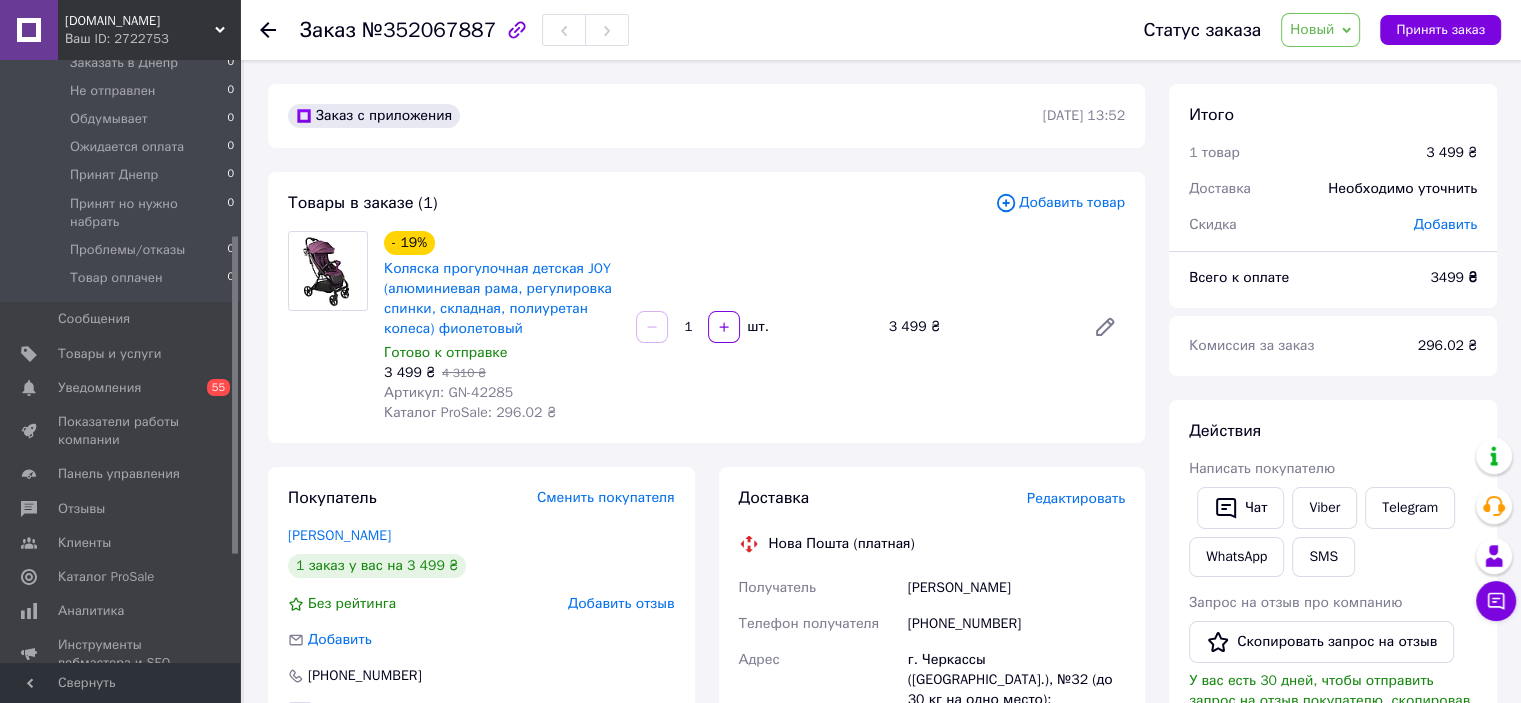click on "- 19% Коляска прогулочная детская JOY (алюминиевая рама, регулировка спинки, складная, полиуретан колеса) фиолетовый Готово к отправке 3 499 ₴   4 310 ₴ Артикул: GN-42285 Каталог ProSale: 296.02 ₴  1   шт. 3 499 ₴" at bounding box center (754, 327) 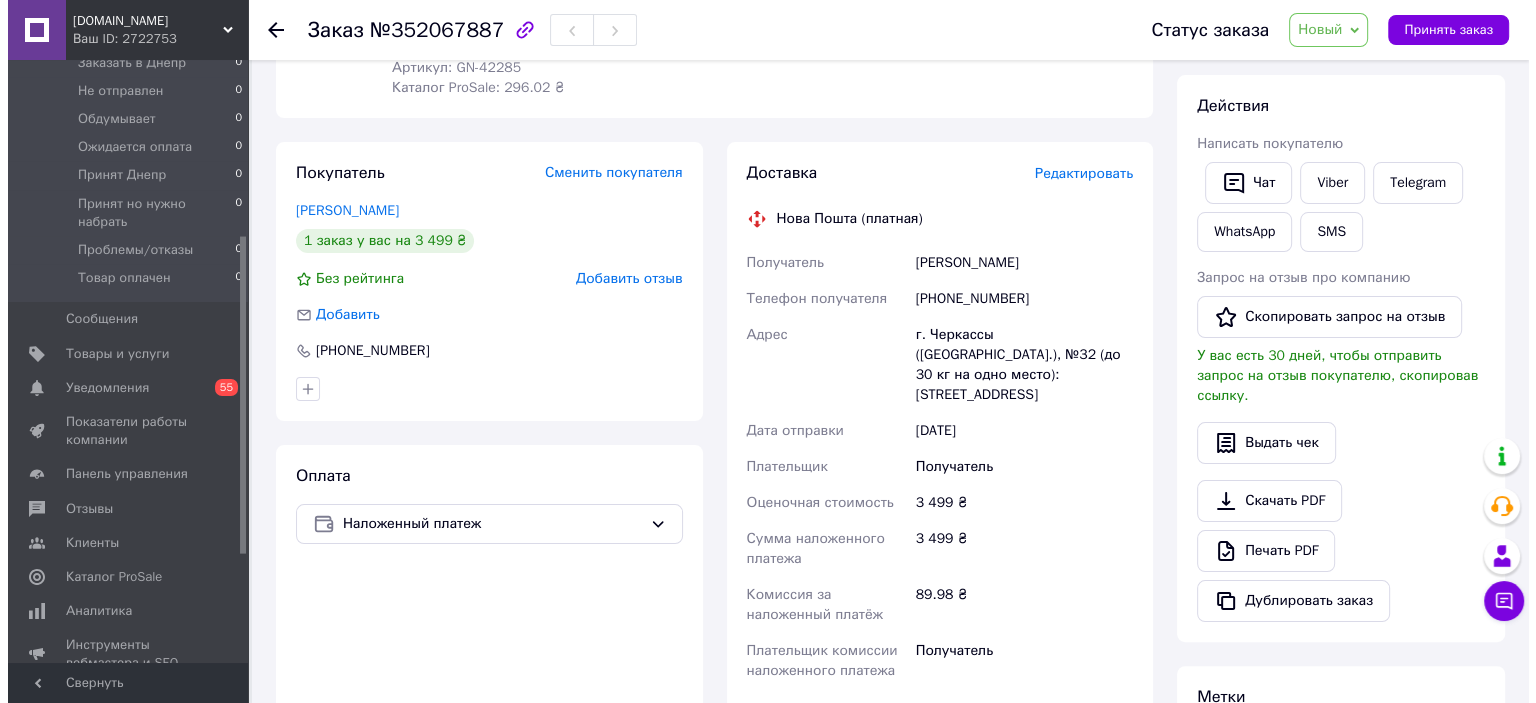 scroll, scrollTop: 333, scrollLeft: 0, axis: vertical 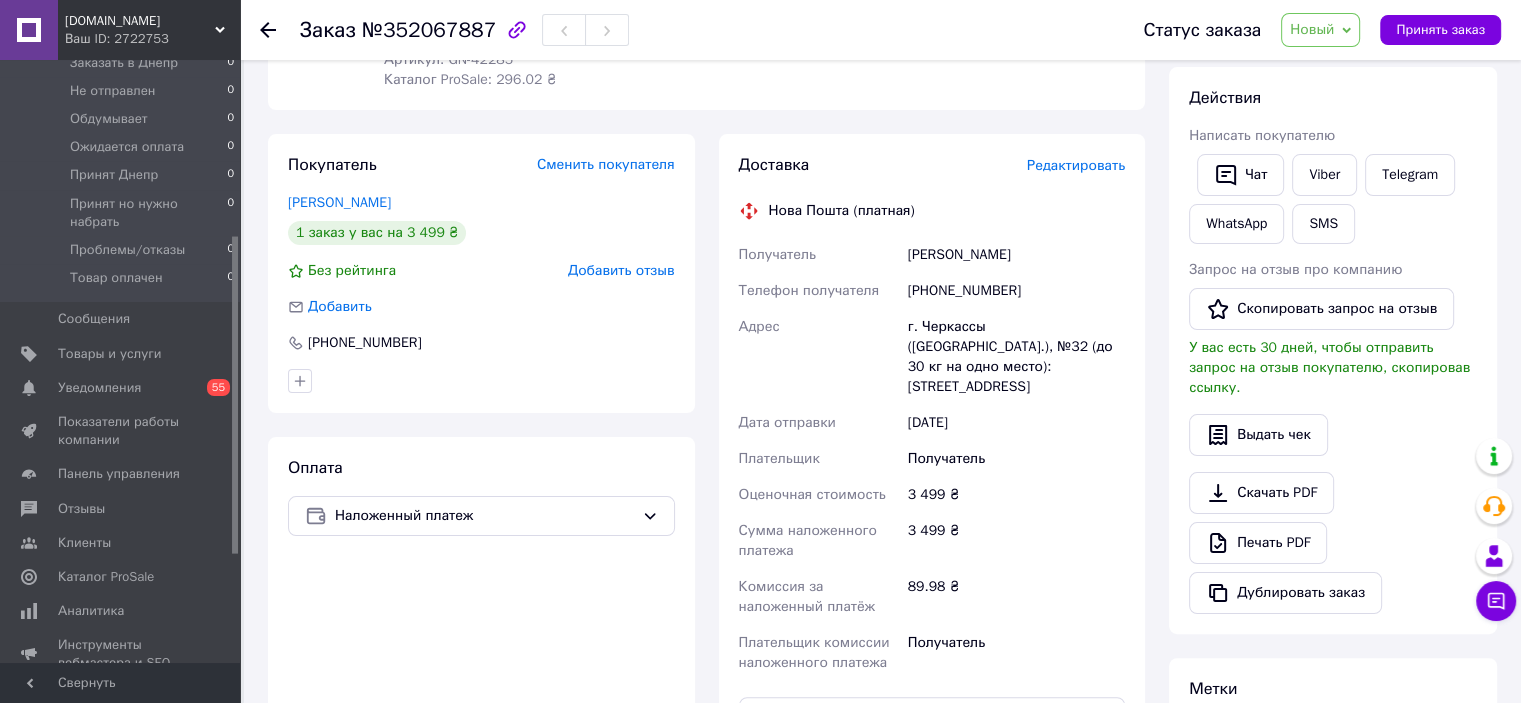 click on "Редактировать" at bounding box center (1076, 165) 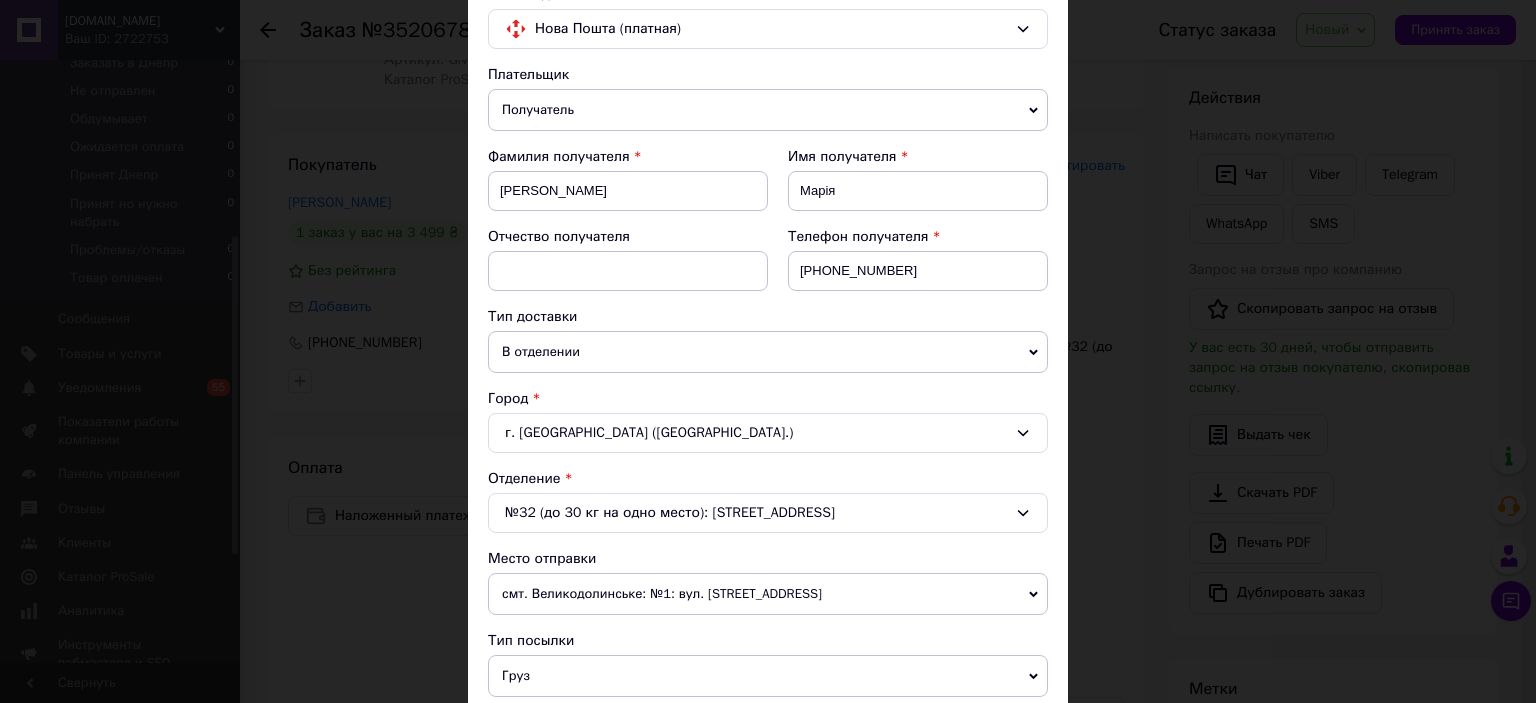 scroll, scrollTop: 333, scrollLeft: 0, axis: vertical 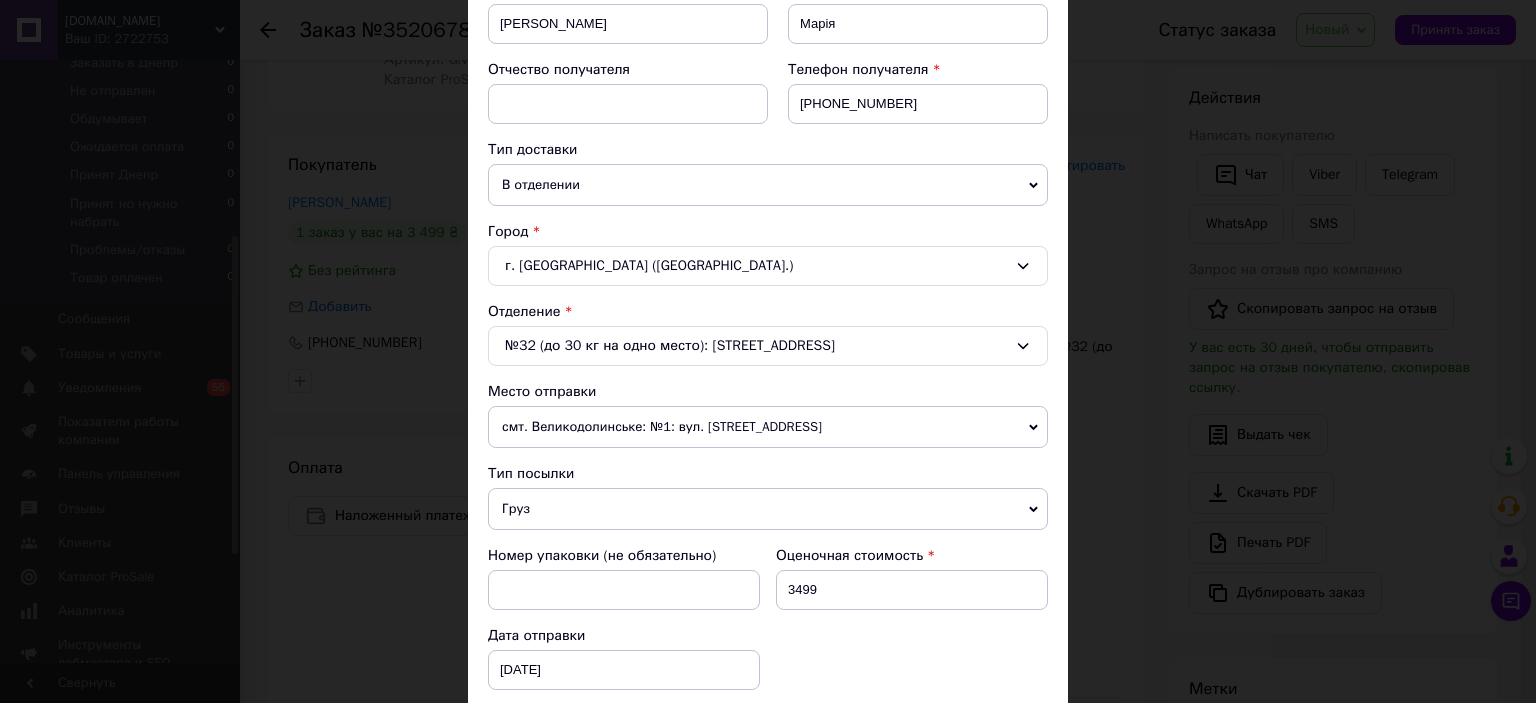 click on "№32 (до 30 кг на одно место): [STREET_ADDRESS]" at bounding box center [768, 346] 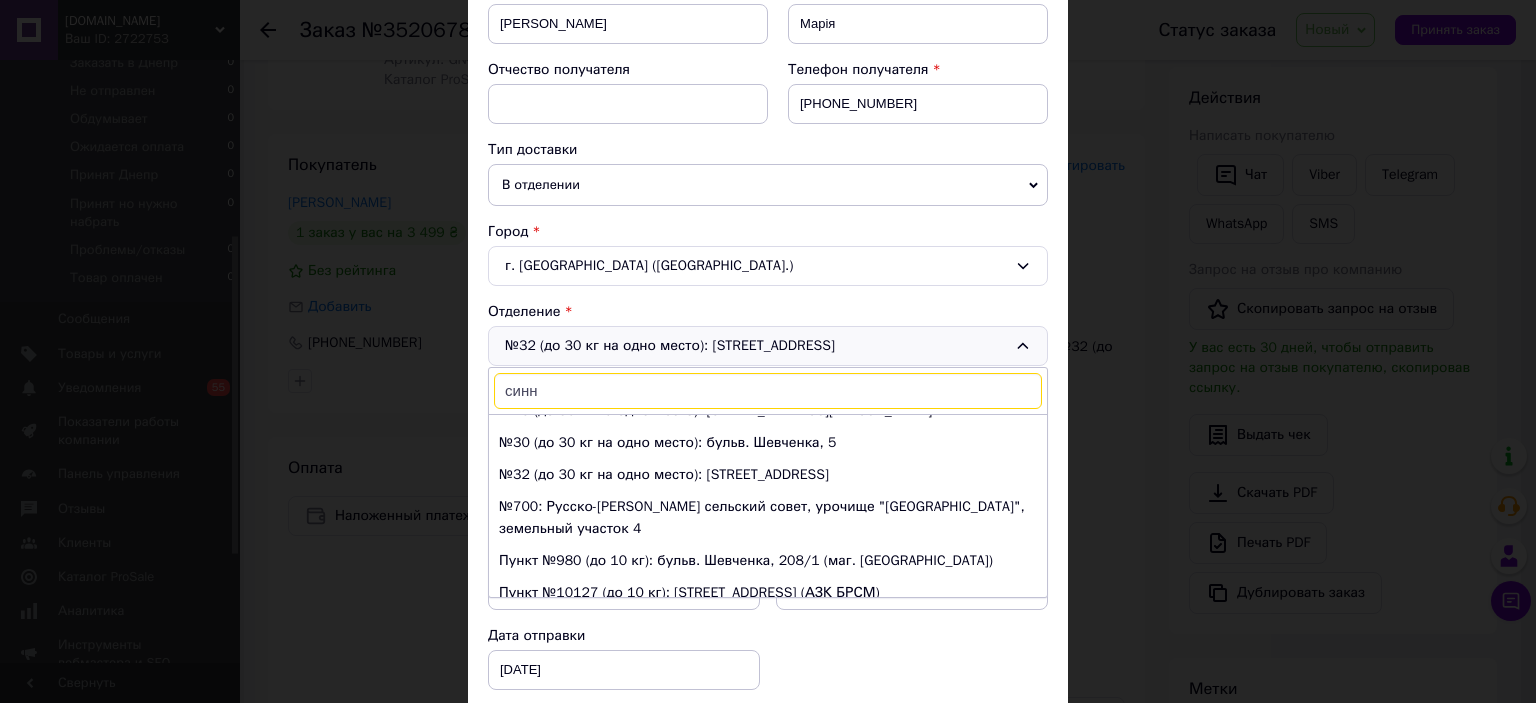 scroll, scrollTop: 0, scrollLeft: 0, axis: both 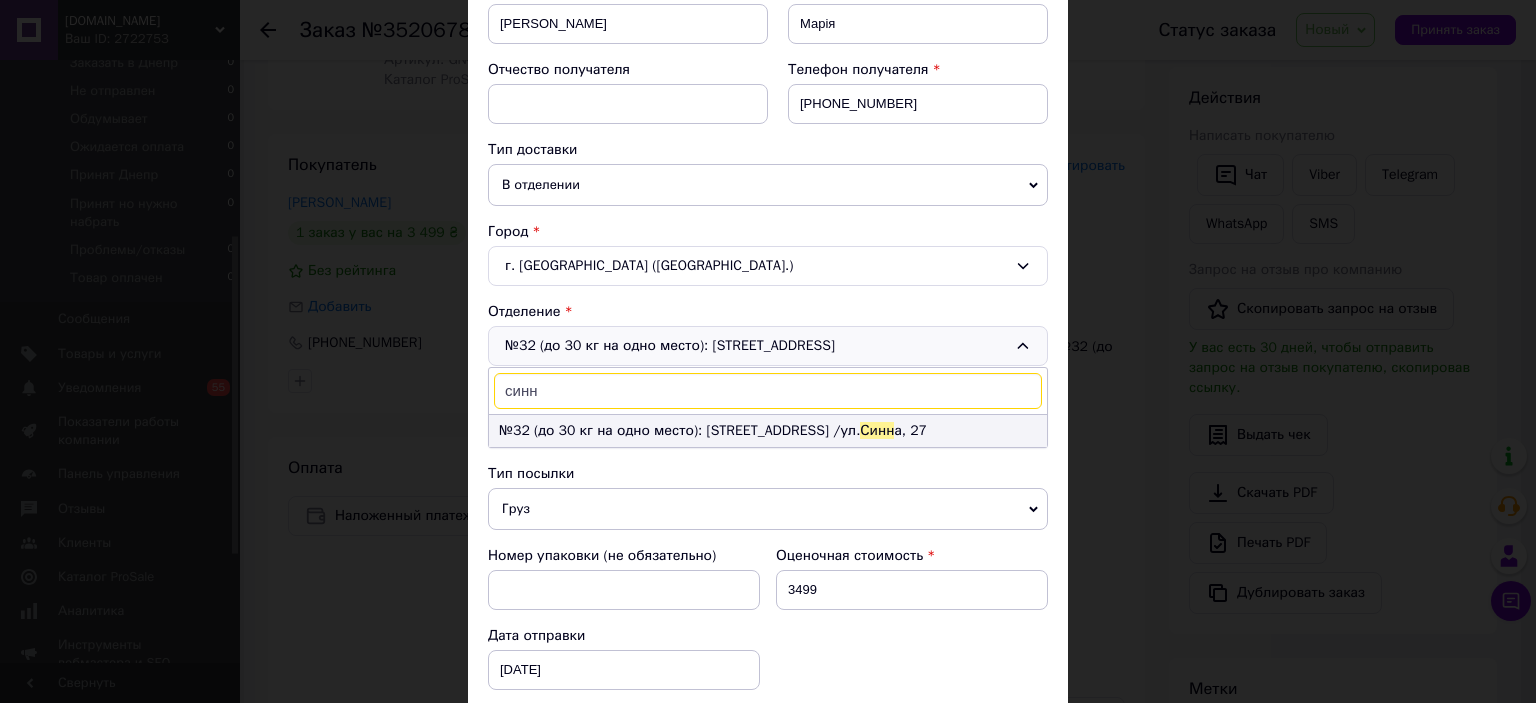 type on "синн" 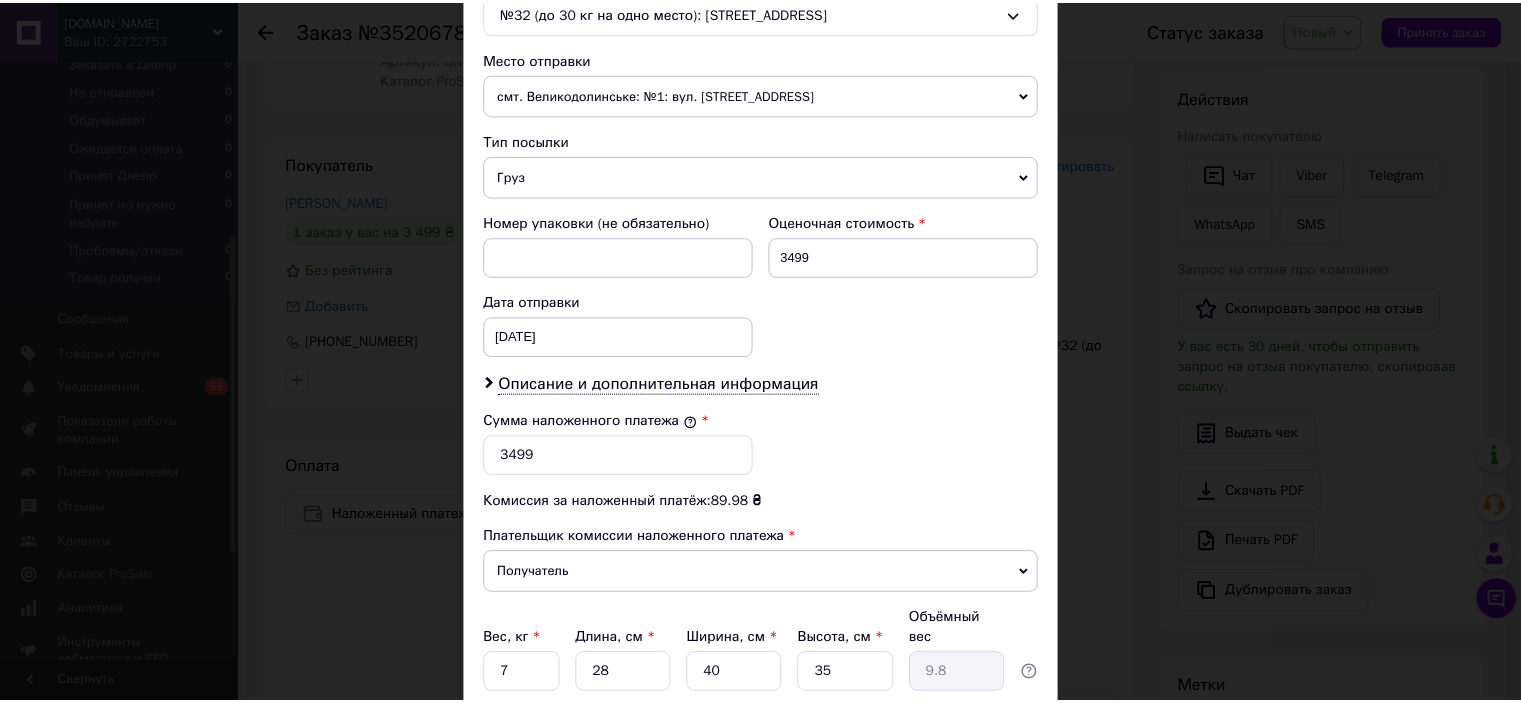 scroll, scrollTop: 816, scrollLeft: 0, axis: vertical 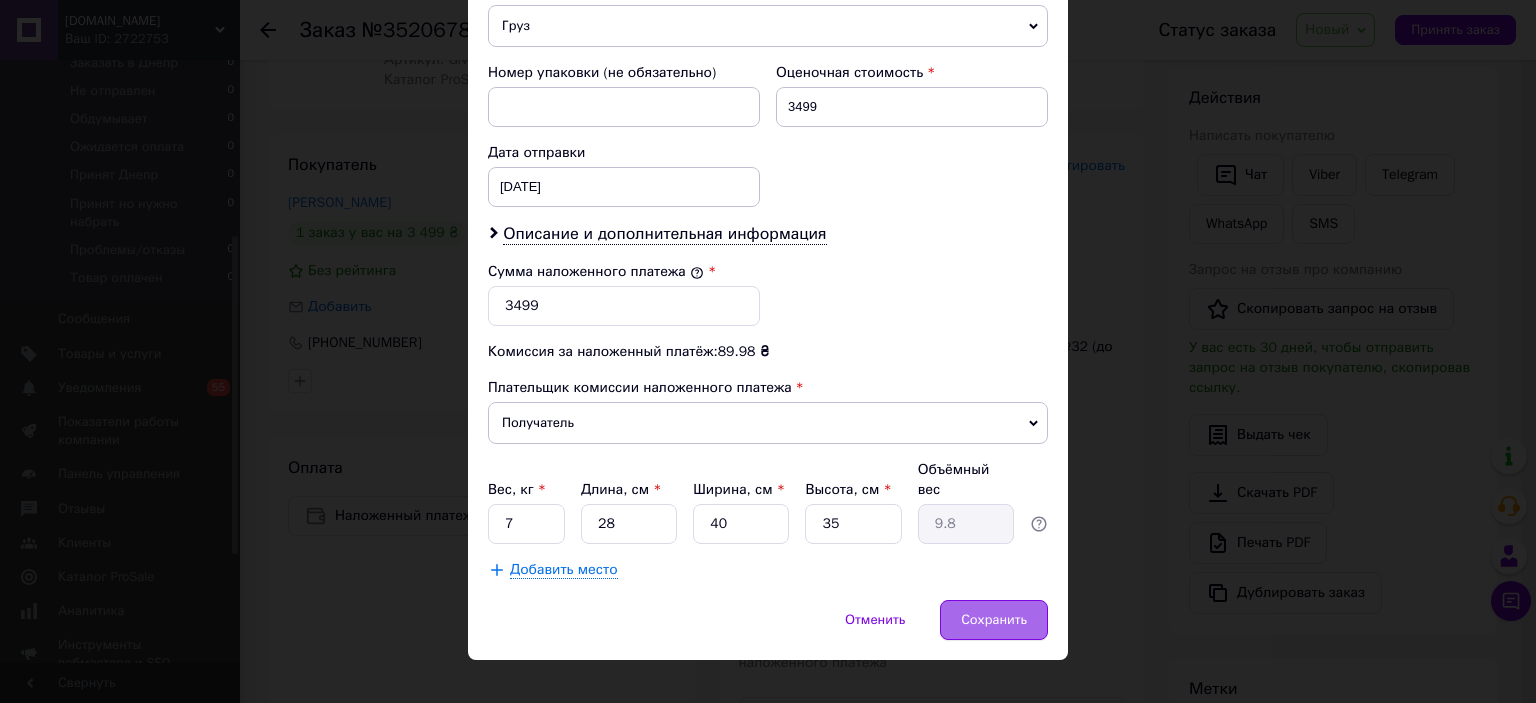 click on "Сохранить" at bounding box center [994, 620] 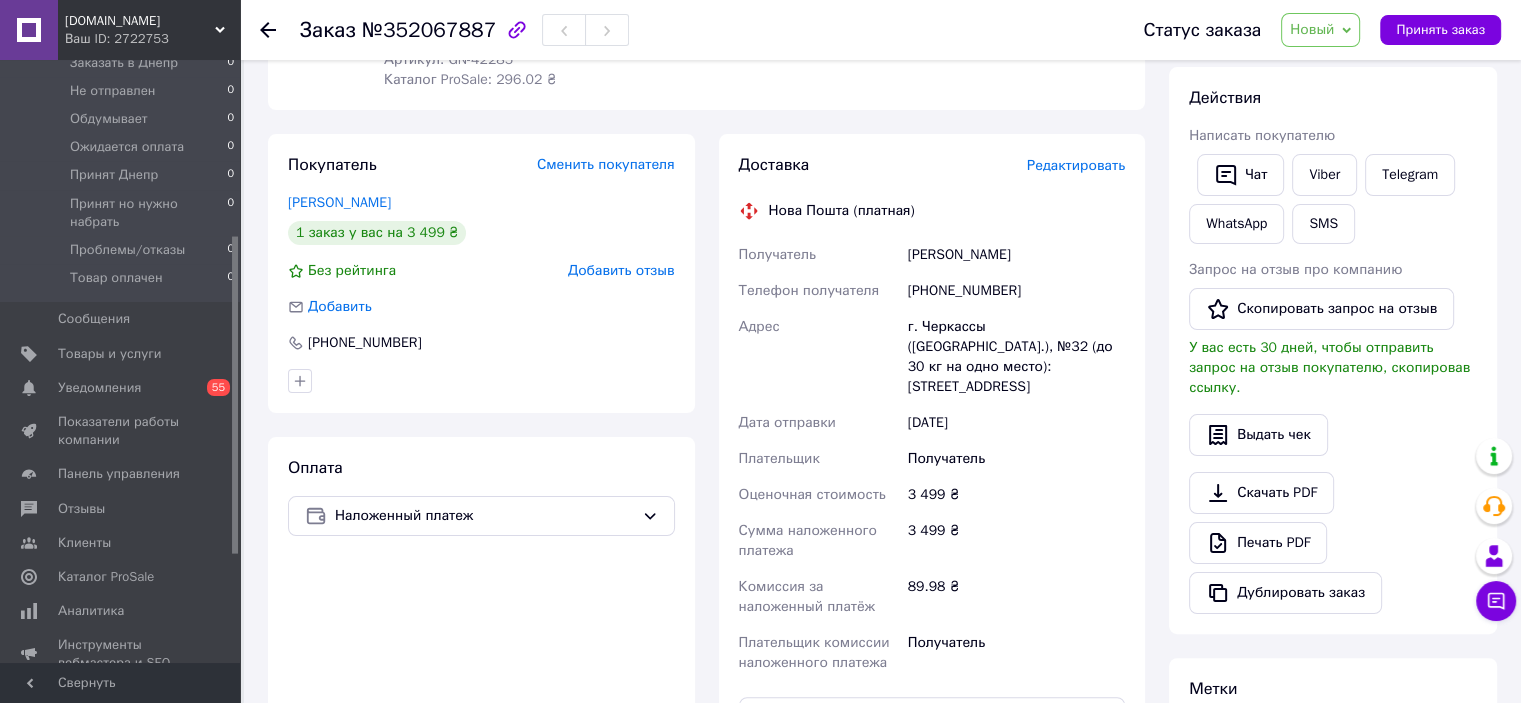 drag, startPoint x: 1325, startPoint y: 35, endPoint x: 1324, endPoint y: 66, distance: 31.016125 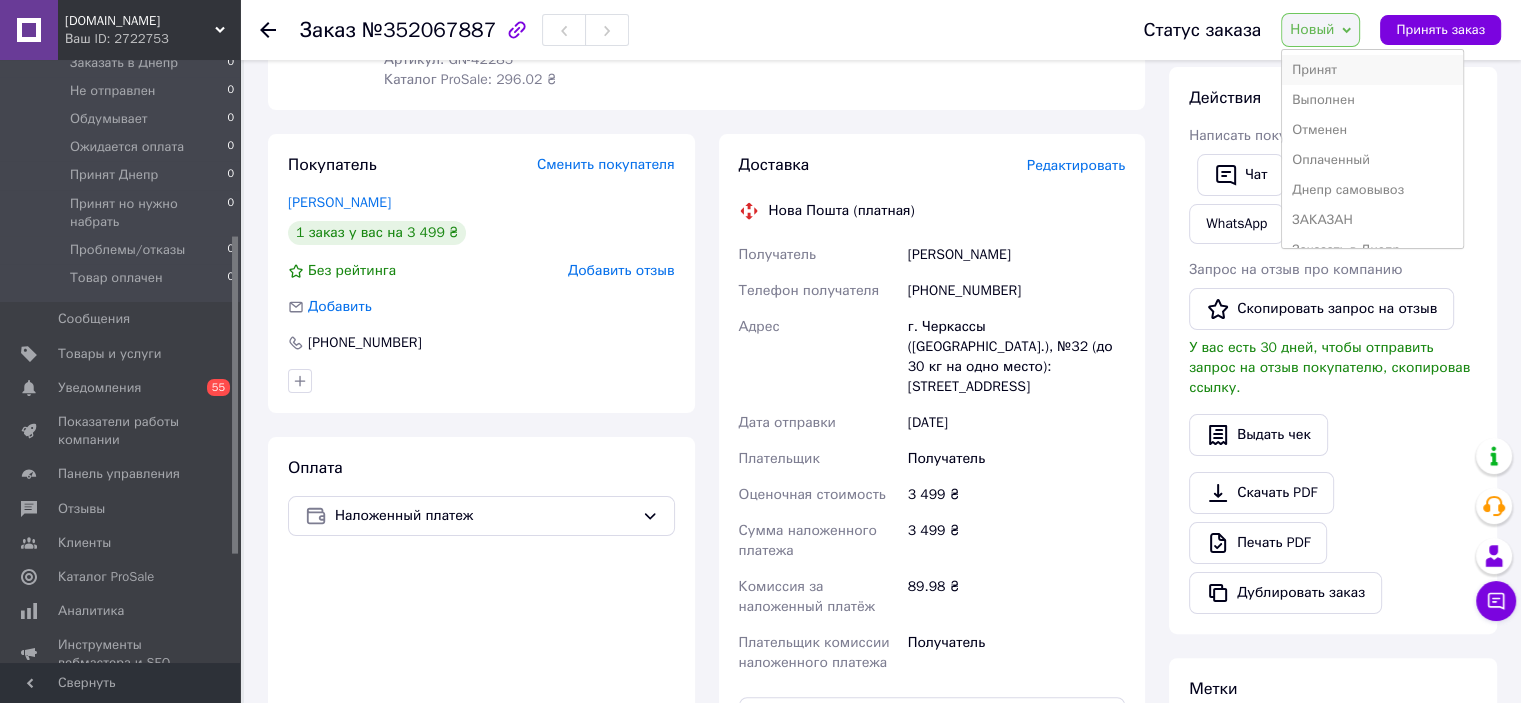 click on "Принят" at bounding box center (1372, 70) 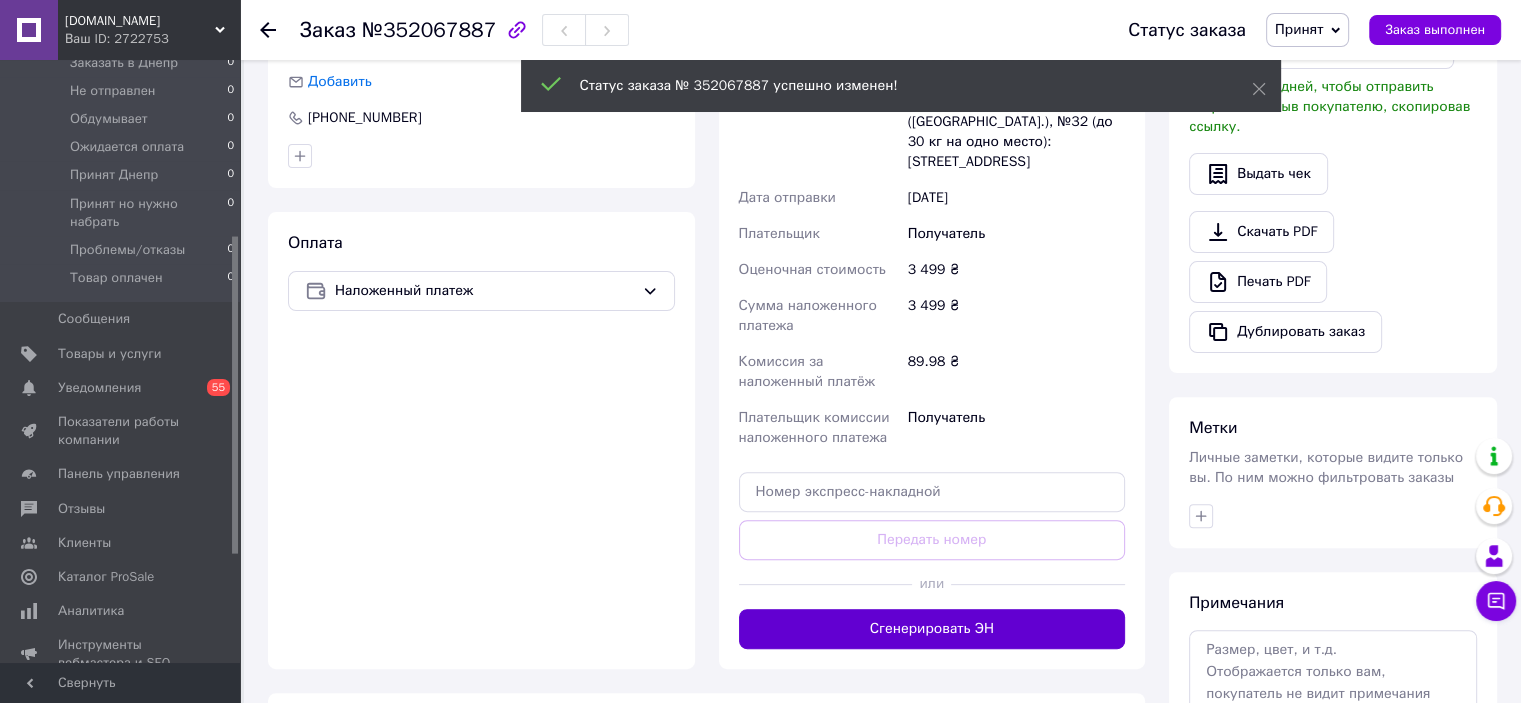 scroll, scrollTop: 666, scrollLeft: 0, axis: vertical 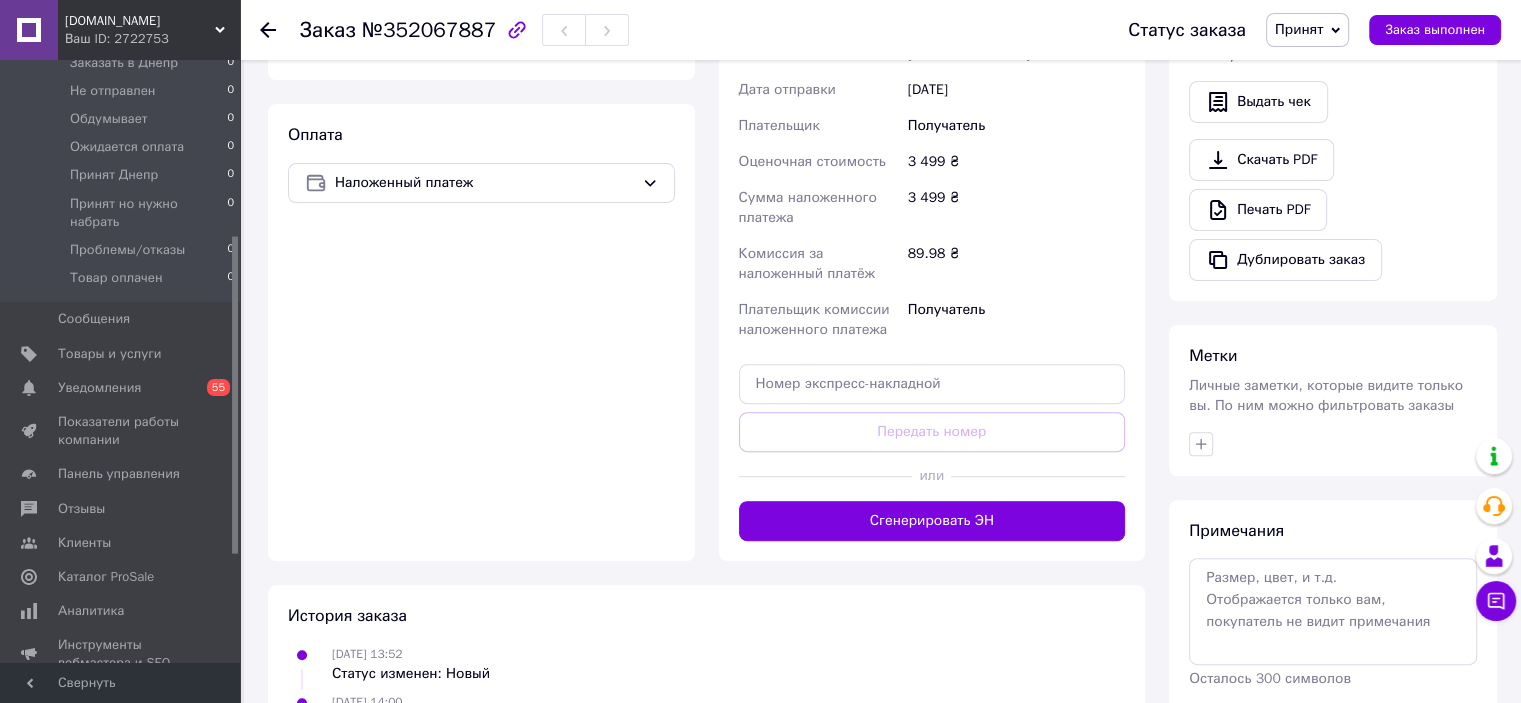 click on "Сгенерировать ЭН" at bounding box center [932, 521] 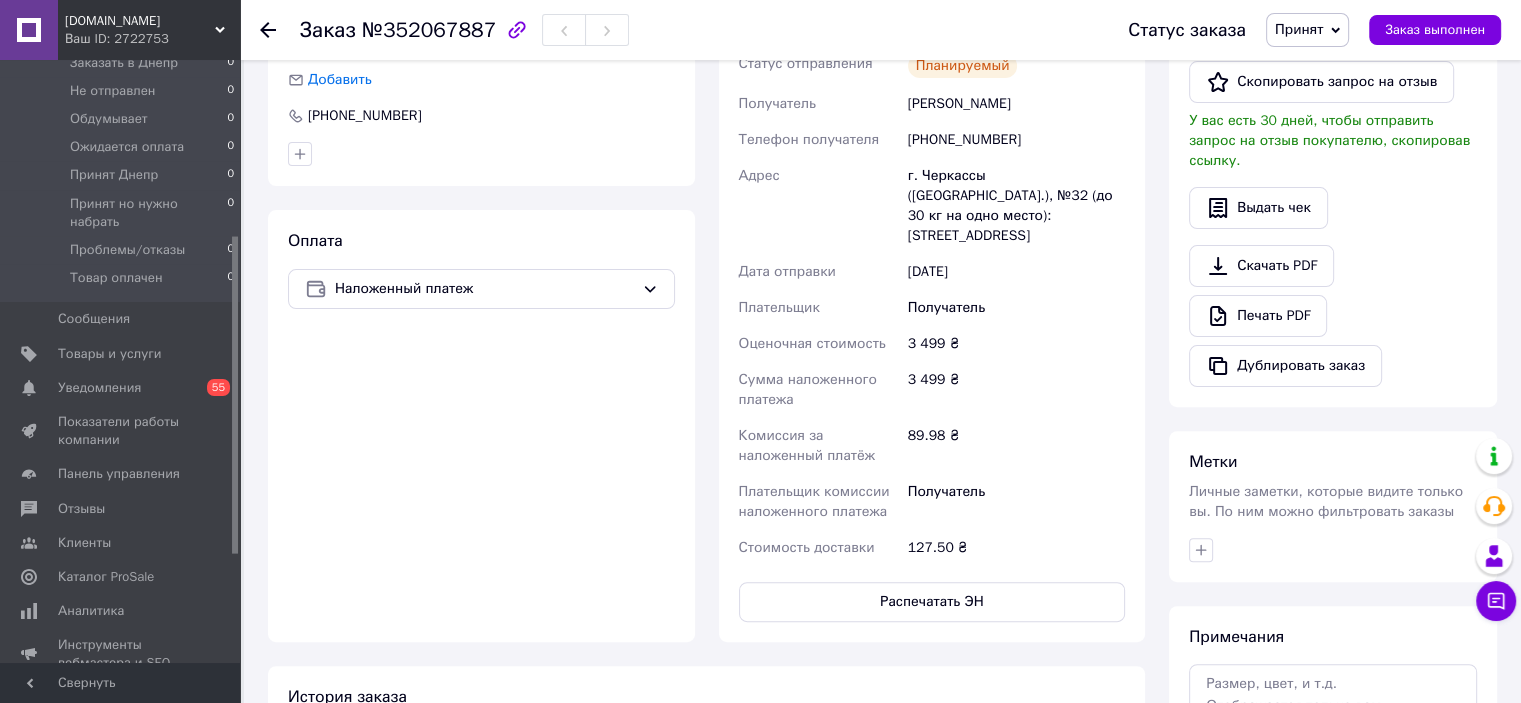 scroll, scrollTop: 500, scrollLeft: 0, axis: vertical 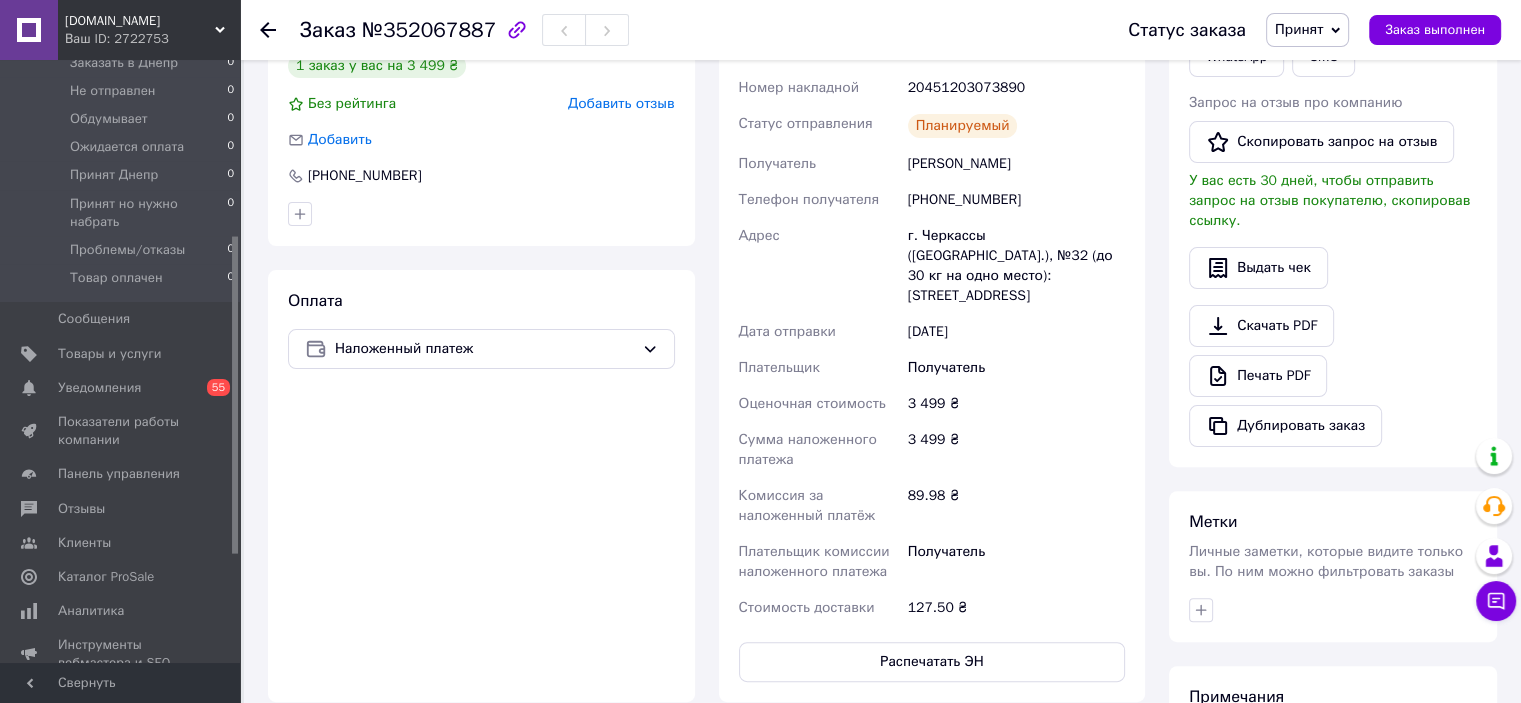 click on "20451203073890" at bounding box center (1016, 88) 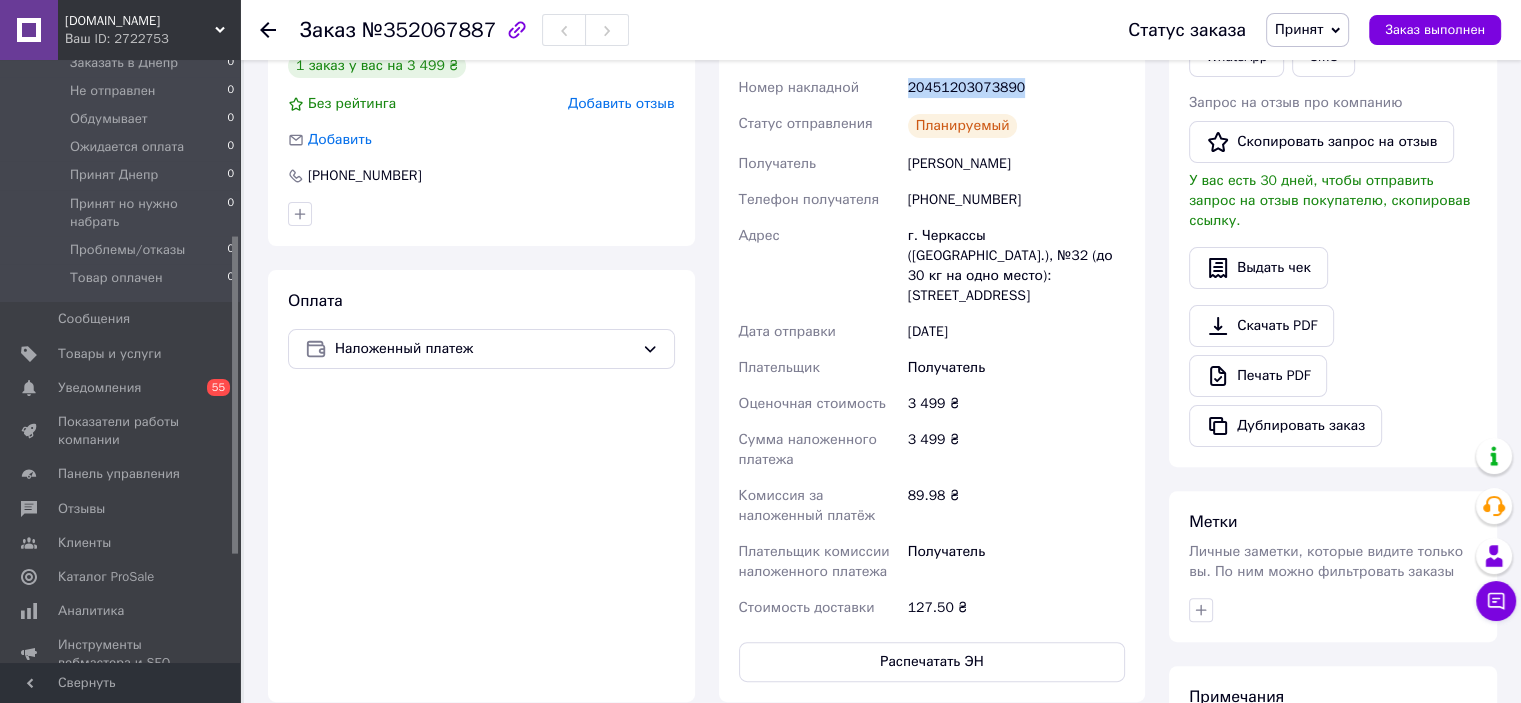 click on "20451203073890" at bounding box center [1016, 88] 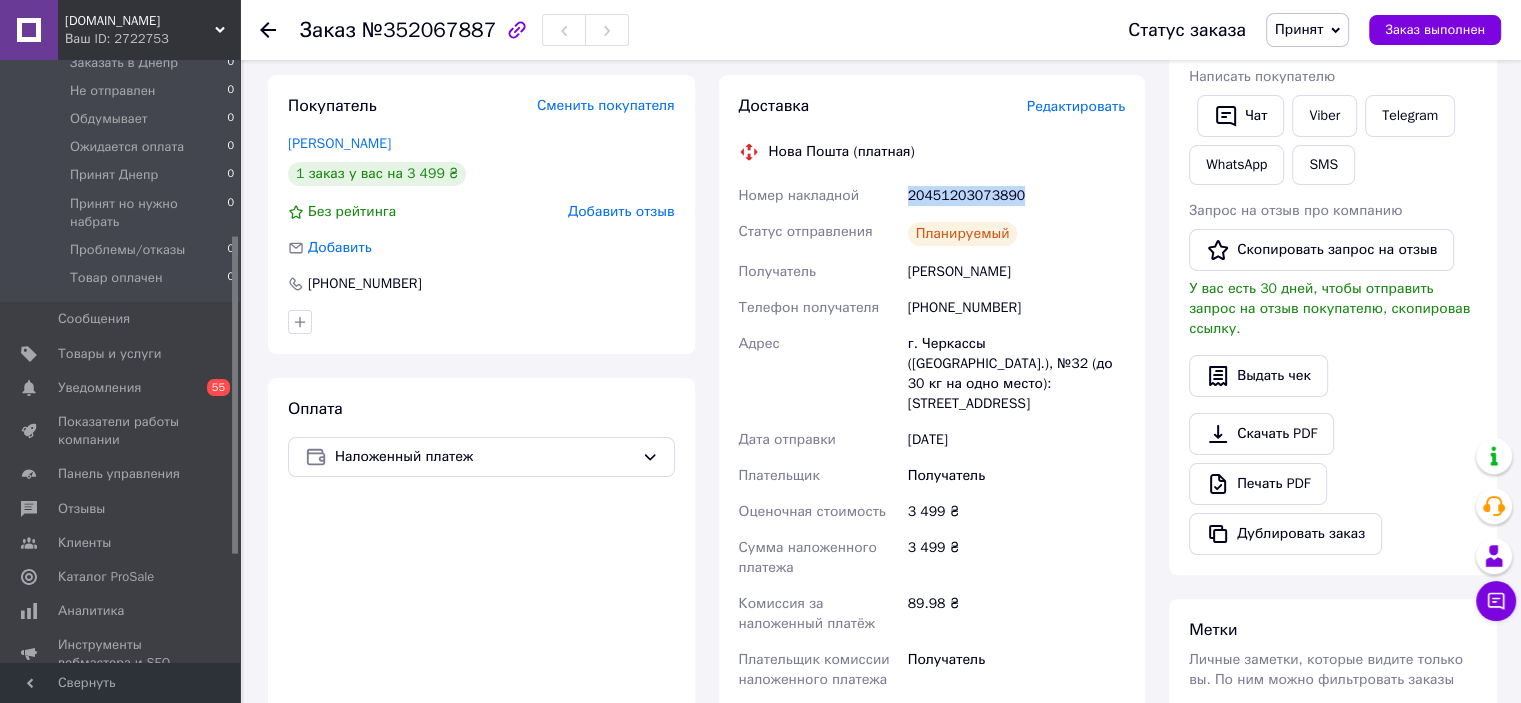 scroll, scrollTop: 333, scrollLeft: 0, axis: vertical 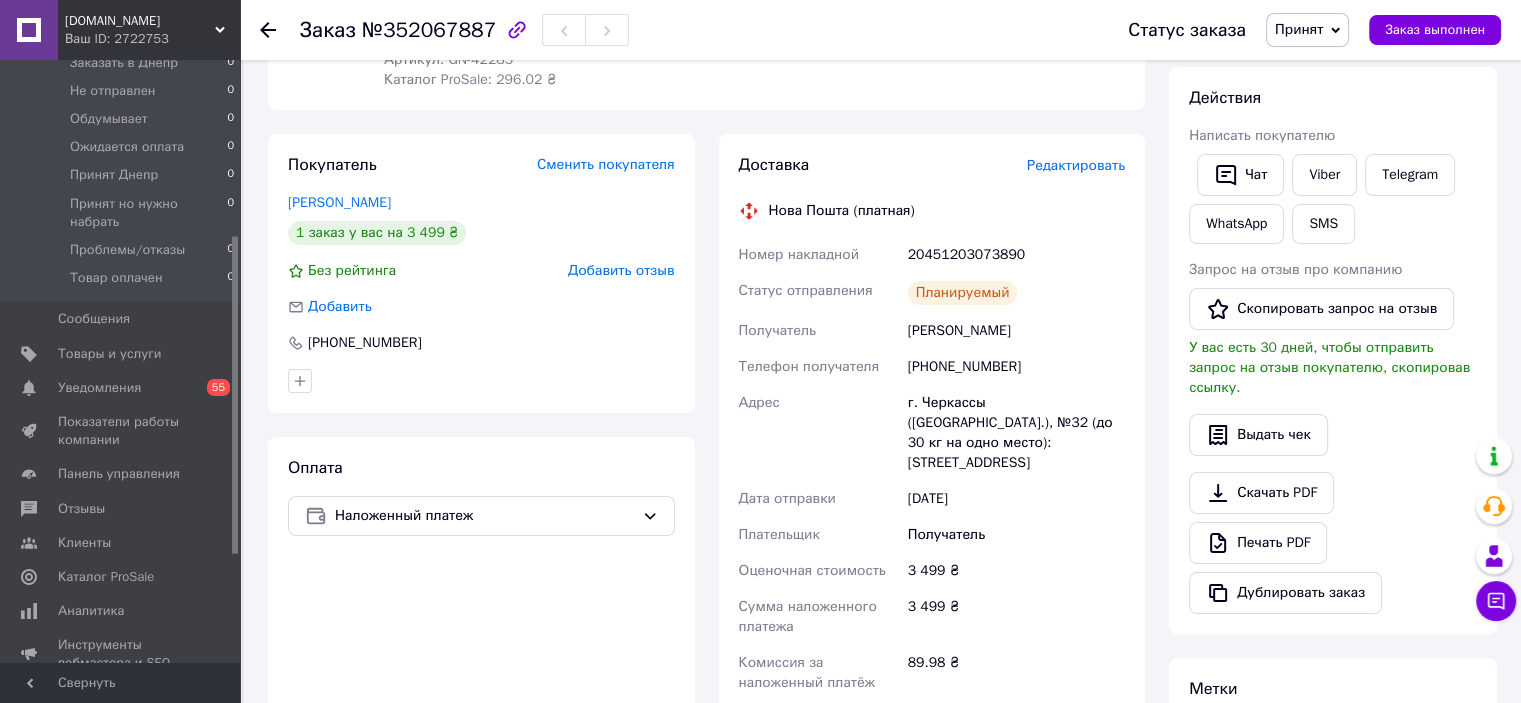 click on "[PERSON_NAME]" at bounding box center (1016, 331) 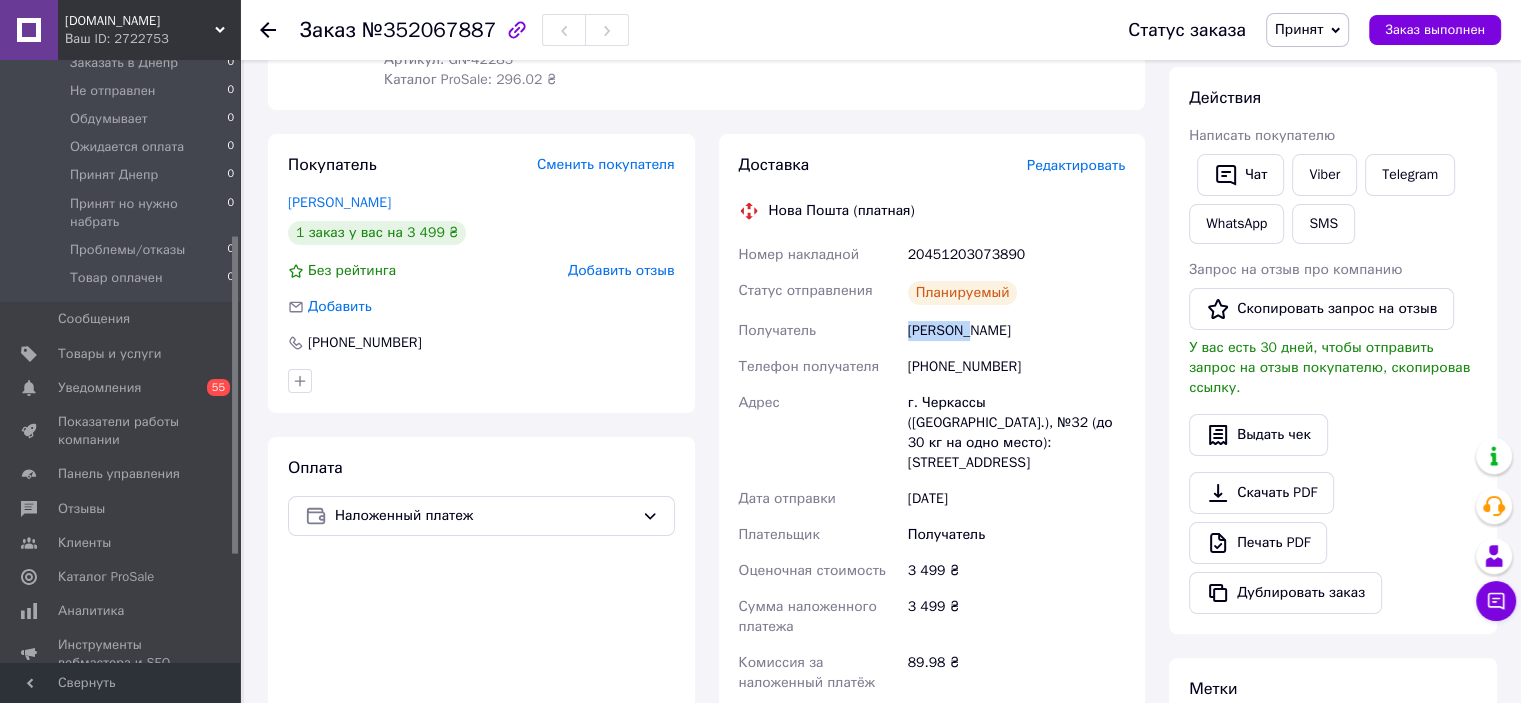 click on "[PERSON_NAME]" at bounding box center [1016, 331] 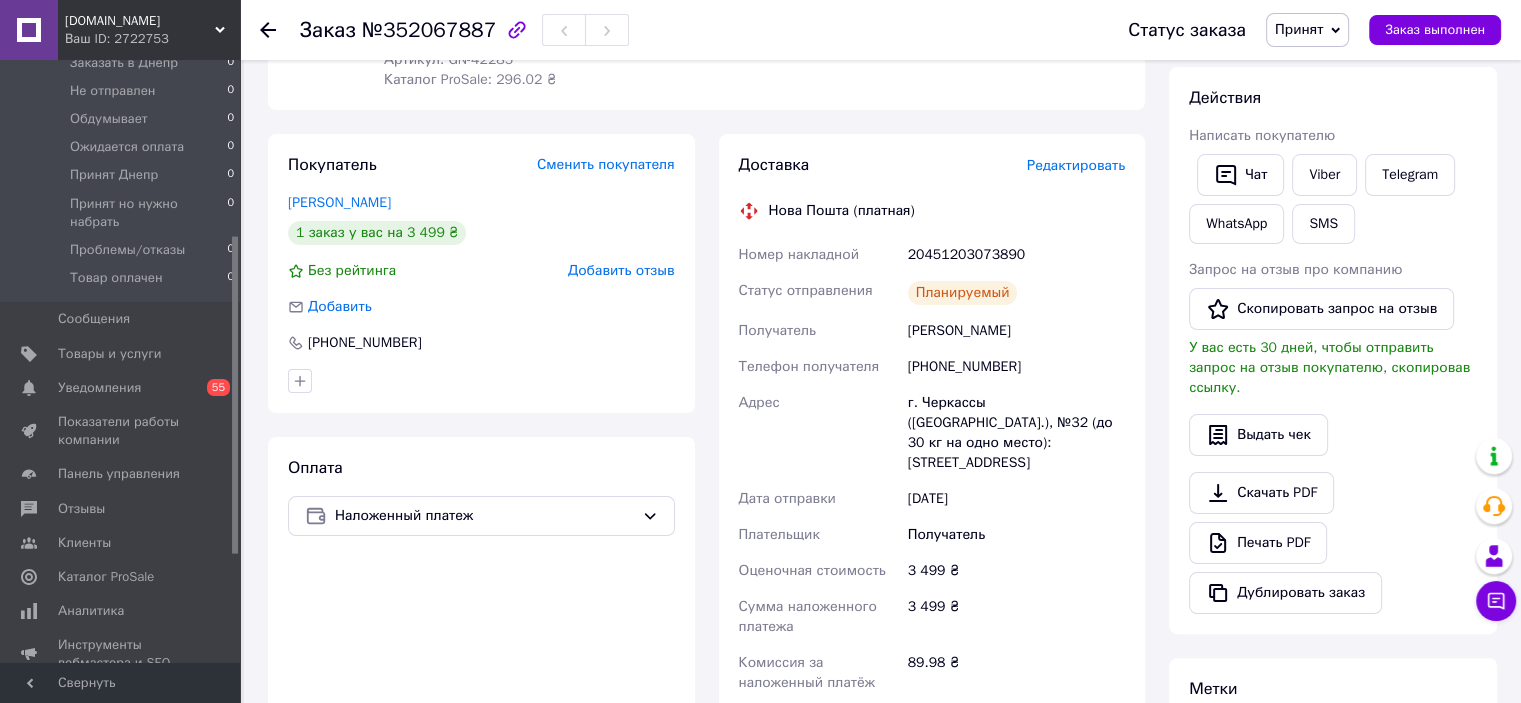 click on "[PERSON_NAME]" at bounding box center (1016, 331) 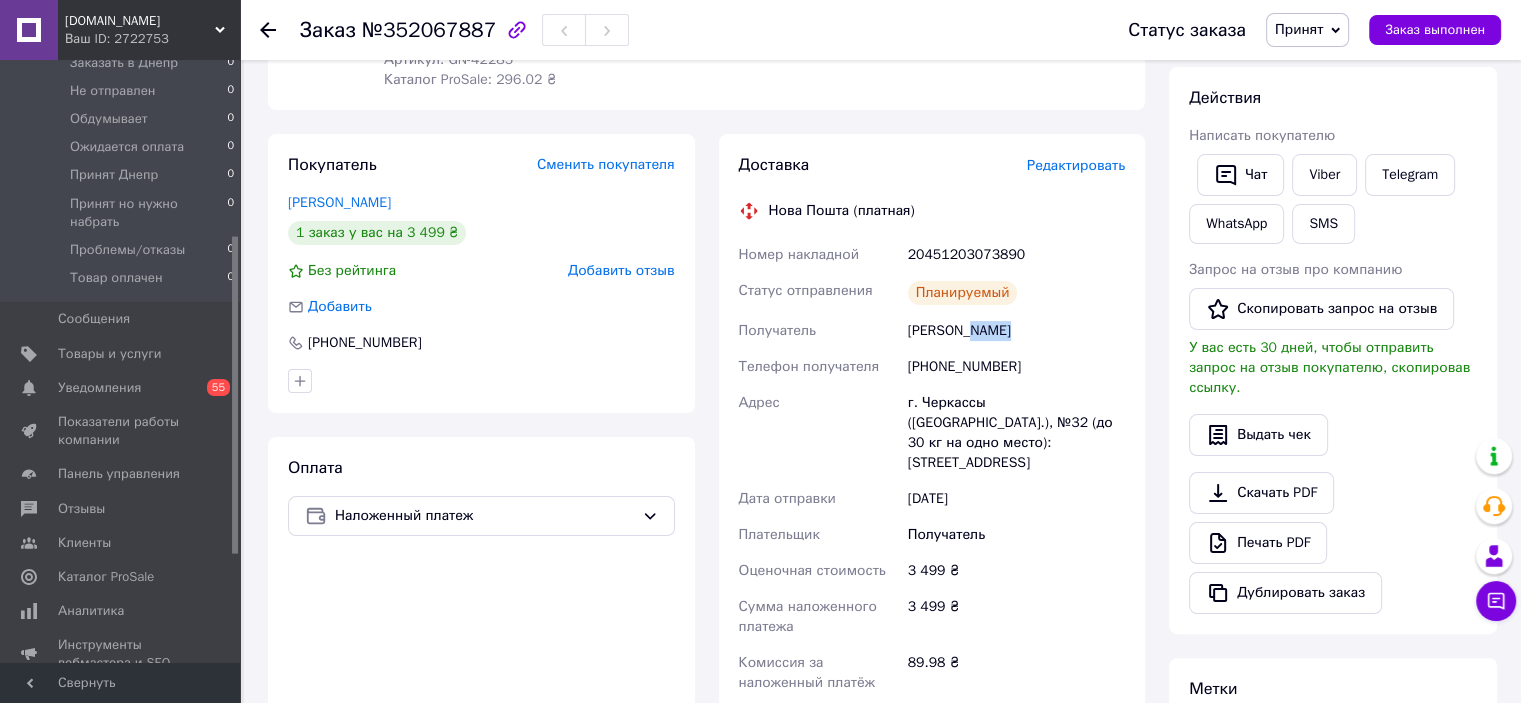 click on "[PERSON_NAME]" at bounding box center (1016, 331) 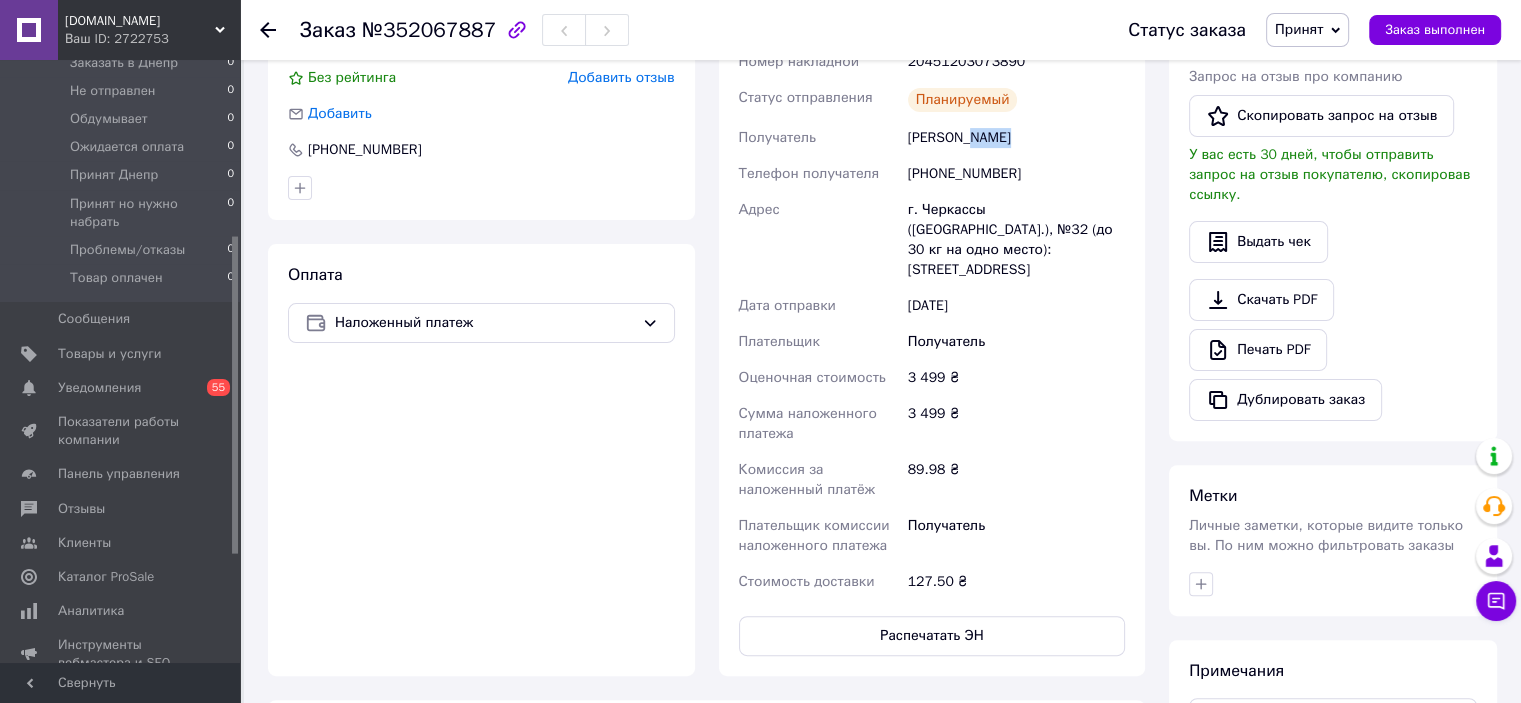 scroll, scrollTop: 666, scrollLeft: 0, axis: vertical 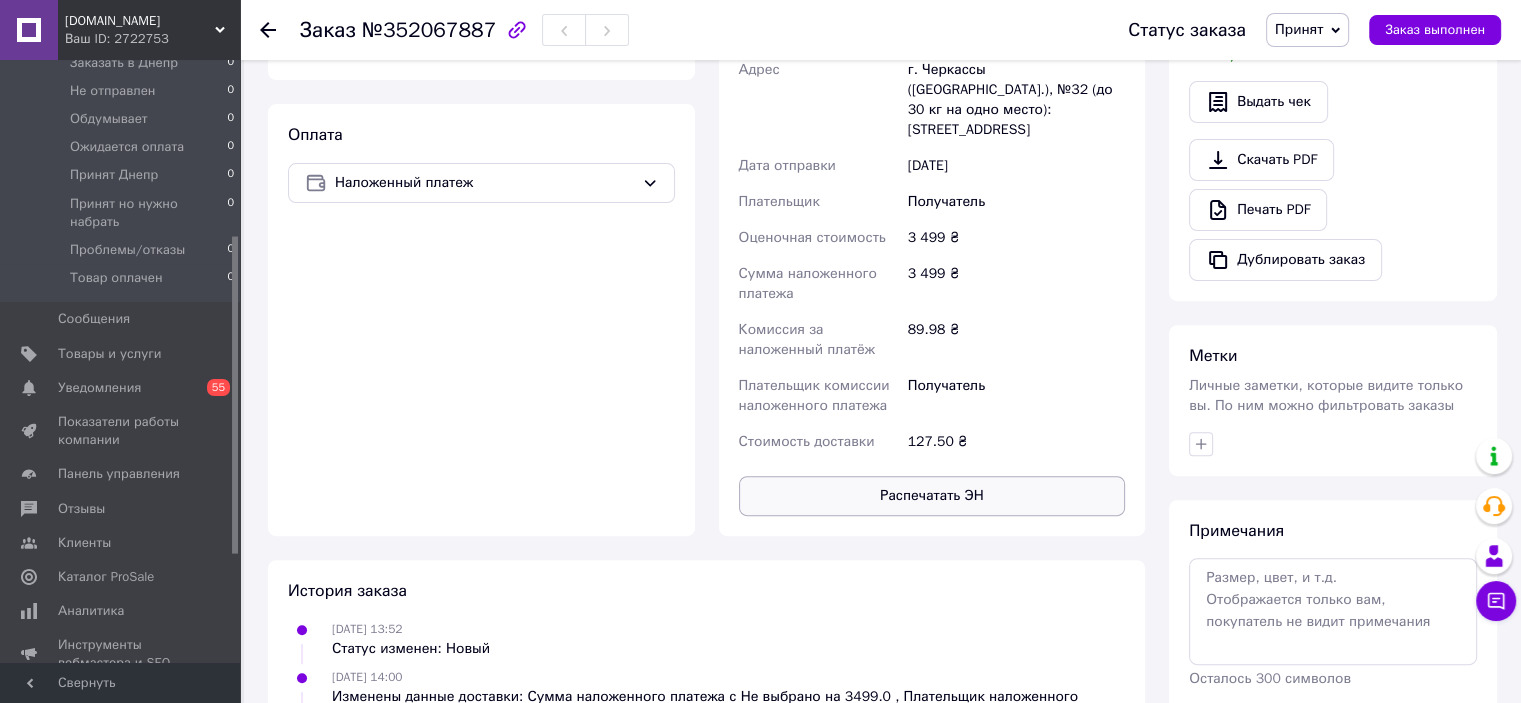 click on "Распечатать ЭН" at bounding box center [932, 496] 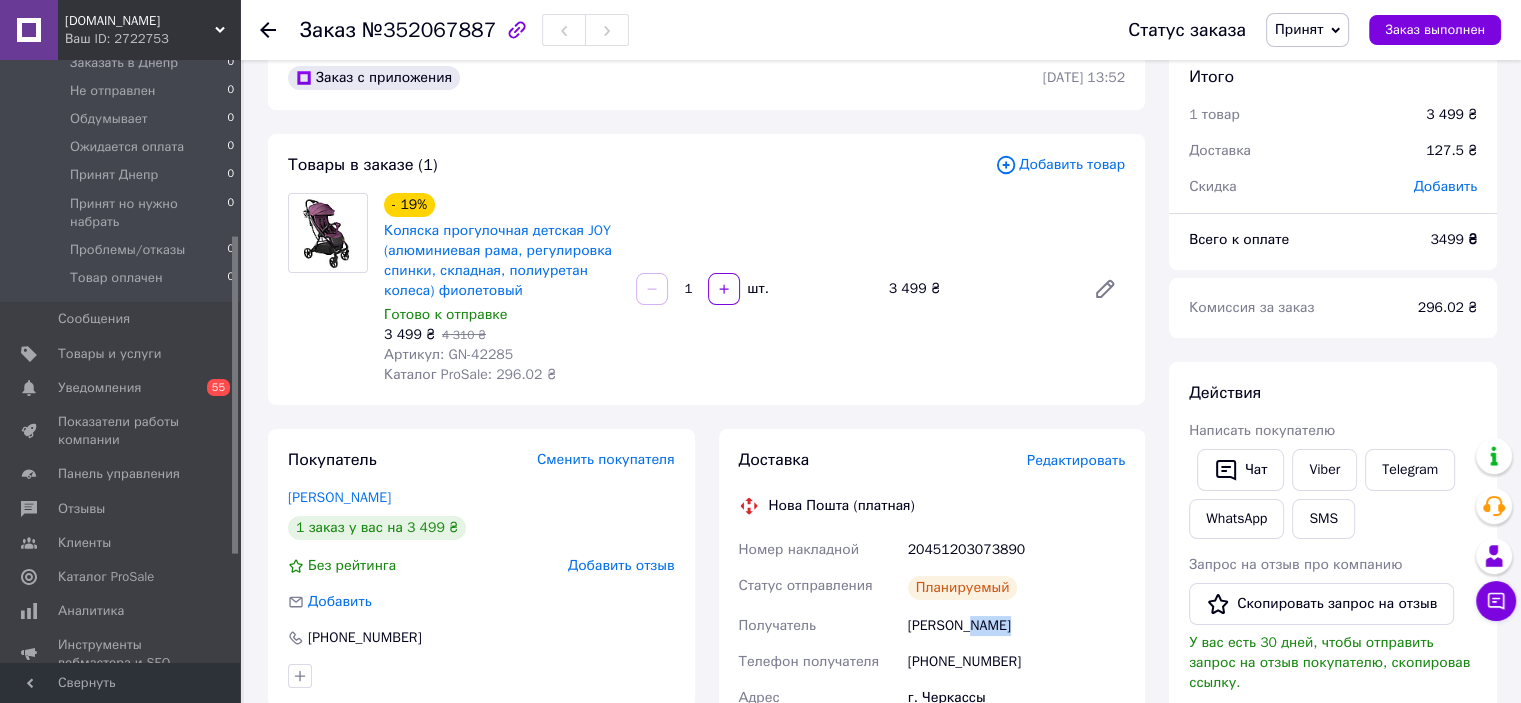 scroll, scrollTop: 0, scrollLeft: 0, axis: both 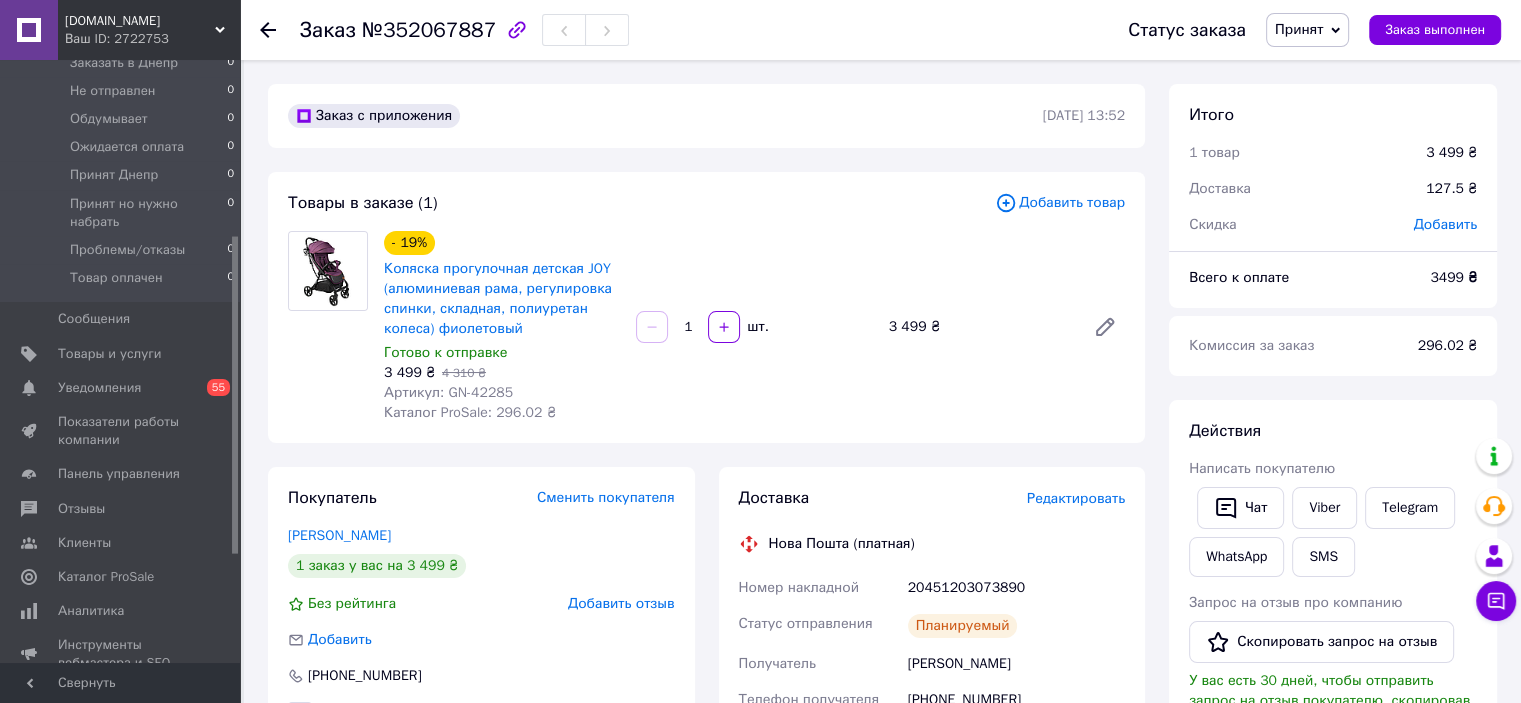 drag, startPoint x: 757, startPoint y: 344, endPoint x: 748, endPoint y: 339, distance: 10.29563 